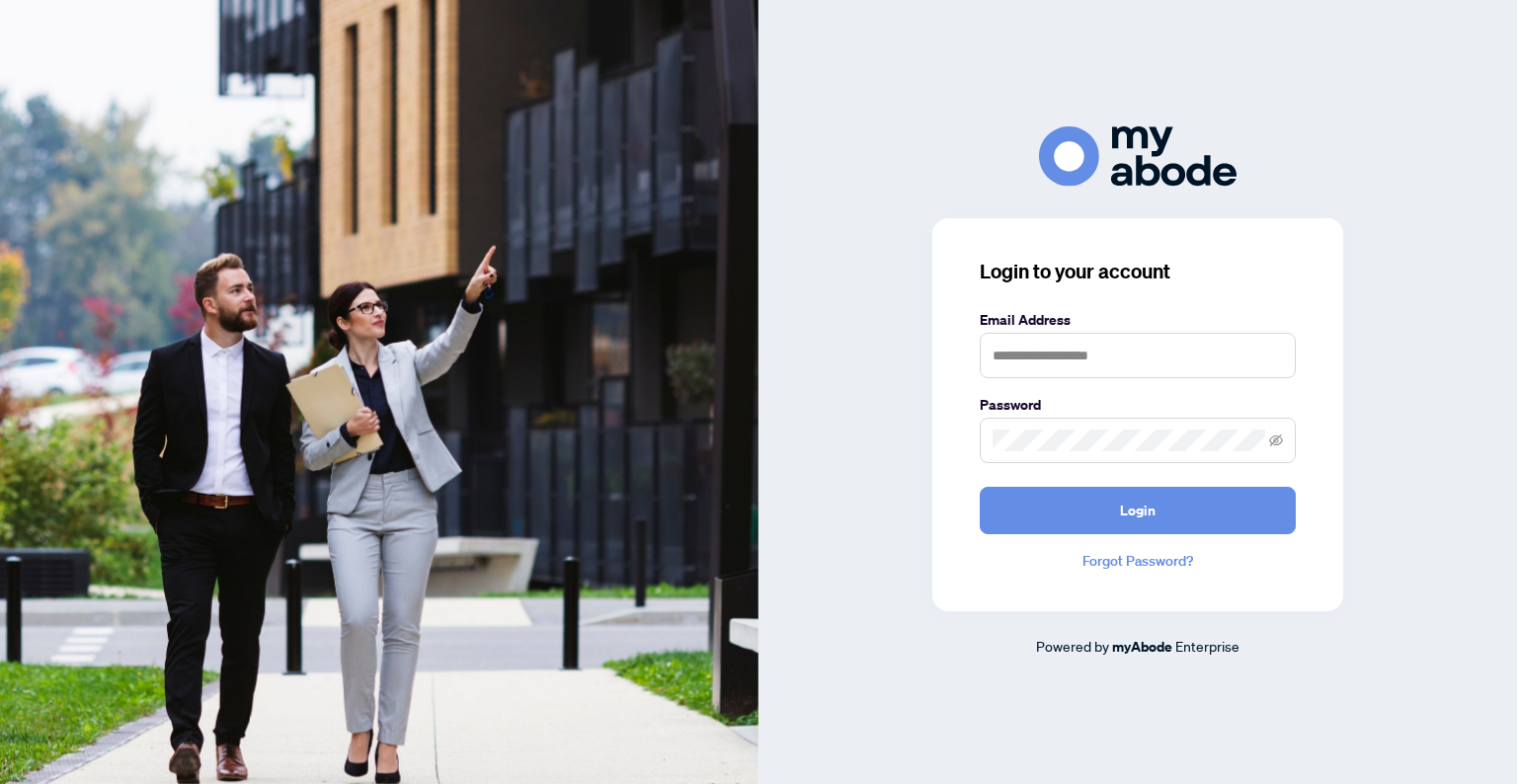 scroll, scrollTop: 0, scrollLeft: 0, axis: both 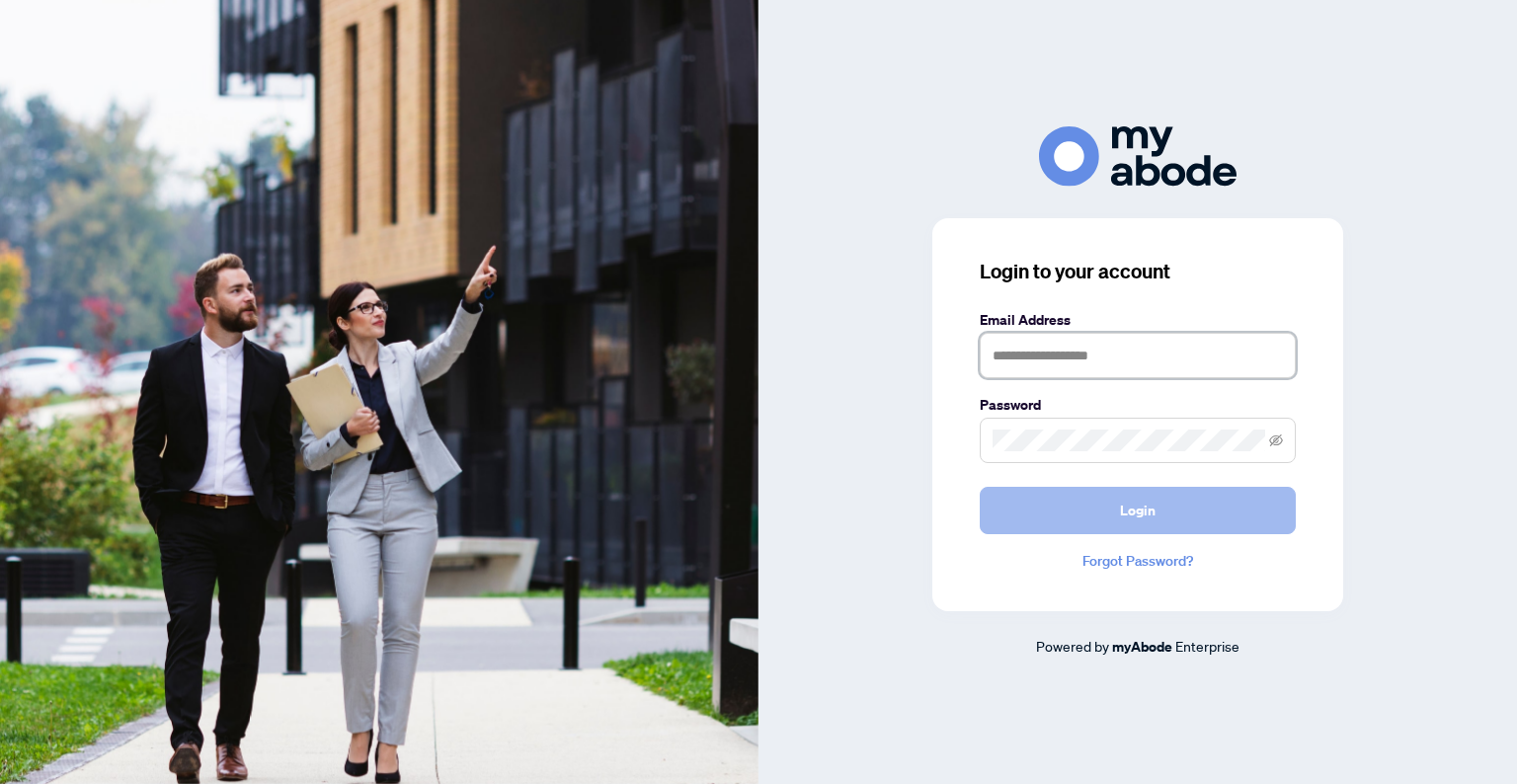 type on "**********" 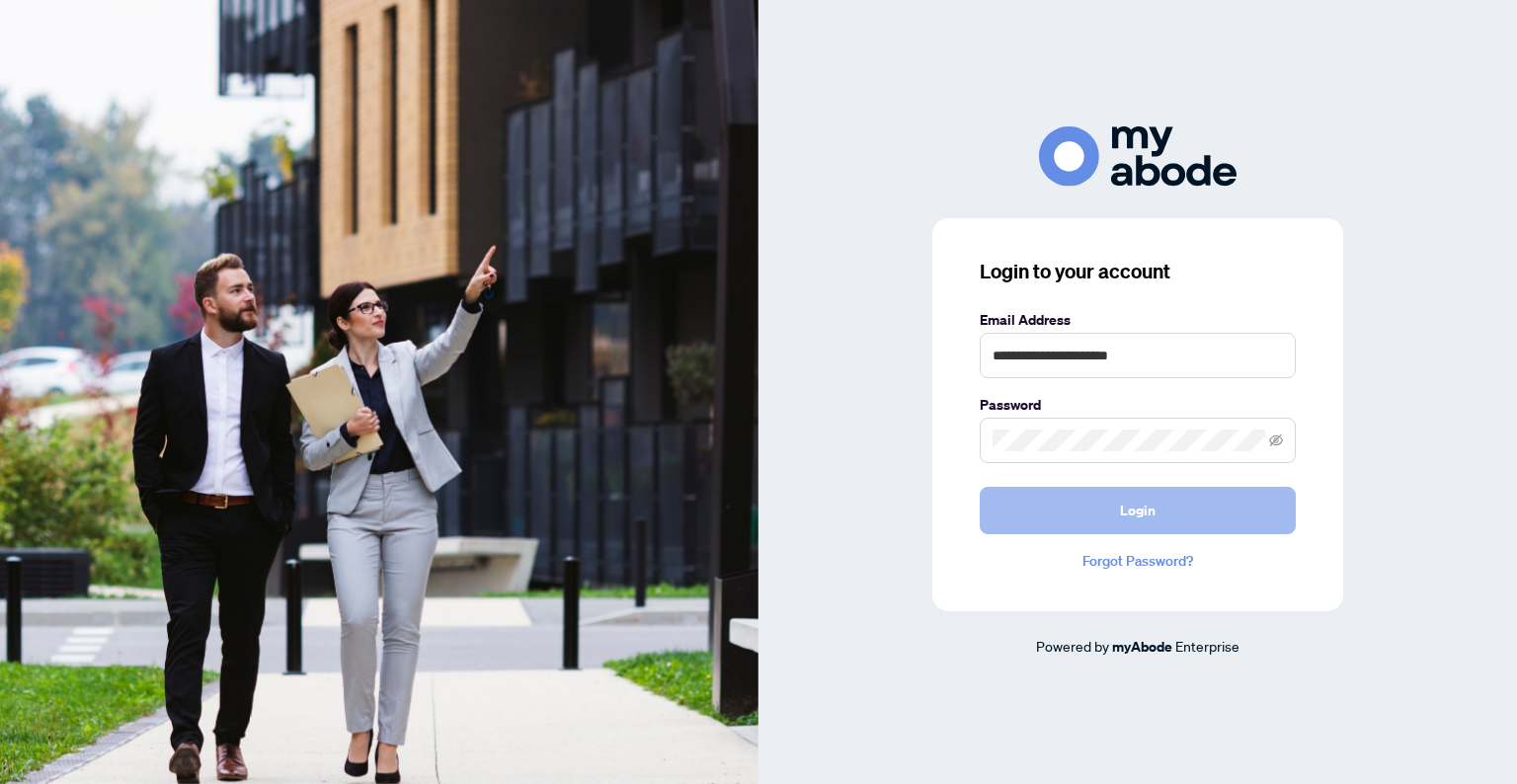 click on "Login" at bounding box center (1138, 510) 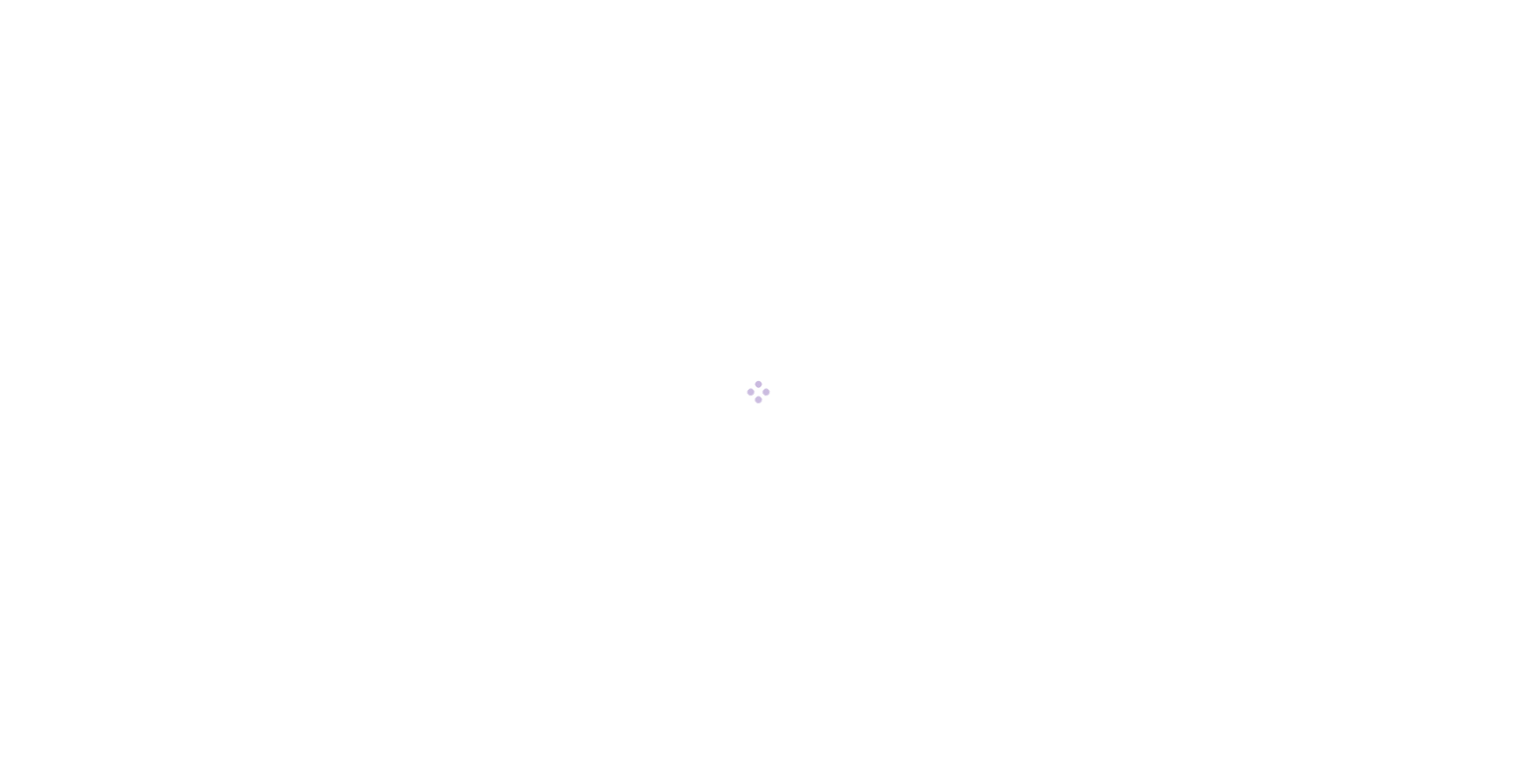 scroll, scrollTop: 0, scrollLeft: 0, axis: both 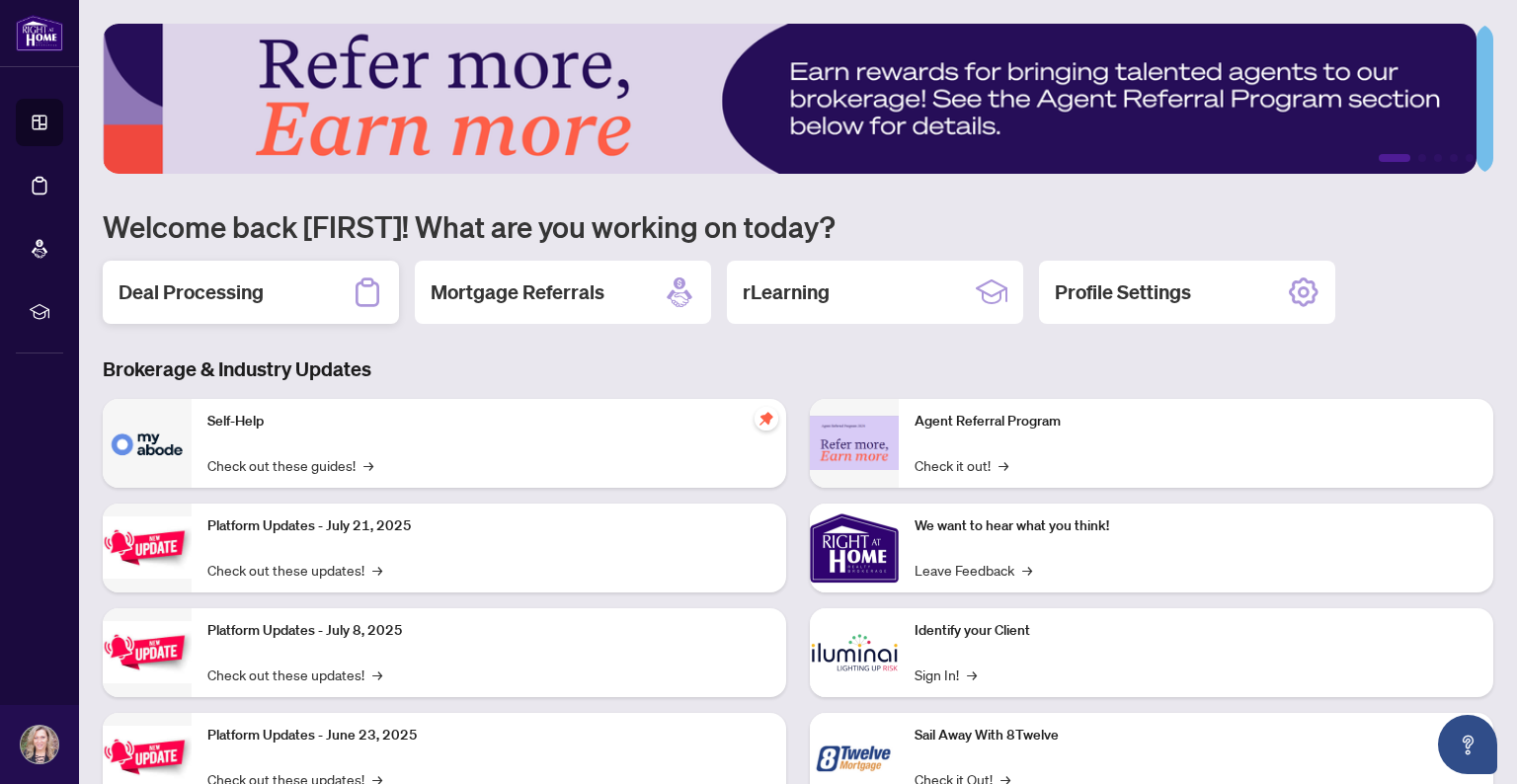 click on "Deal Processing" at bounding box center (191, 292) 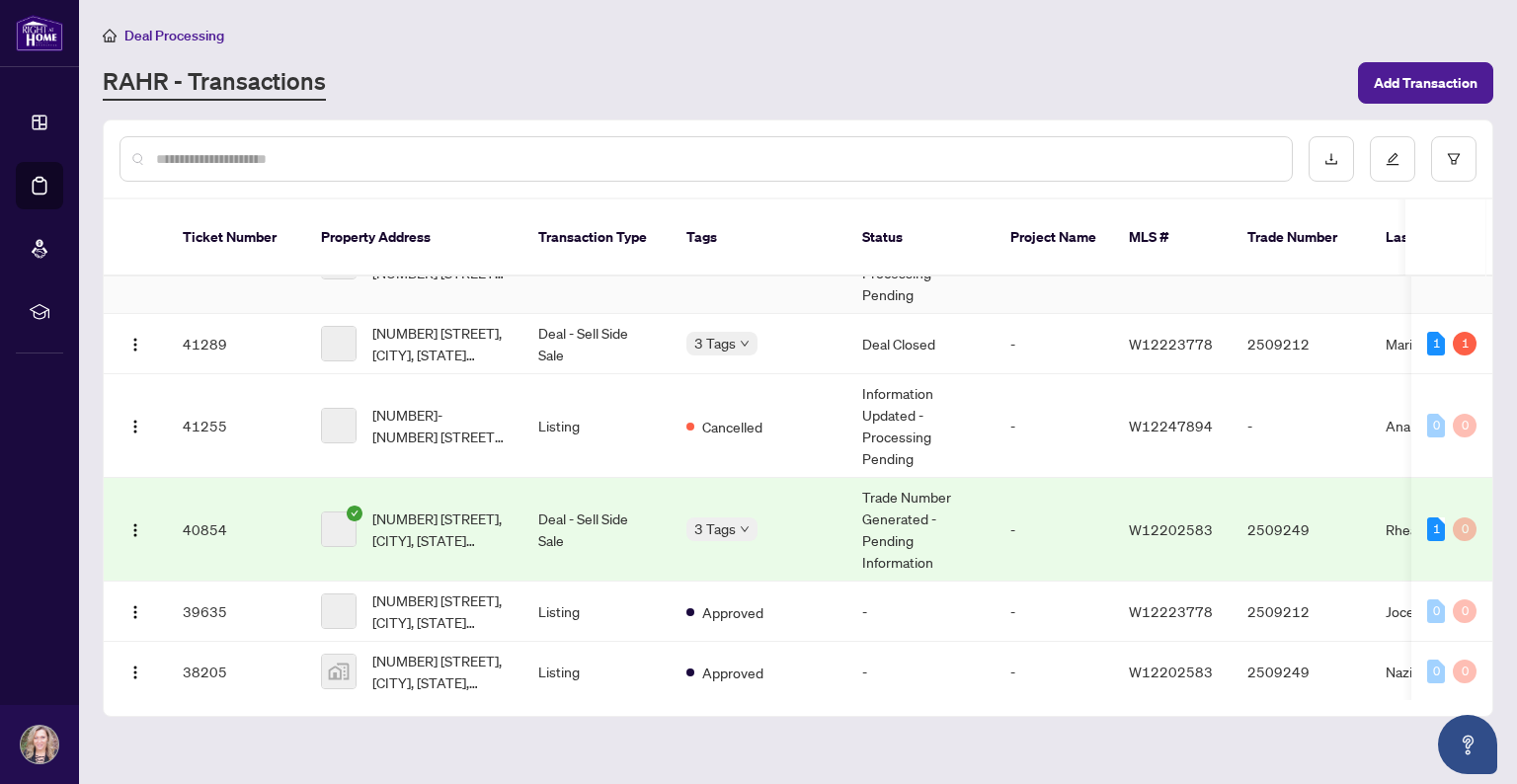 scroll, scrollTop: 395, scrollLeft: 0, axis: vertical 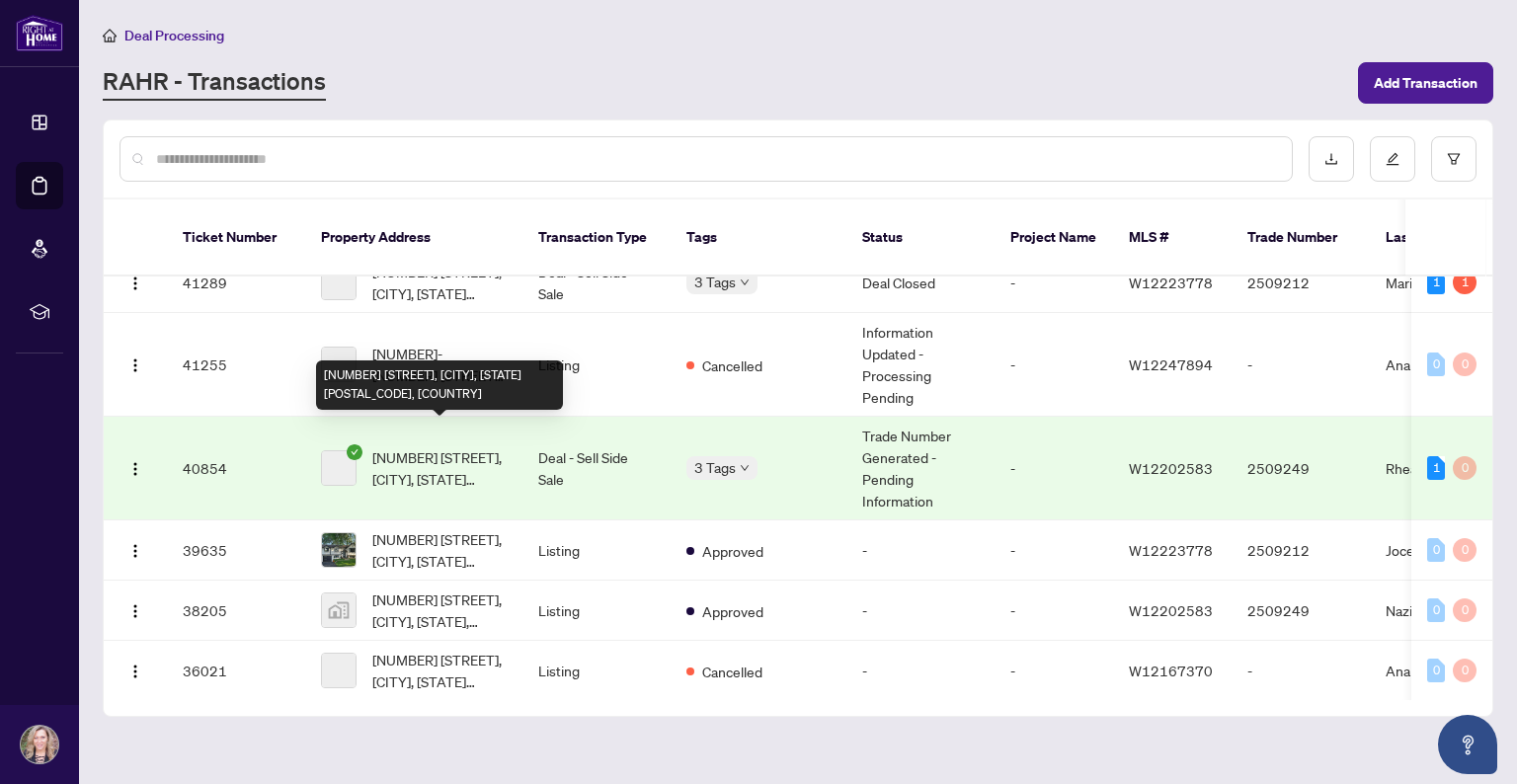 click on "550 Hayward Cres, Milton, Ontario L9T 4P9, Canada" at bounding box center [439, 468] 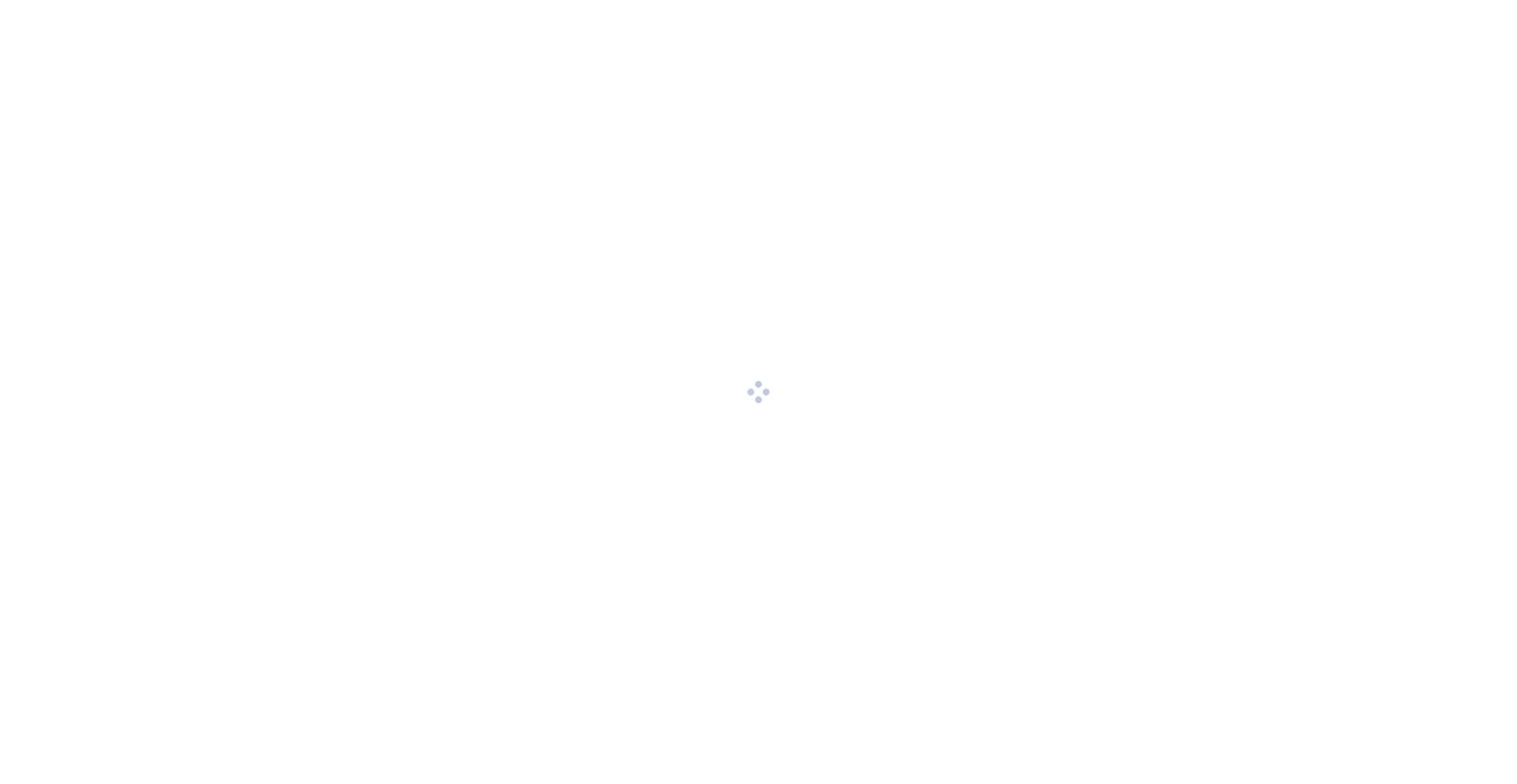 scroll, scrollTop: 0, scrollLeft: 0, axis: both 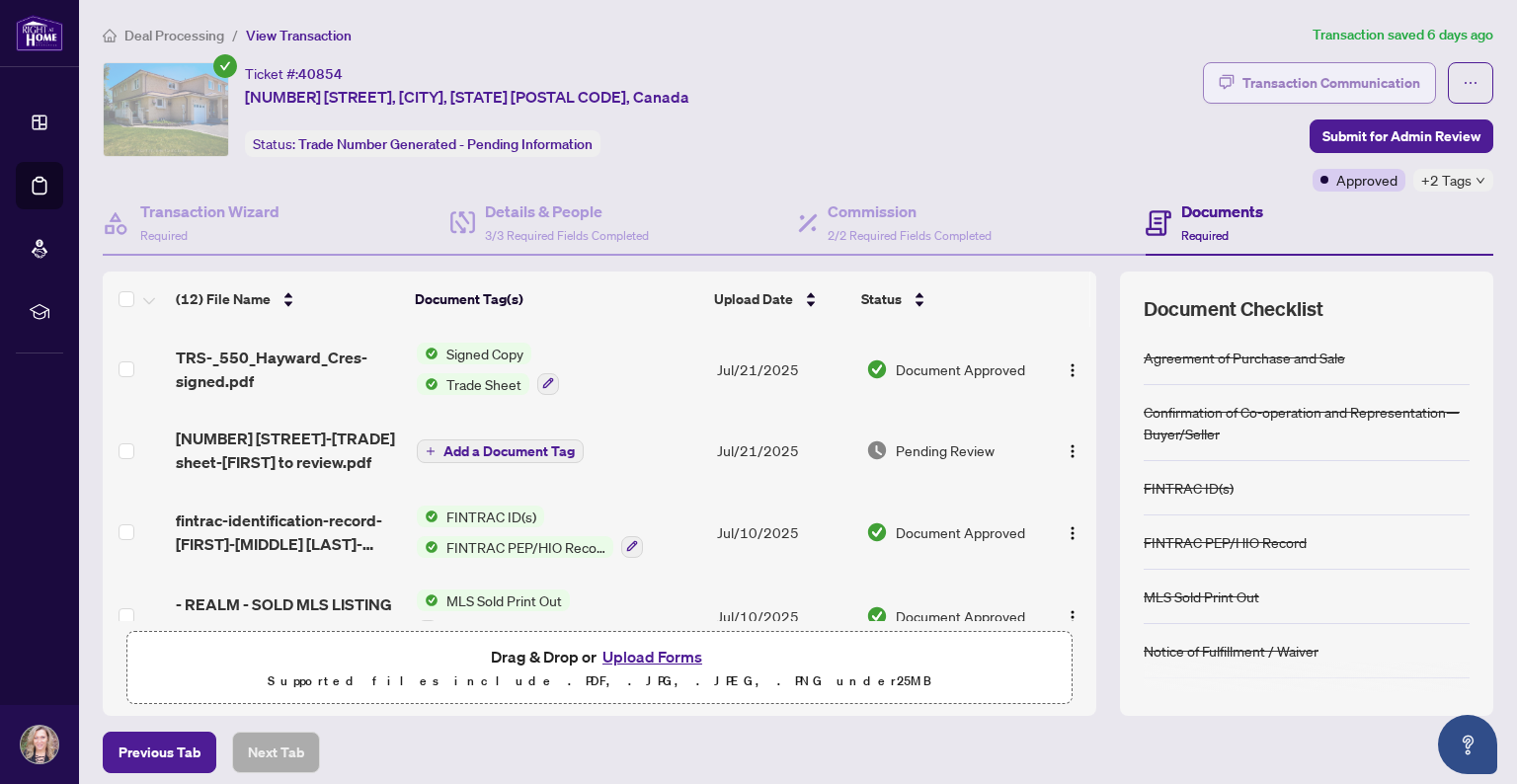click on "Transaction Communication" at bounding box center [1331, 83] 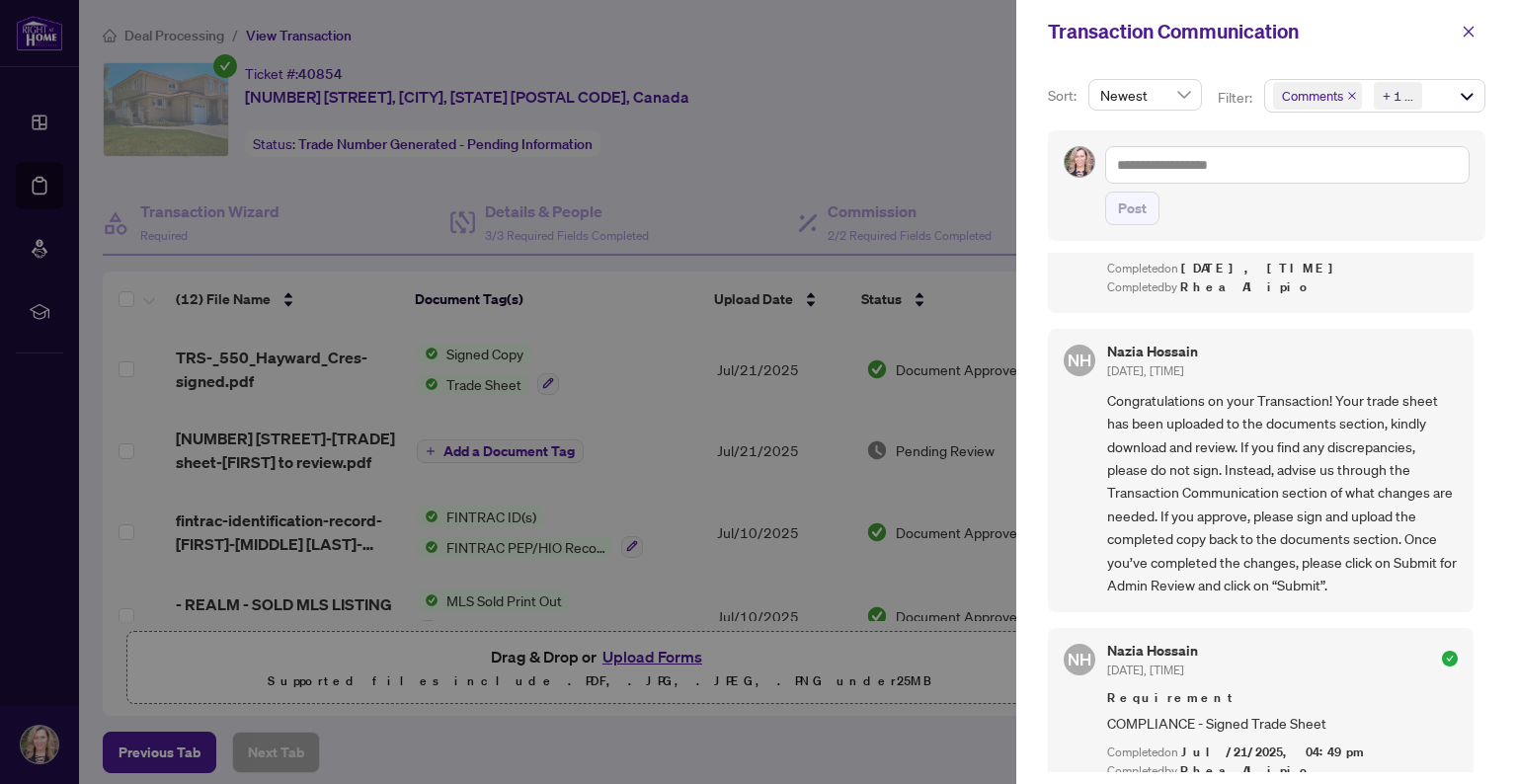 scroll, scrollTop: 300, scrollLeft: 0, axis: vertical 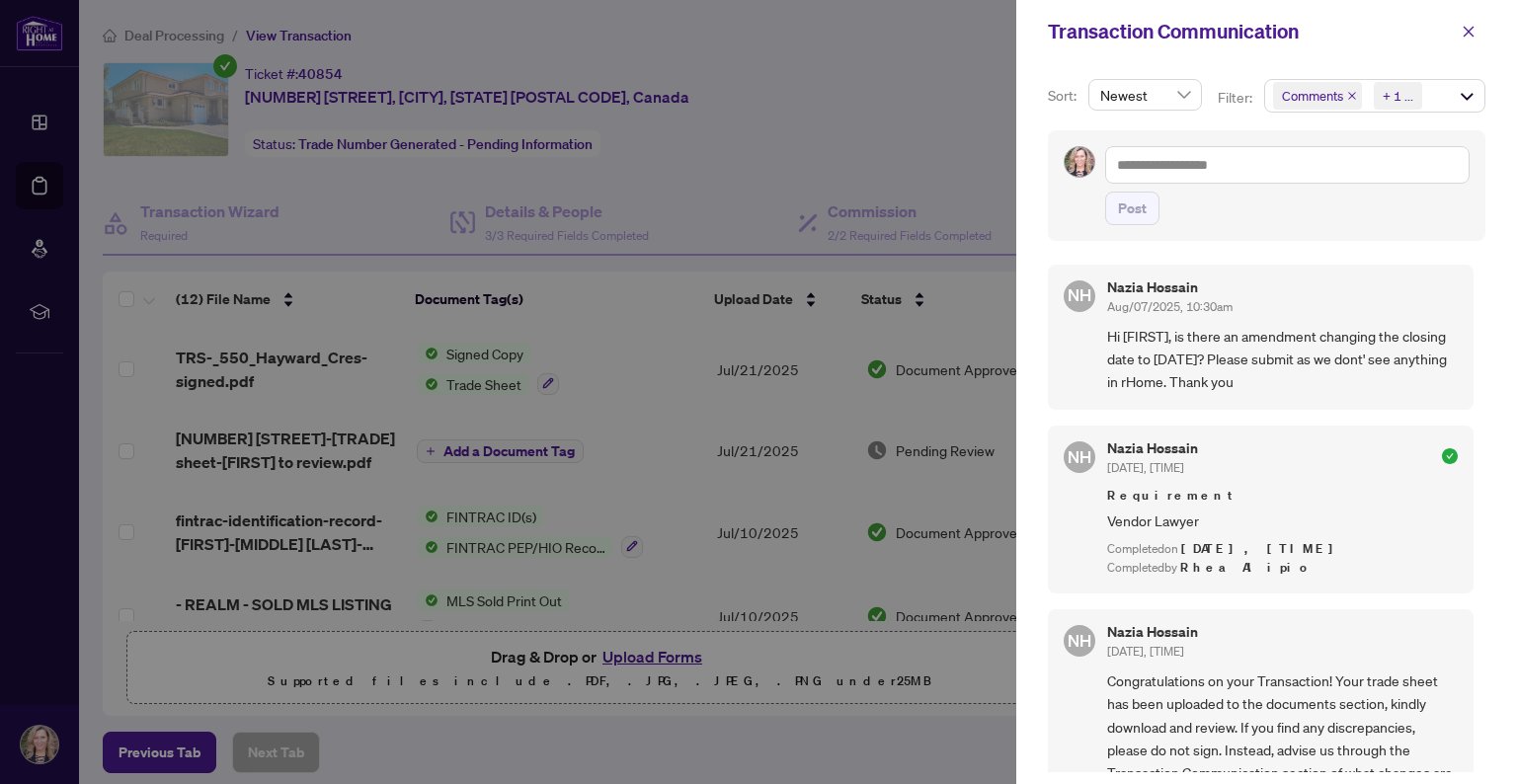 drag, startPoint x: 1466, startPoint y: 34, endPoint x: 1412, endPoint y: 62, distance: 60.827625 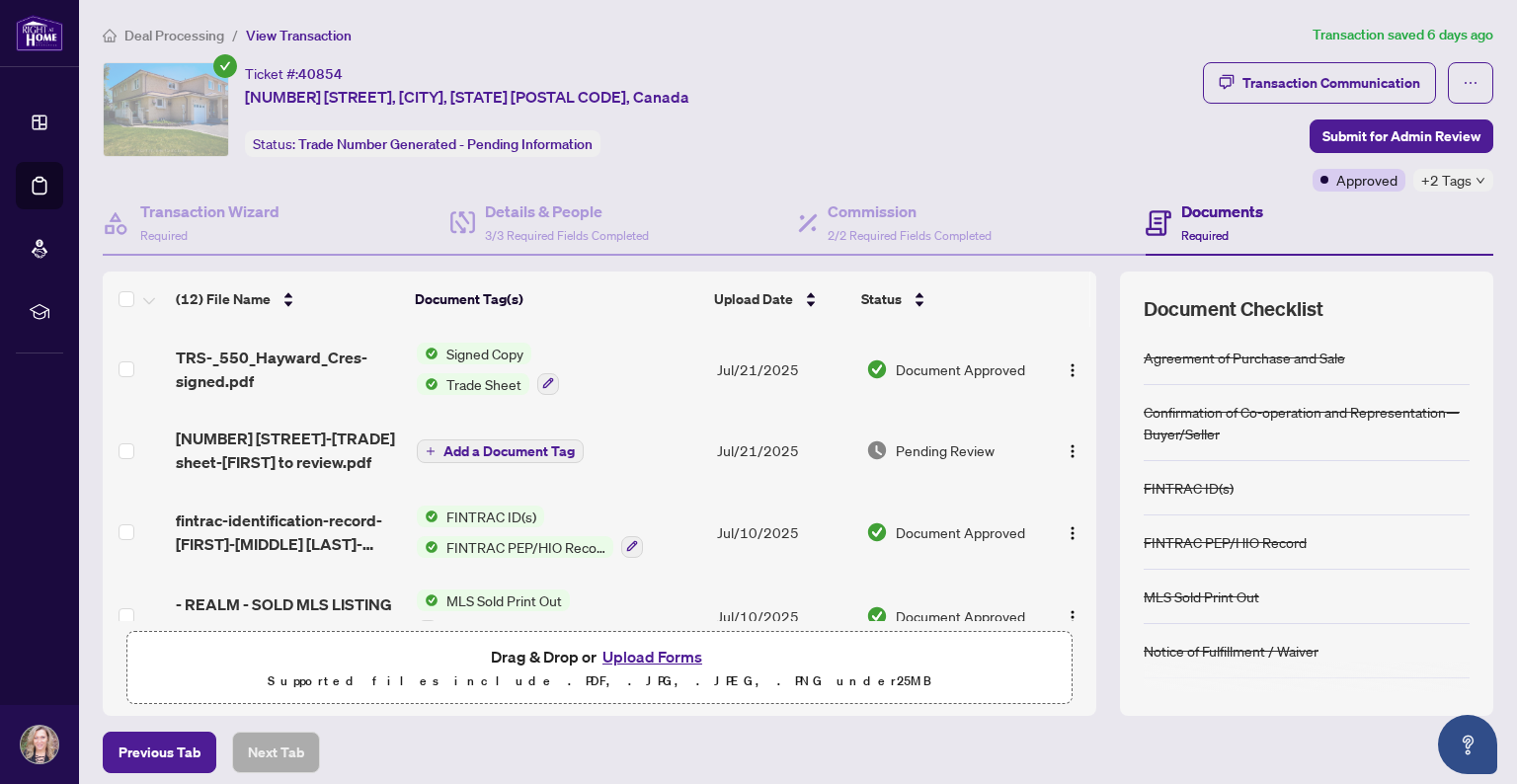 click on "Upload Forms" at bounding box center (652, 657) 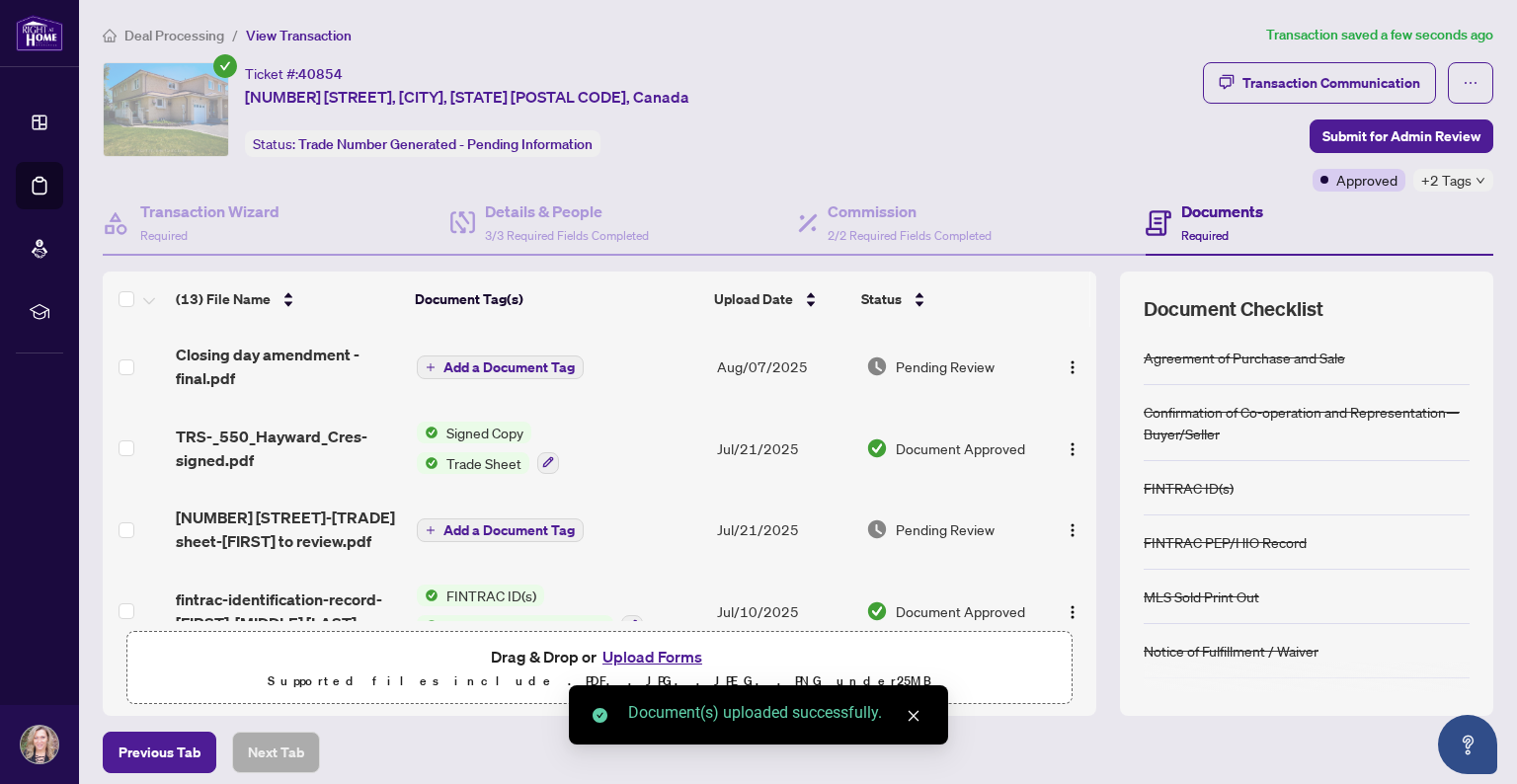 click on "Add a Document Tag" at bounding box center [509, 367] 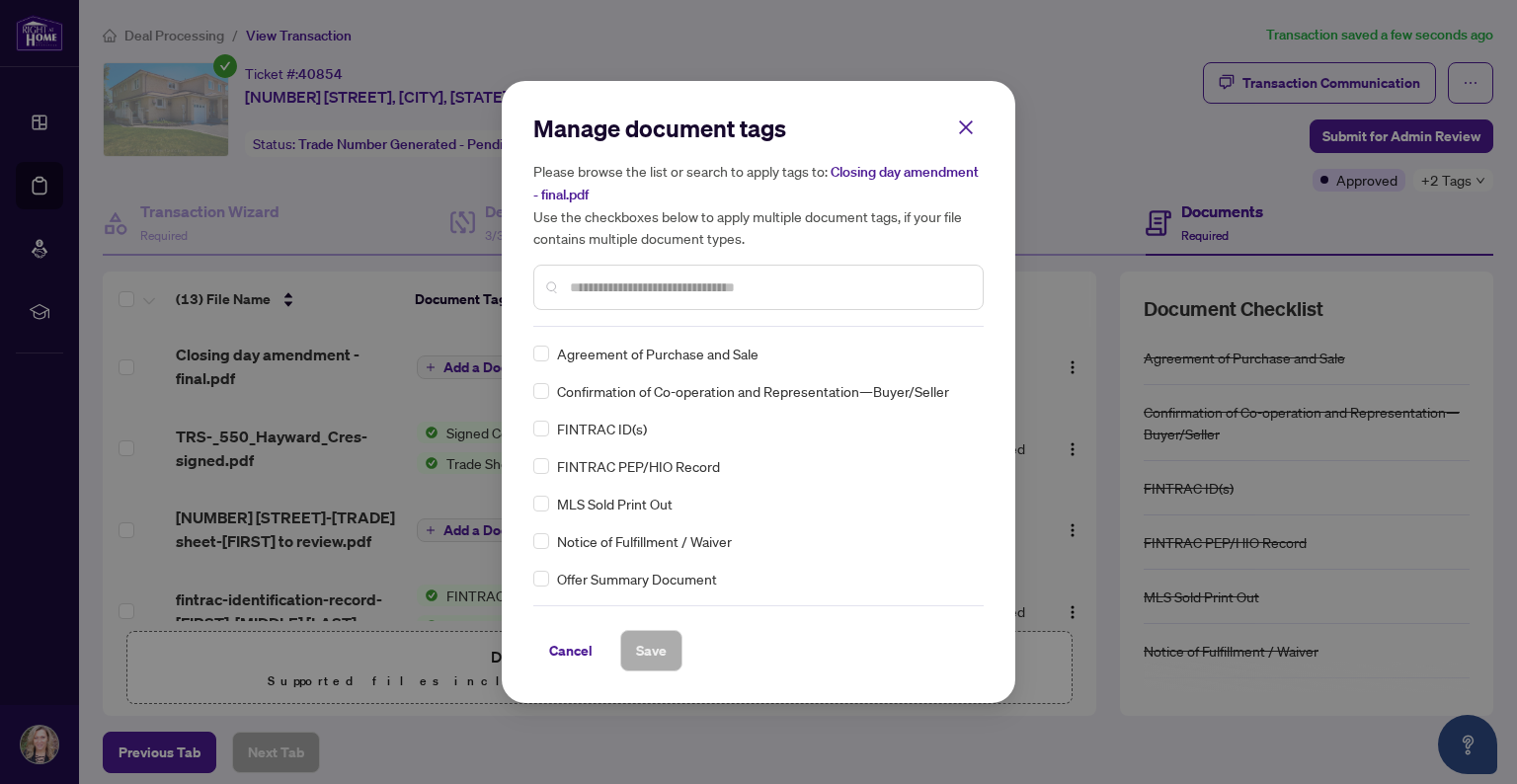 click at bounding box center (768, 287) 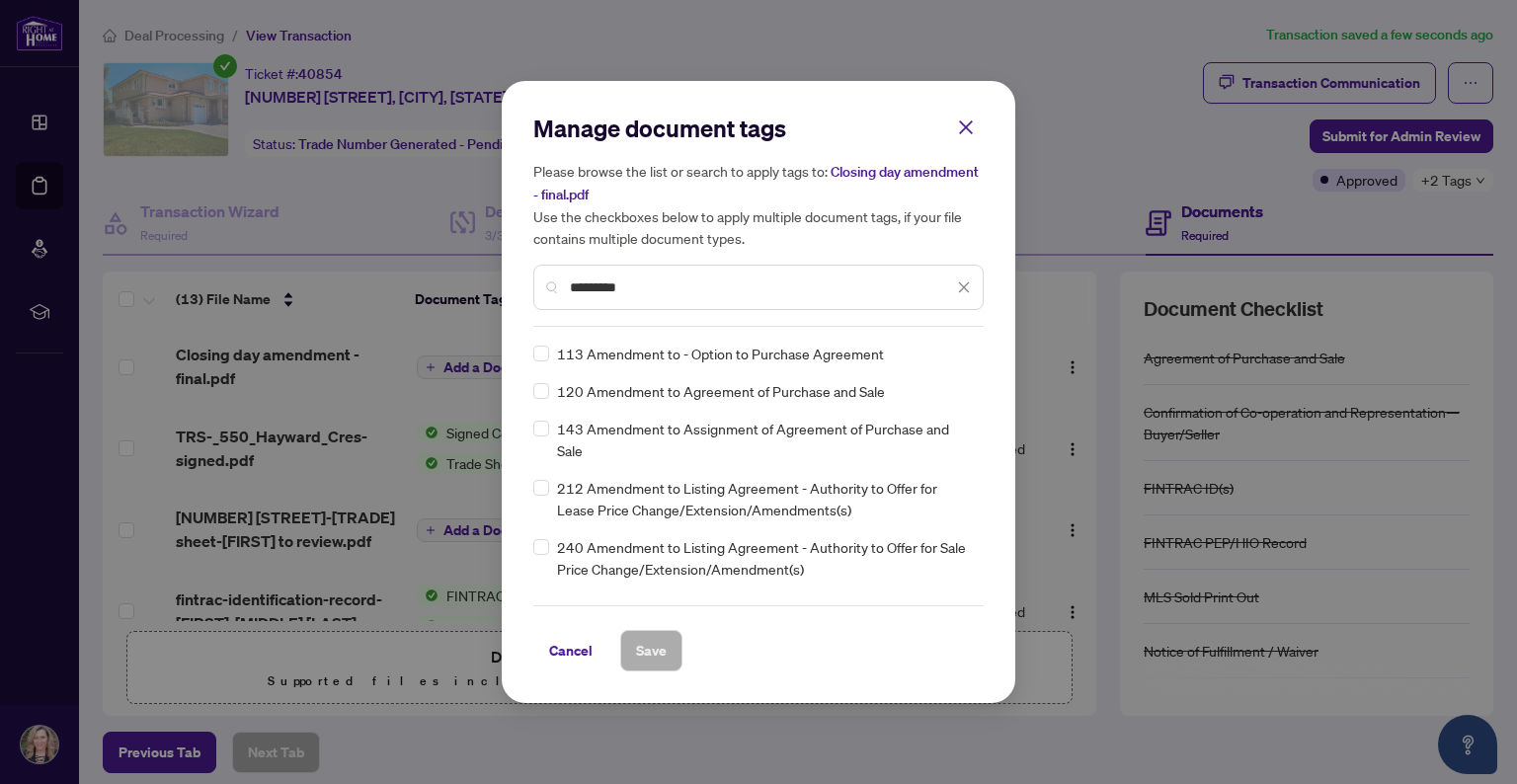 type on "*********" 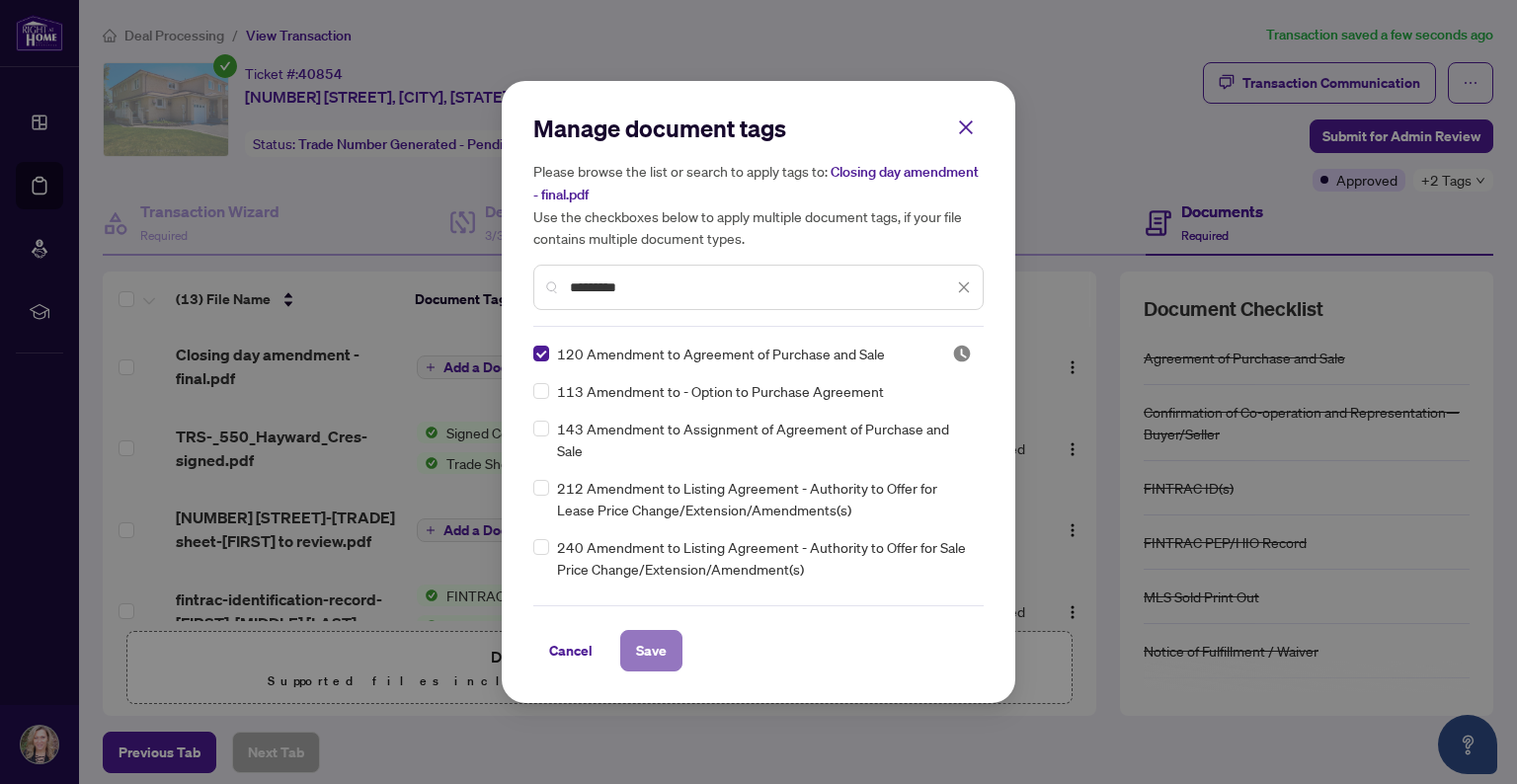 click on "Save" at bounding box center [651, 651] 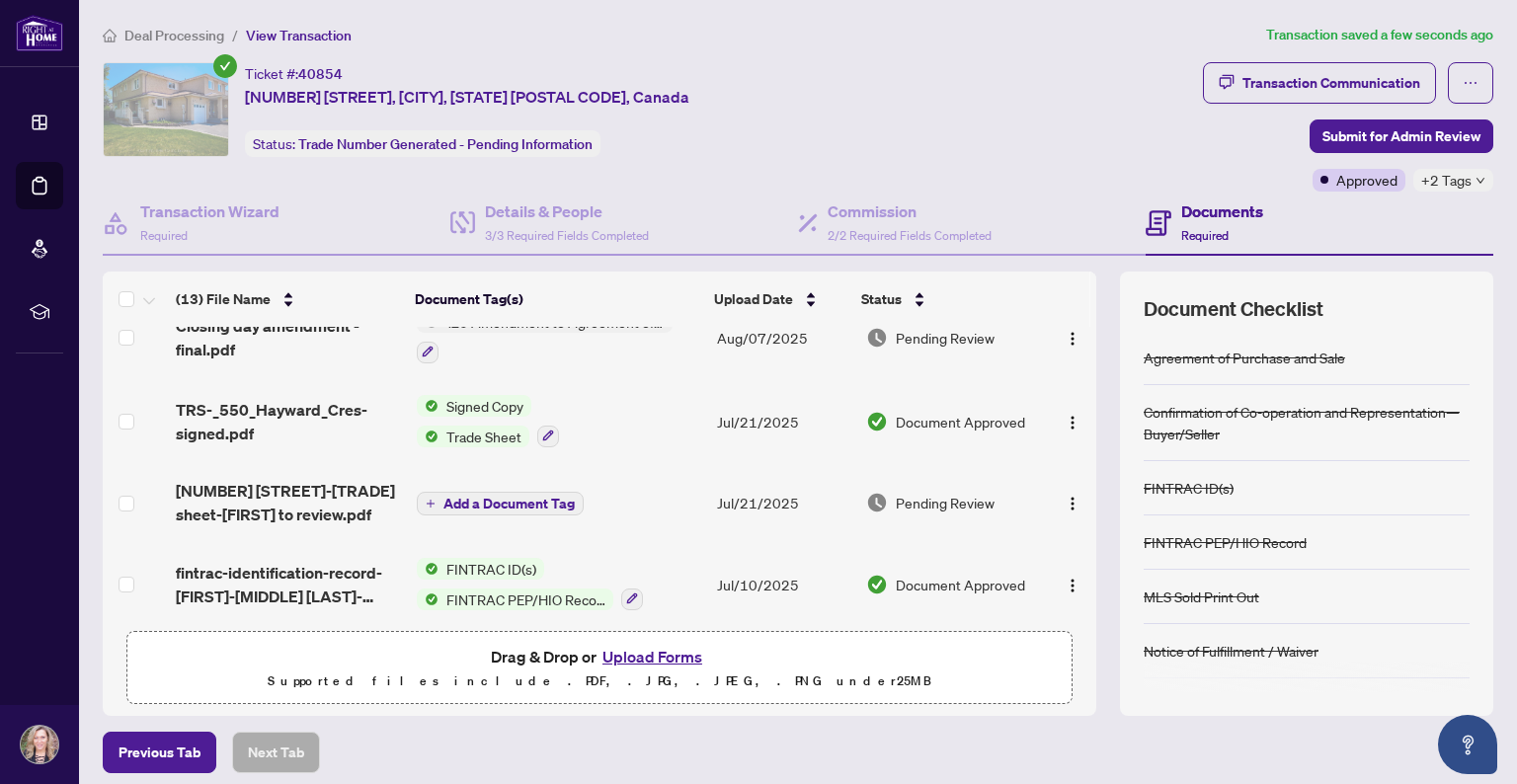 scroll, scrollTop: 0, scrollLeft: 0, axis: both 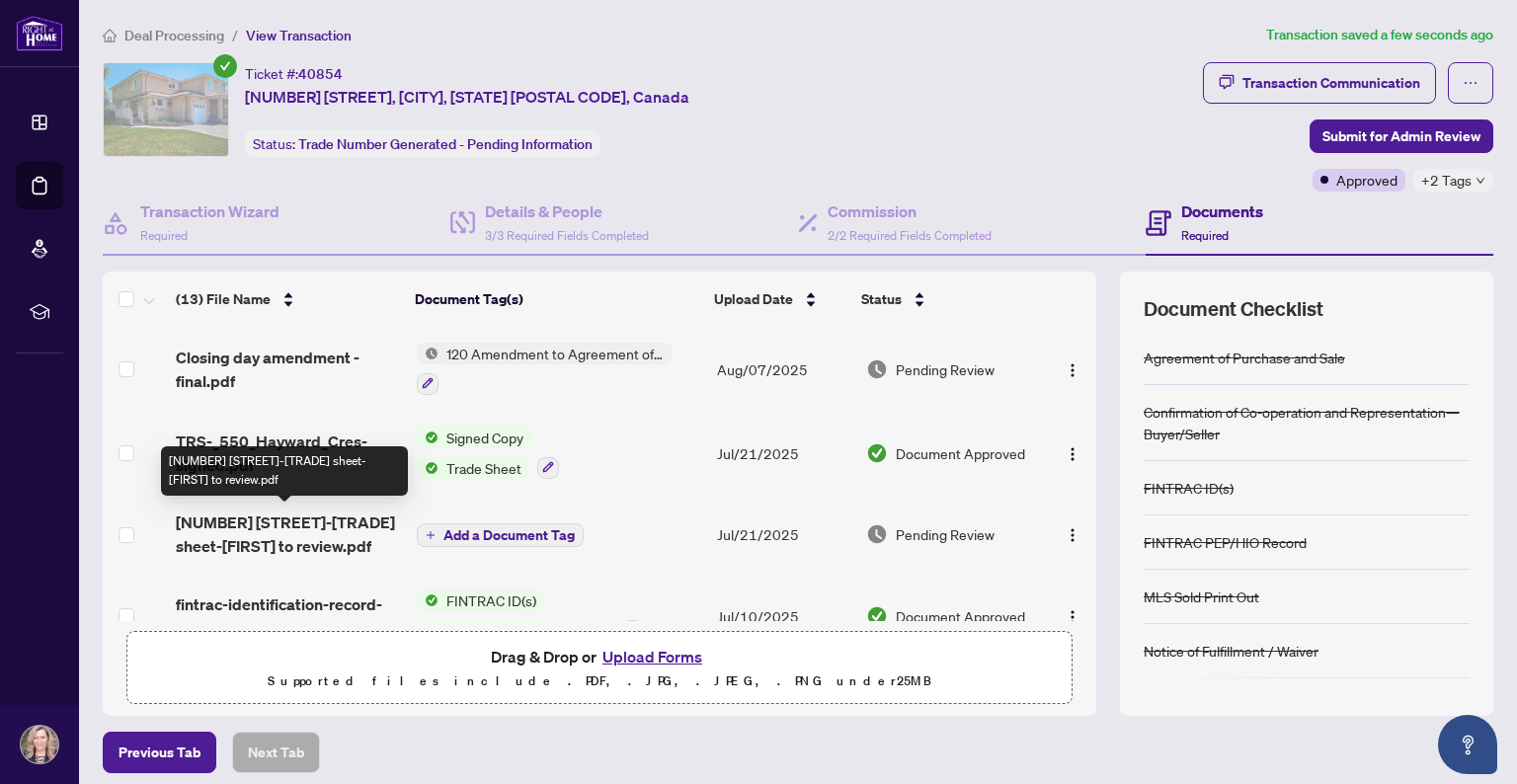 click on "550 [STREET]-Trade sheet-Carol to review.pdf" at bounding box center [287, 534] 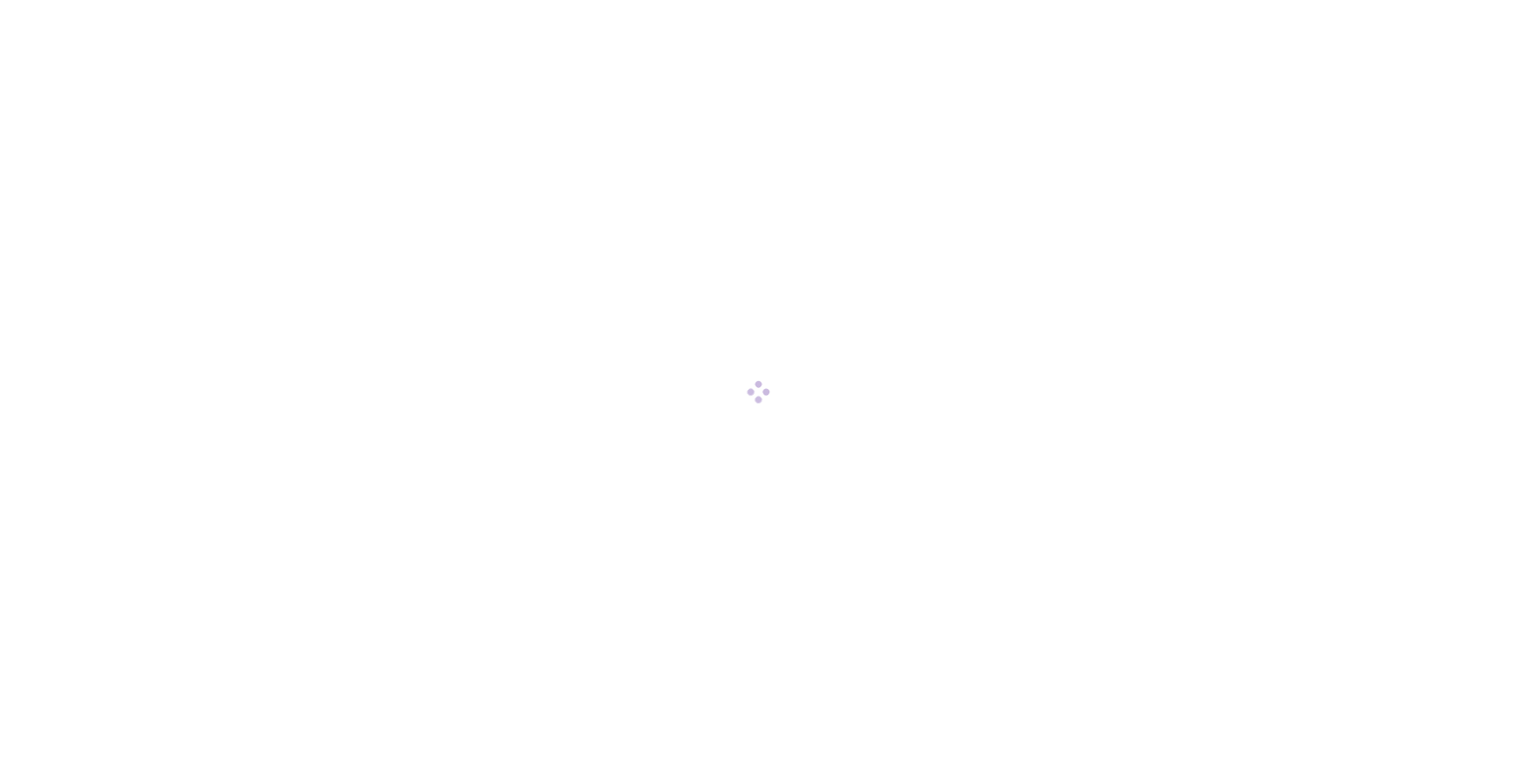 scroll, scrollTop: 0, scrollLeft: 0, axis: both 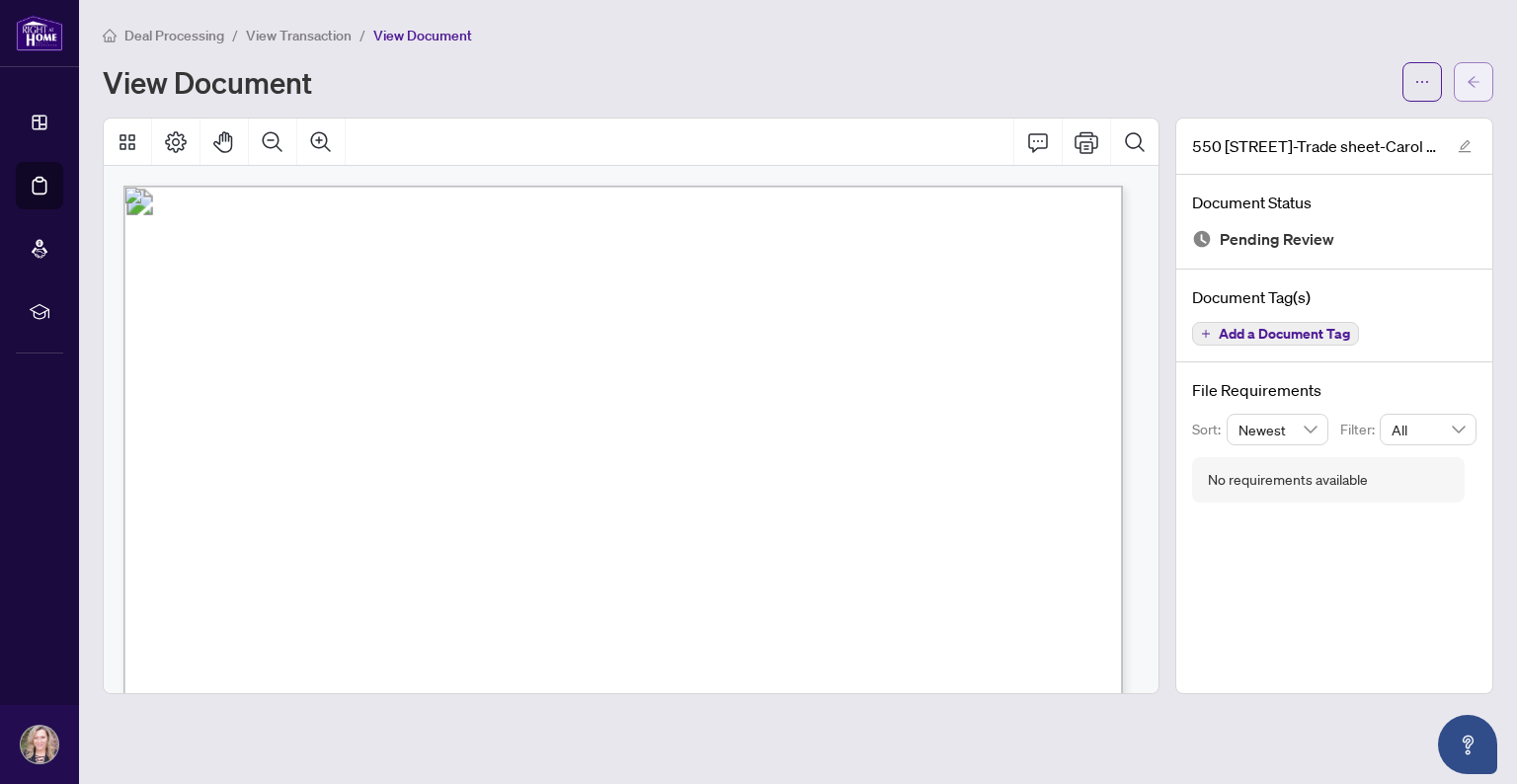 click 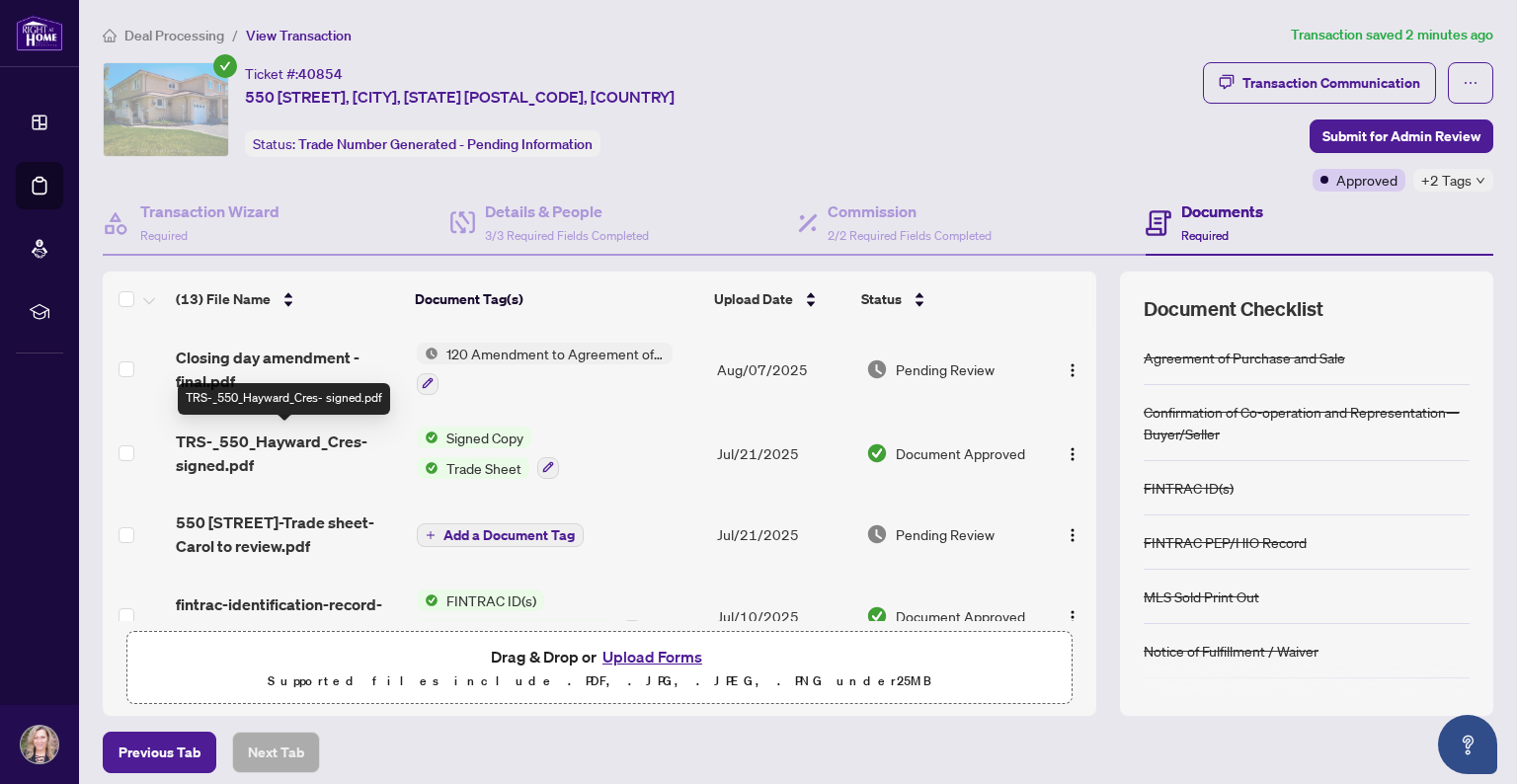 click on "TRS-_550_Hayward_Cres- signed.pdf" at bounding box center [287, 453] 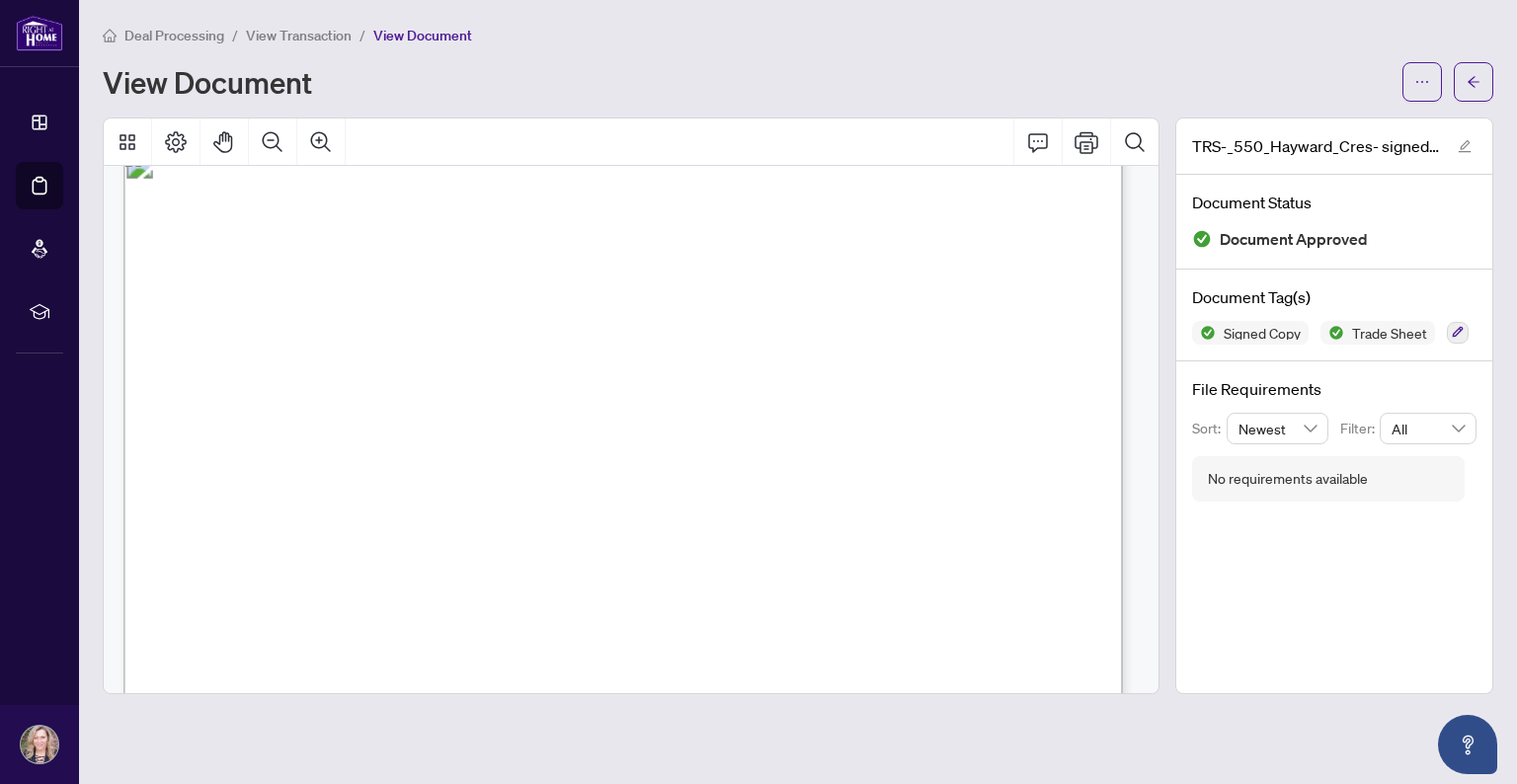 scroll, scrollTop: 0, scrollLeft: 0, axis: both 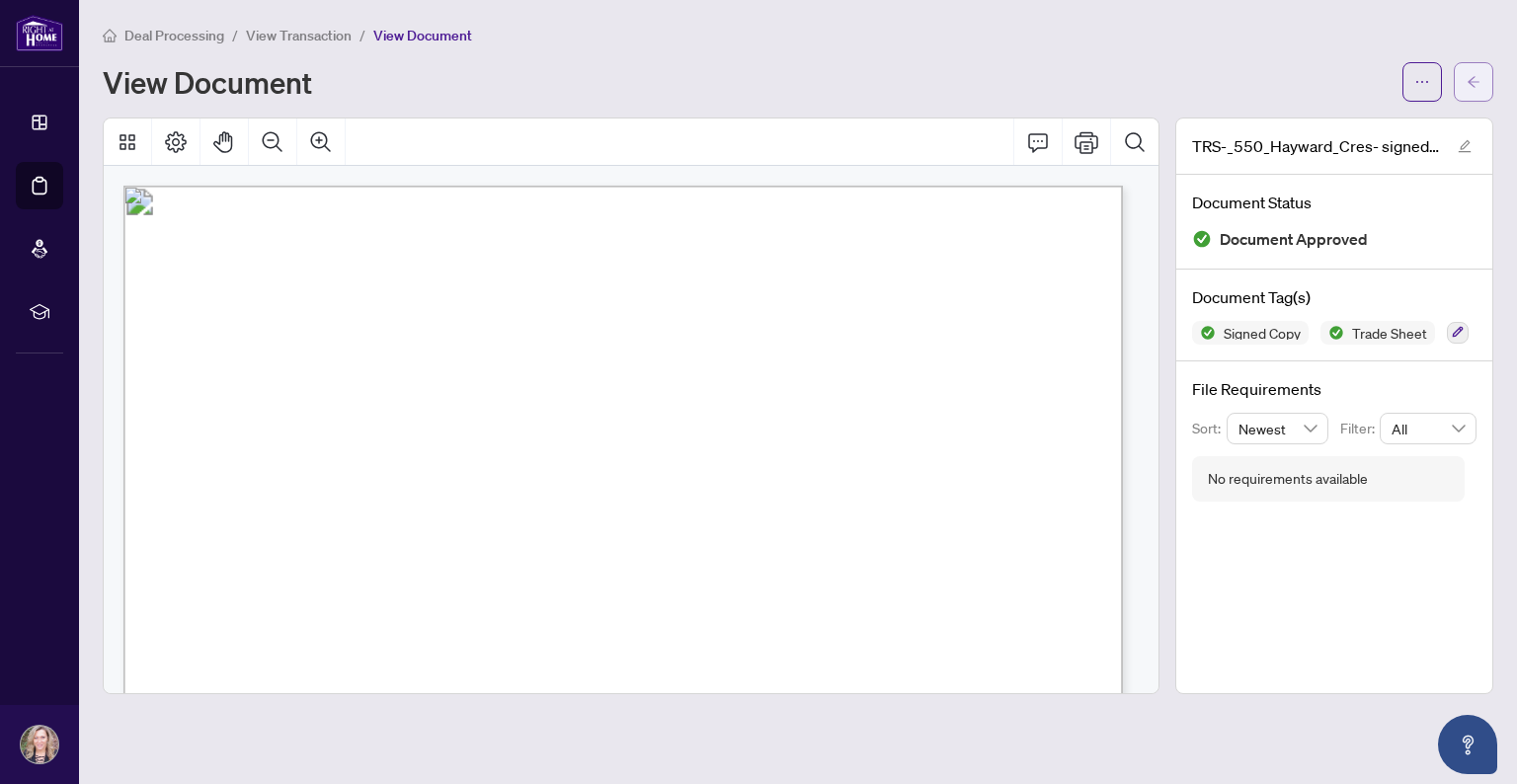 click 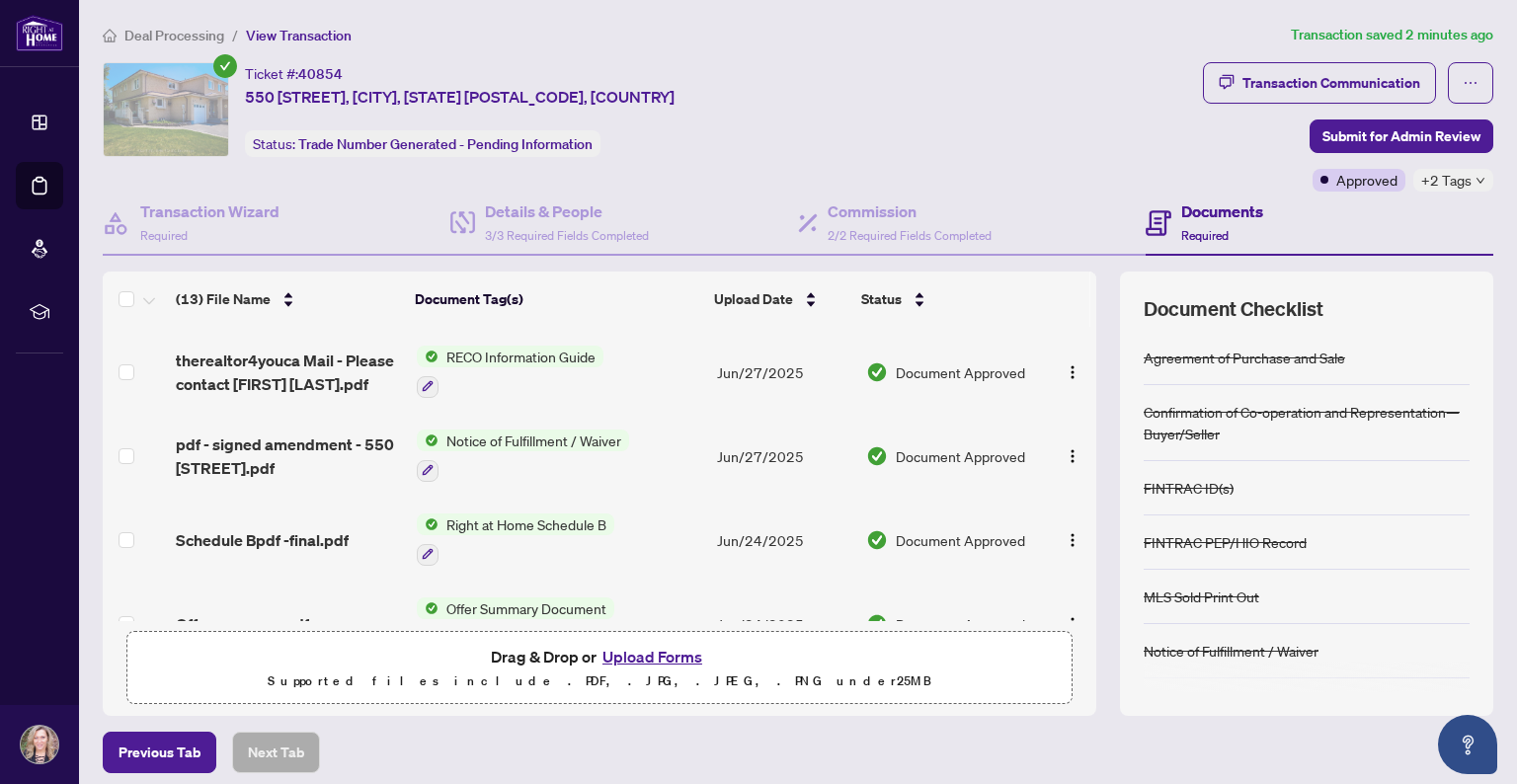 scroll, scrollTop: 0, scrollLeft: 0, axis: both 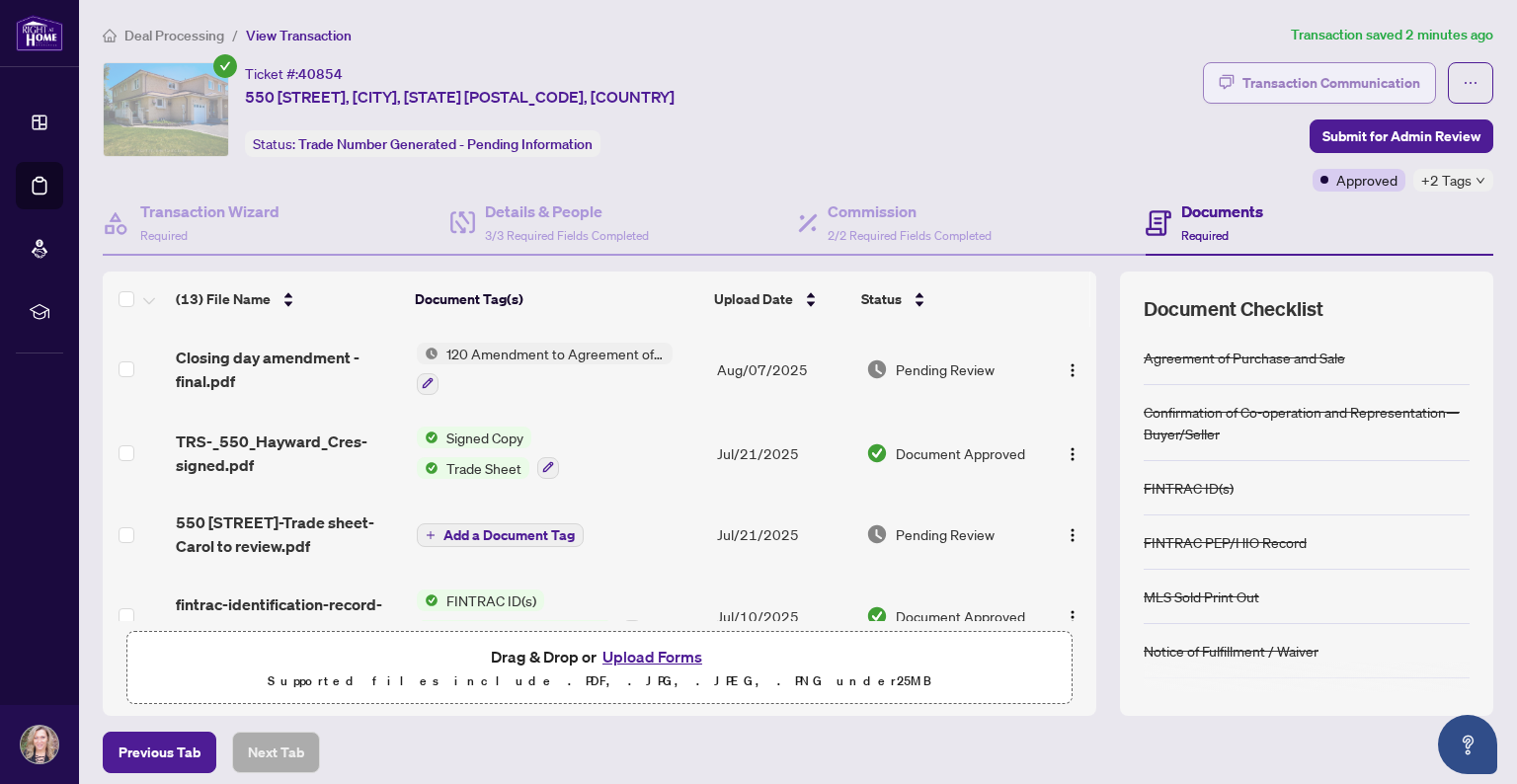 click on "Transaction Communication" at bounding box center (1331, 83) 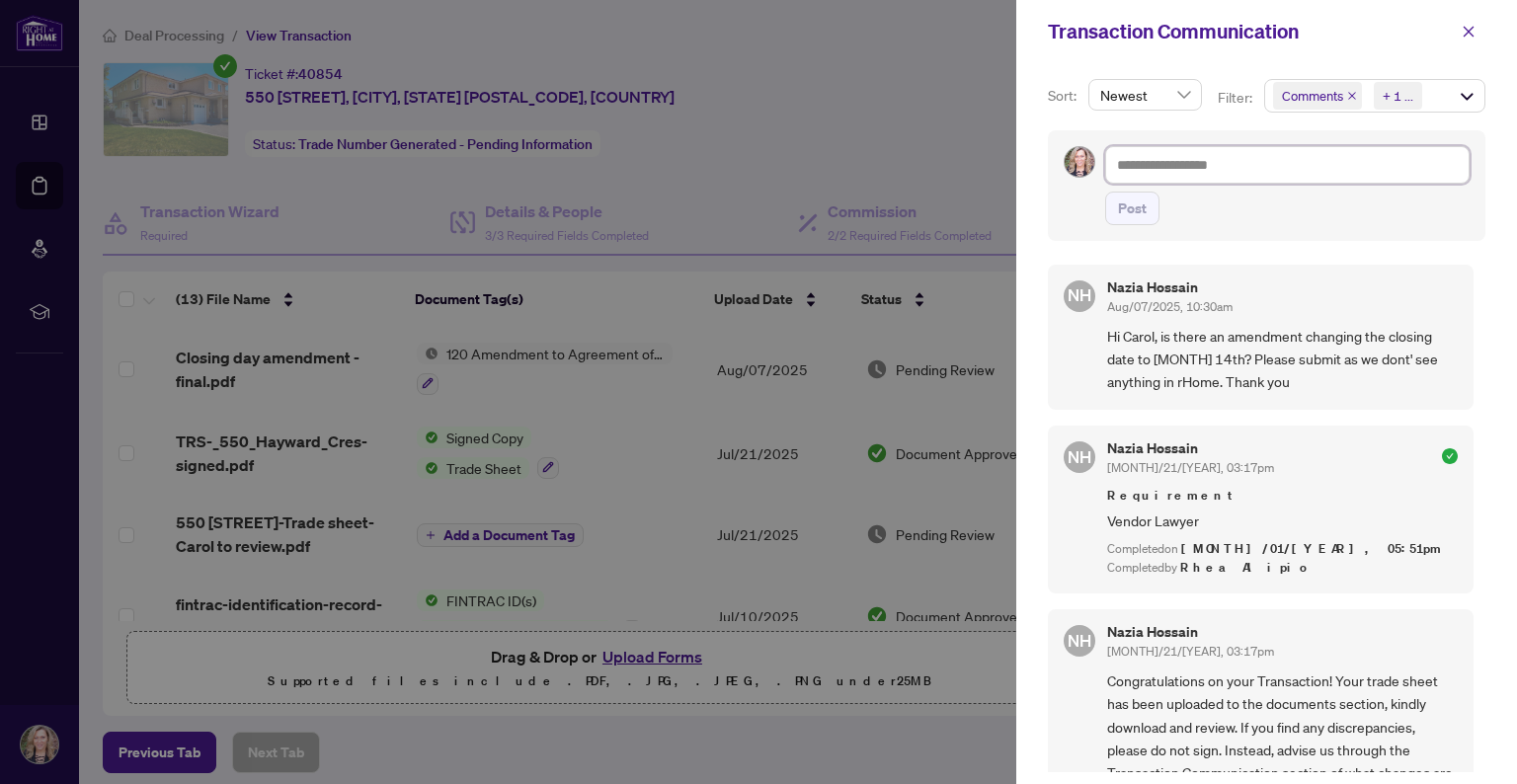 click at bounding box center (1287, 165) 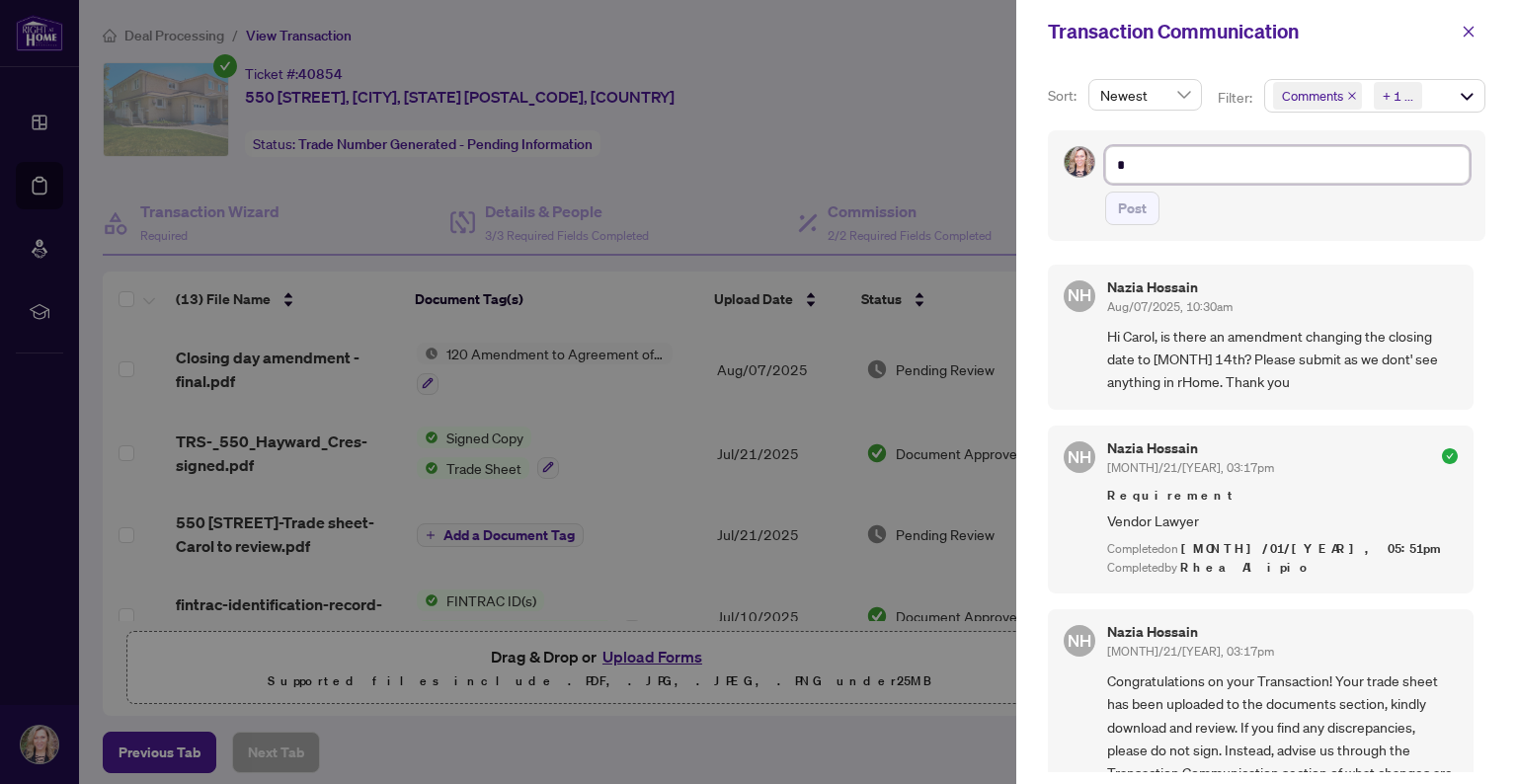type on "**" 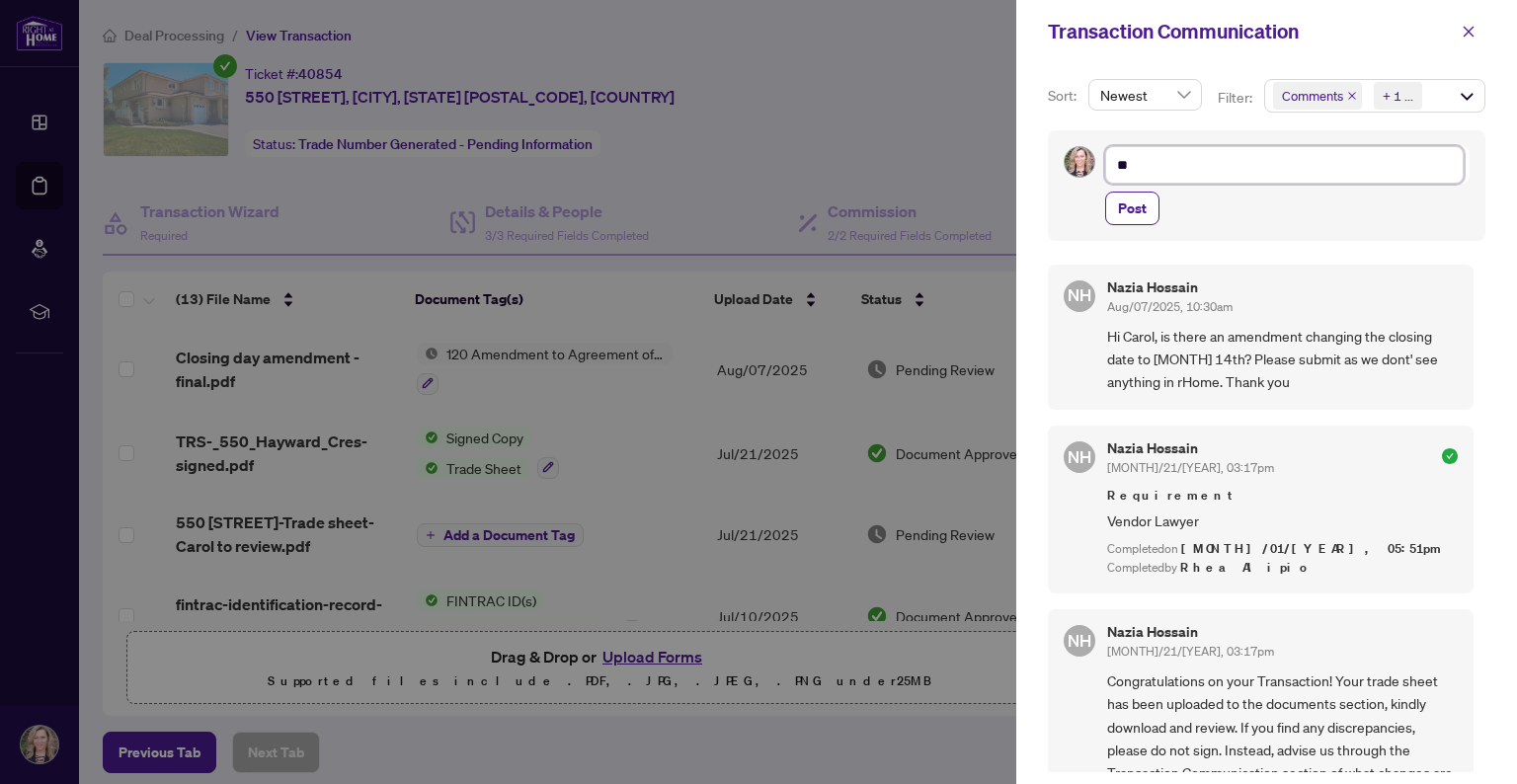 type on "***" 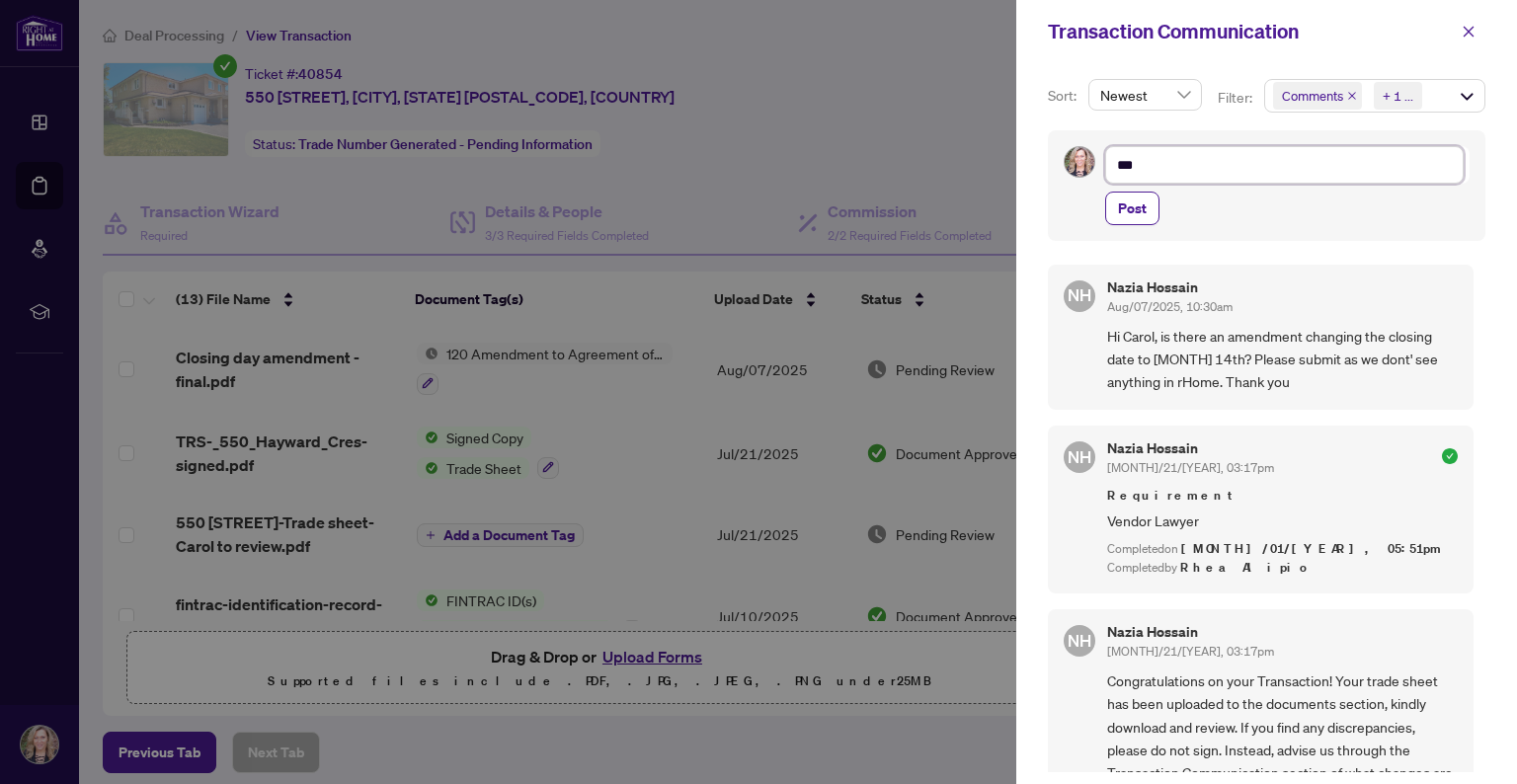 type on "***" 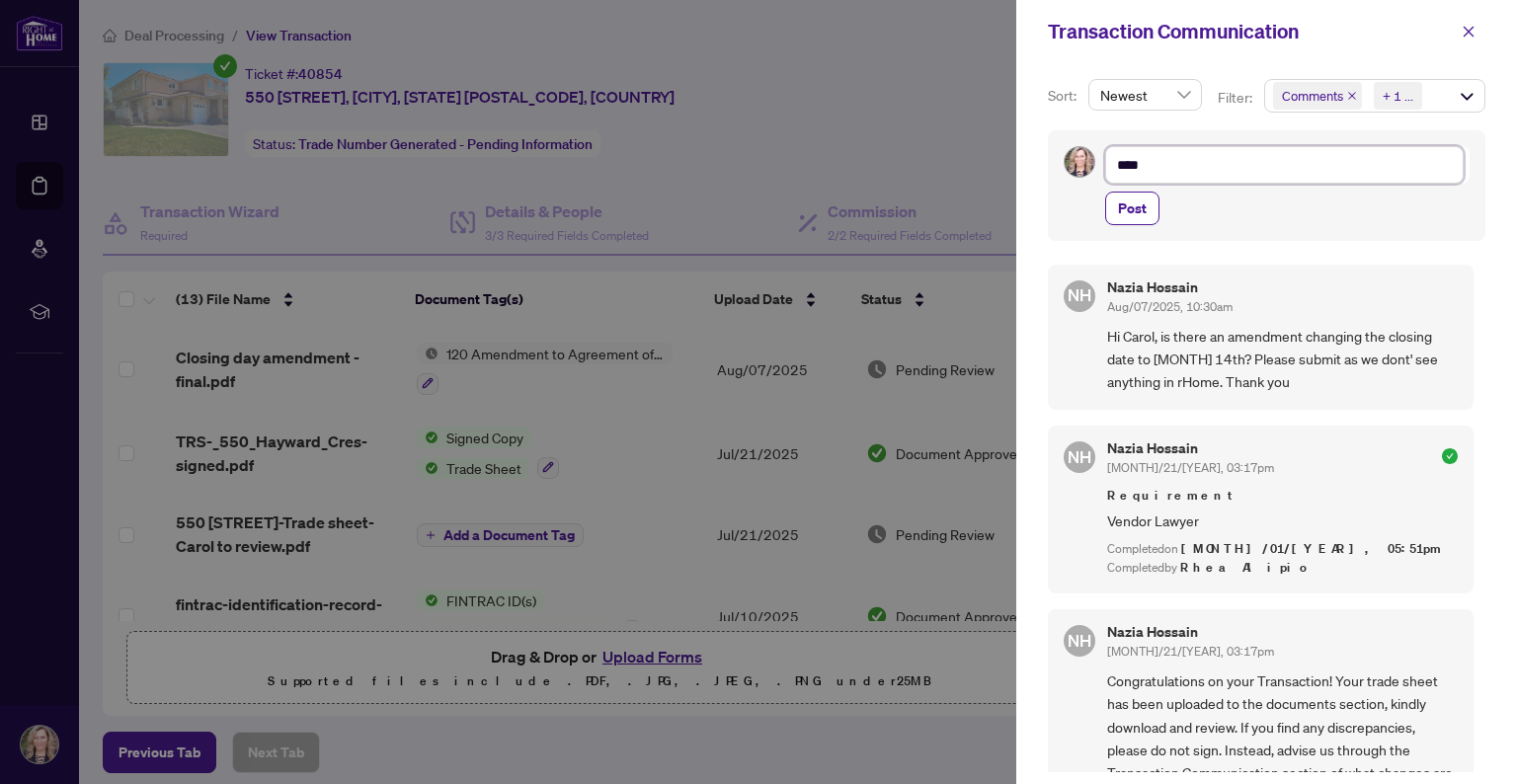 type on "*****" 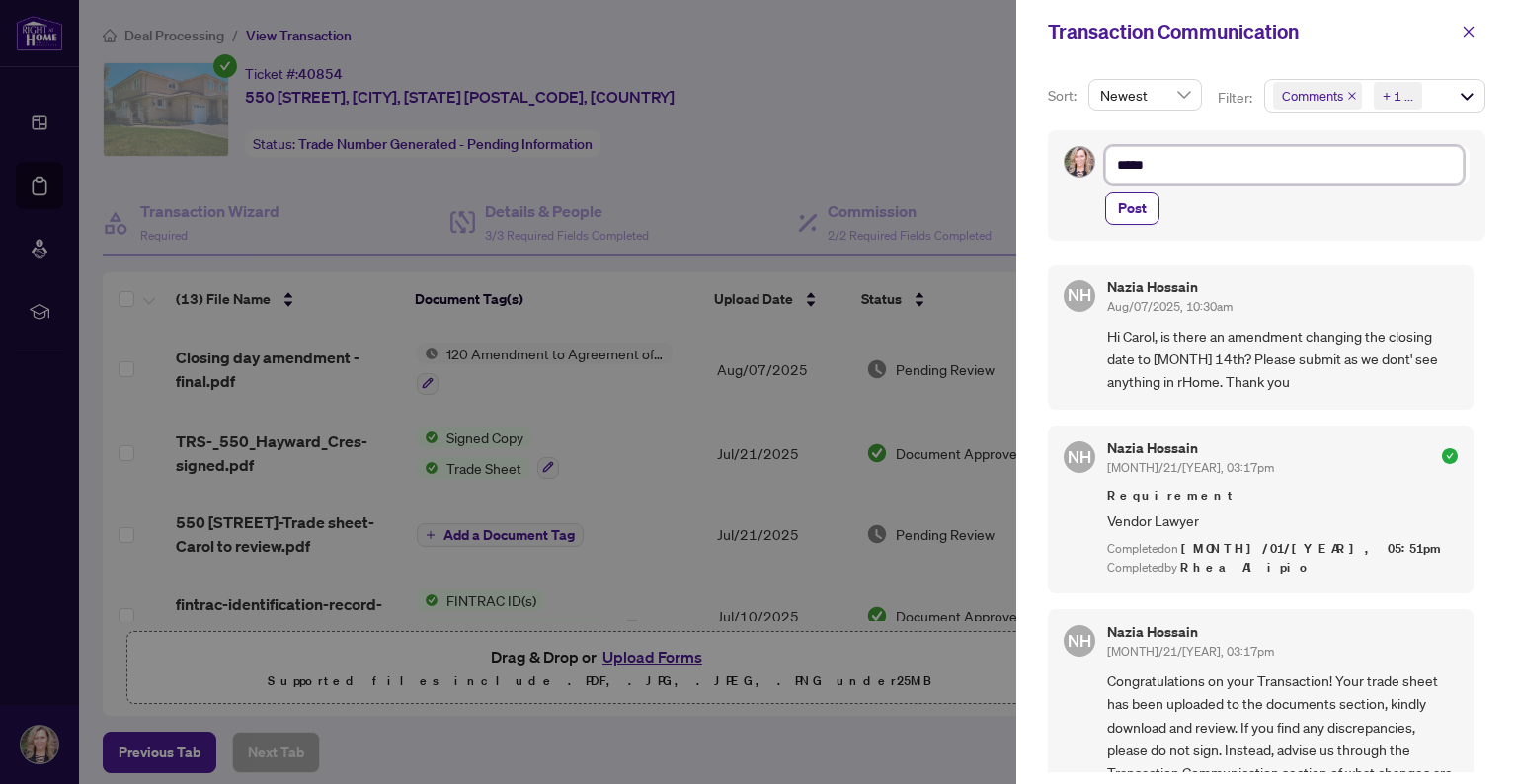 type on "******" 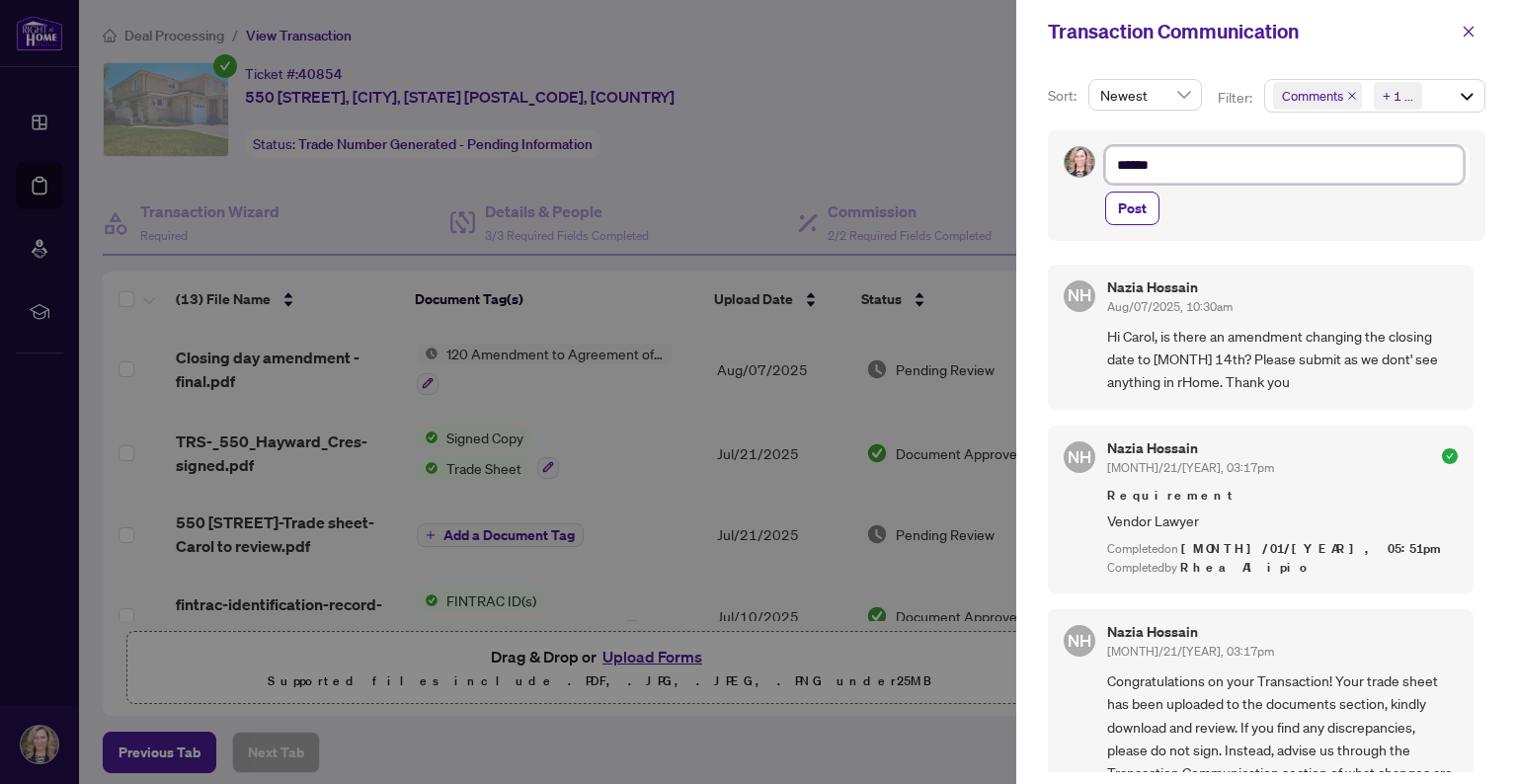 type on "*******" 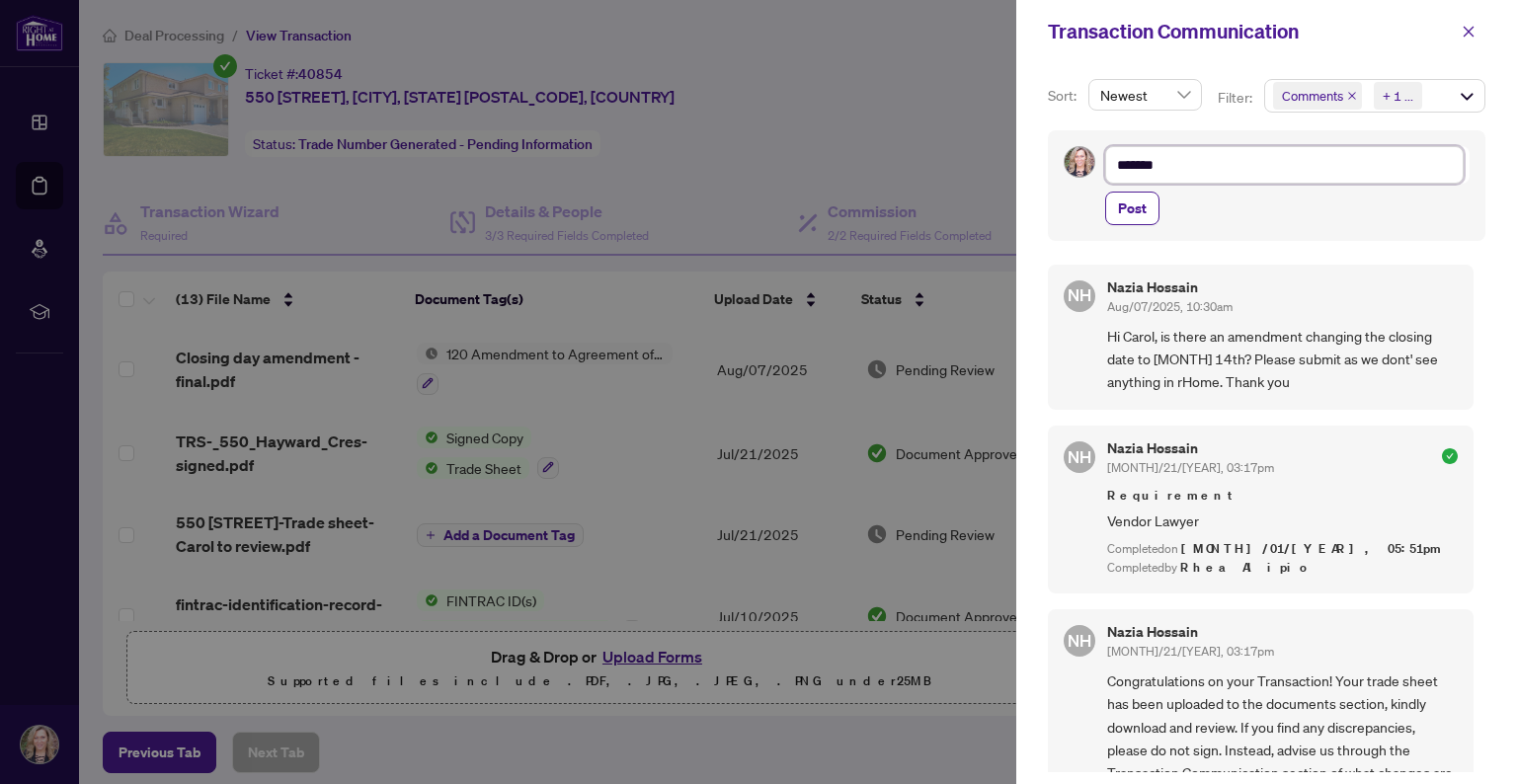 type on "********" 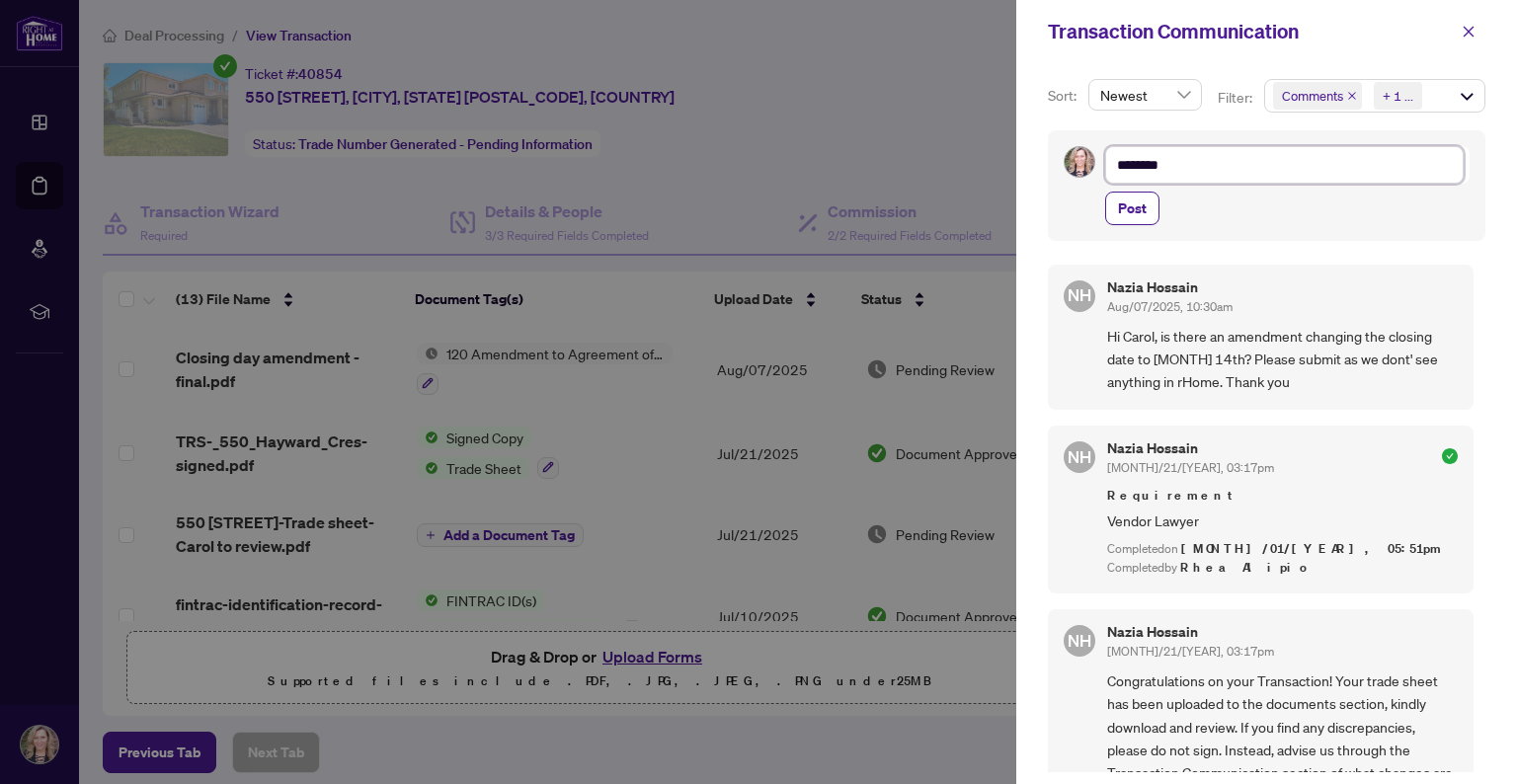 type on "********" 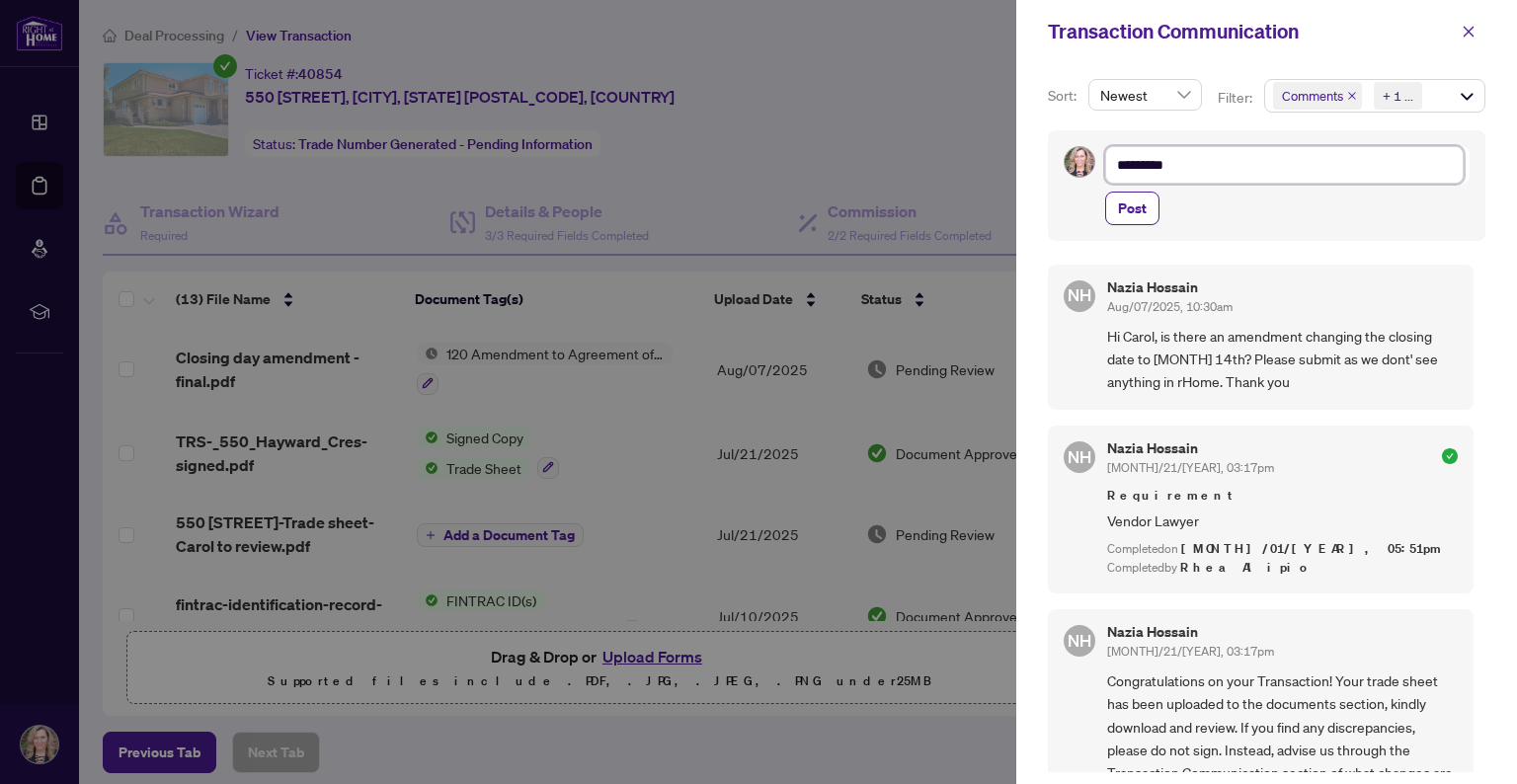 type on "*********" 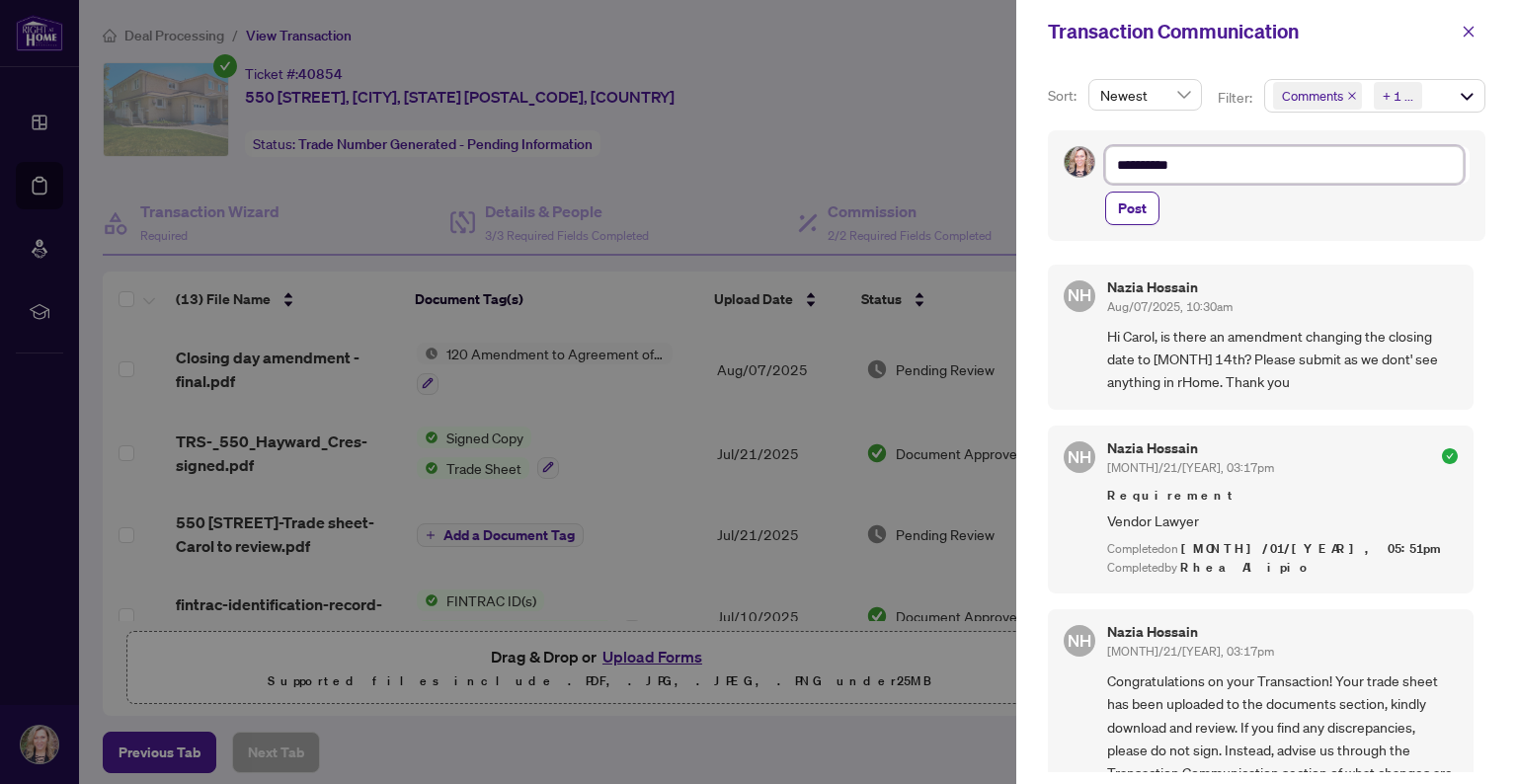 type on "**********" 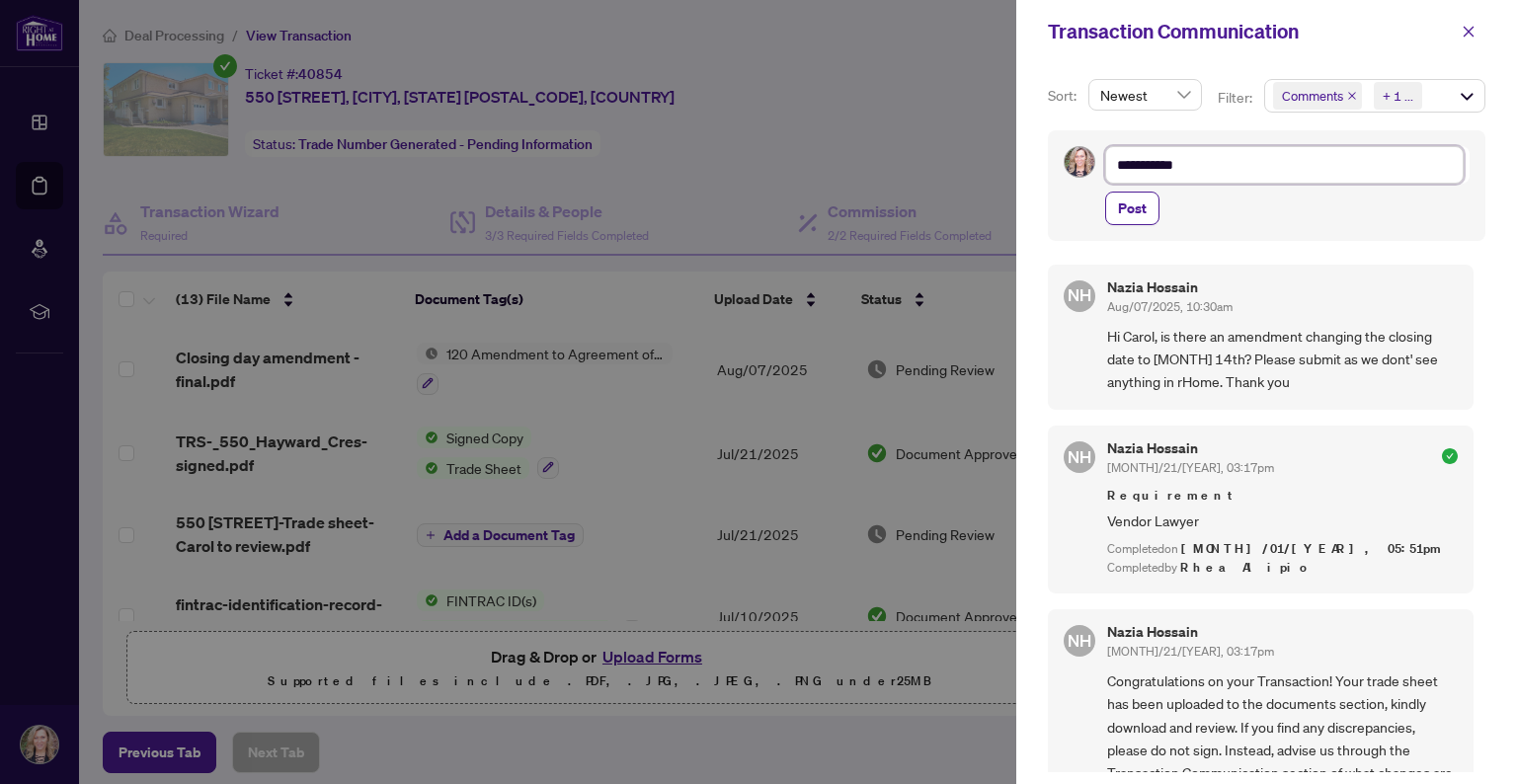 type on "**********" 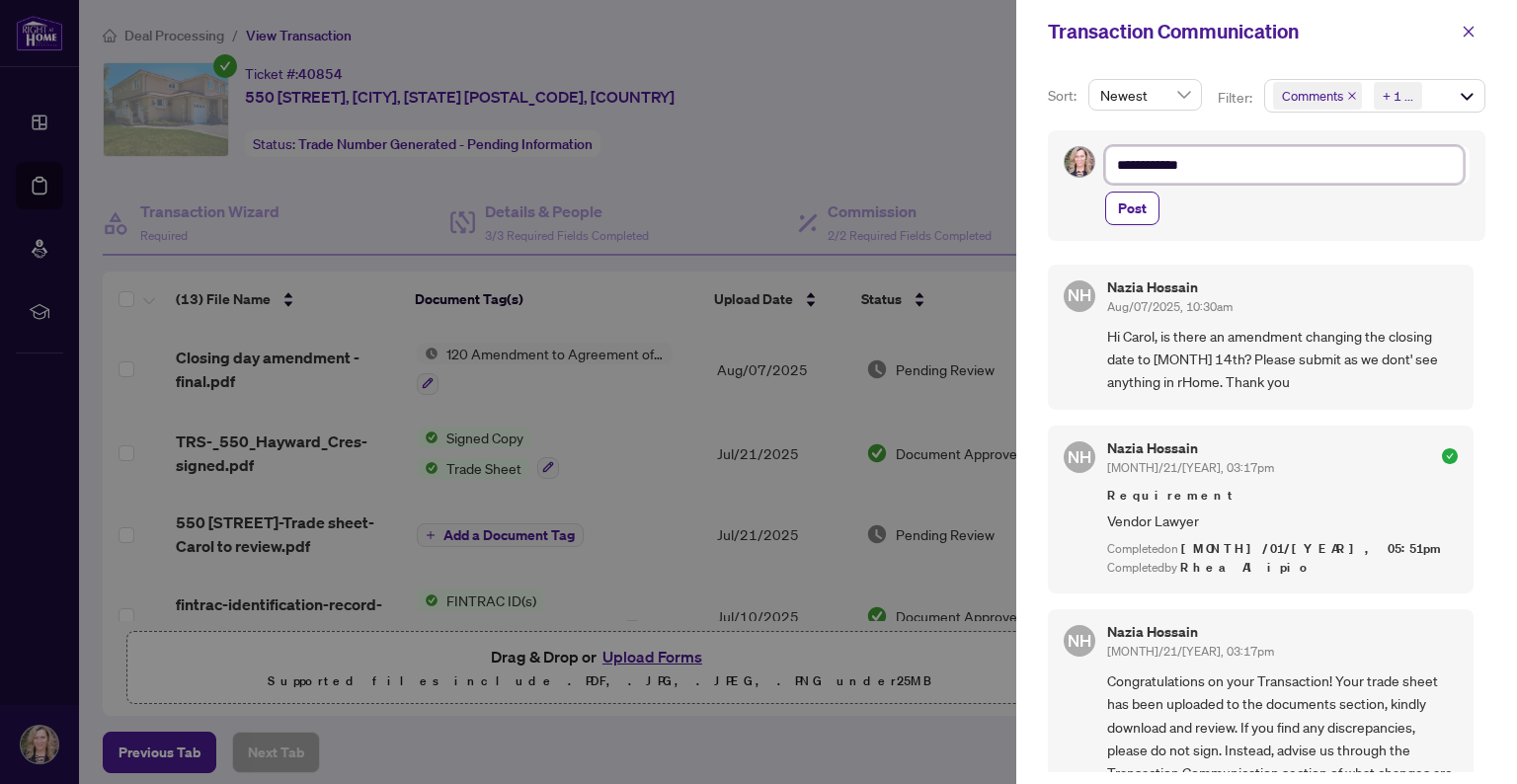 type on "**********" 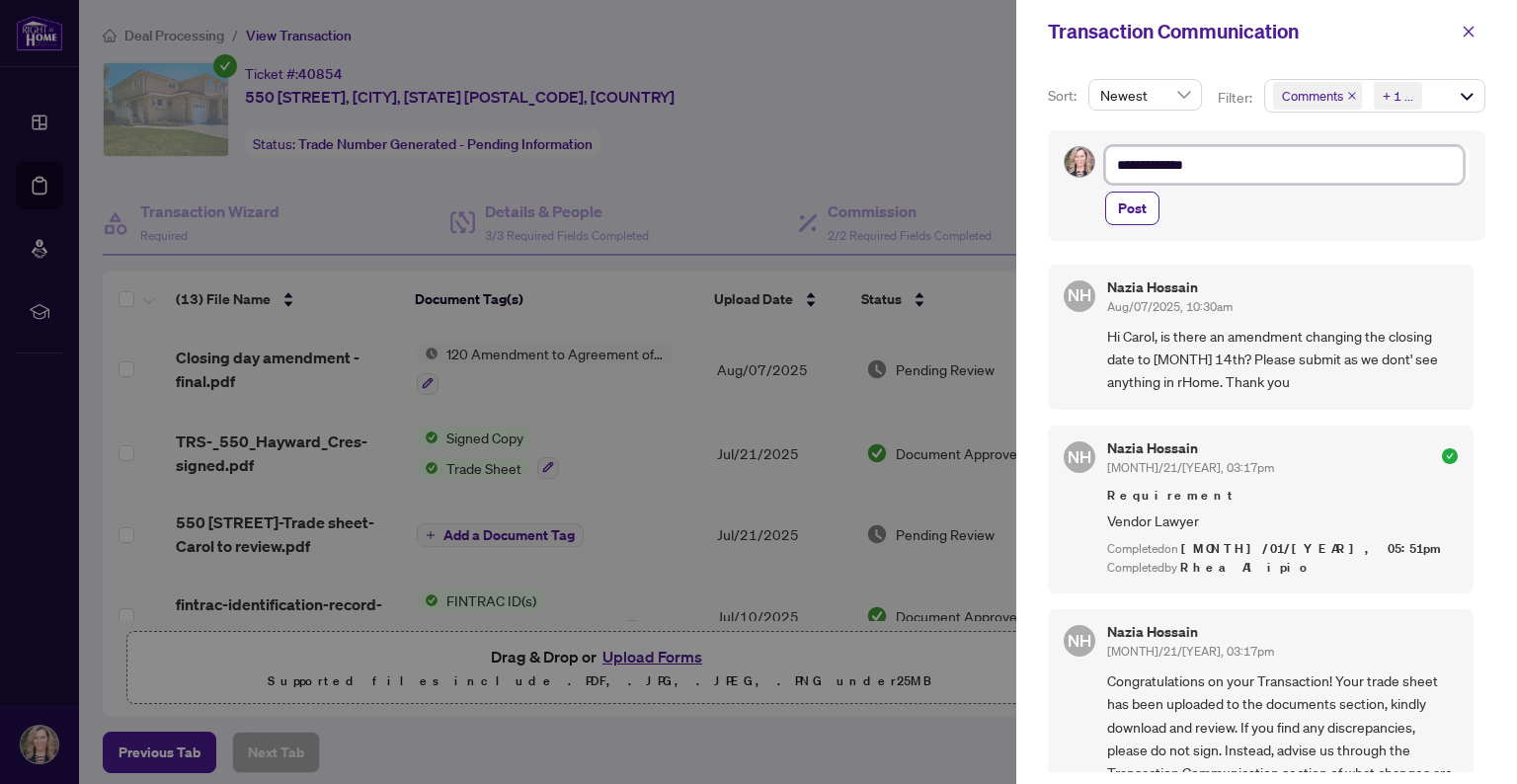 type on "**********" 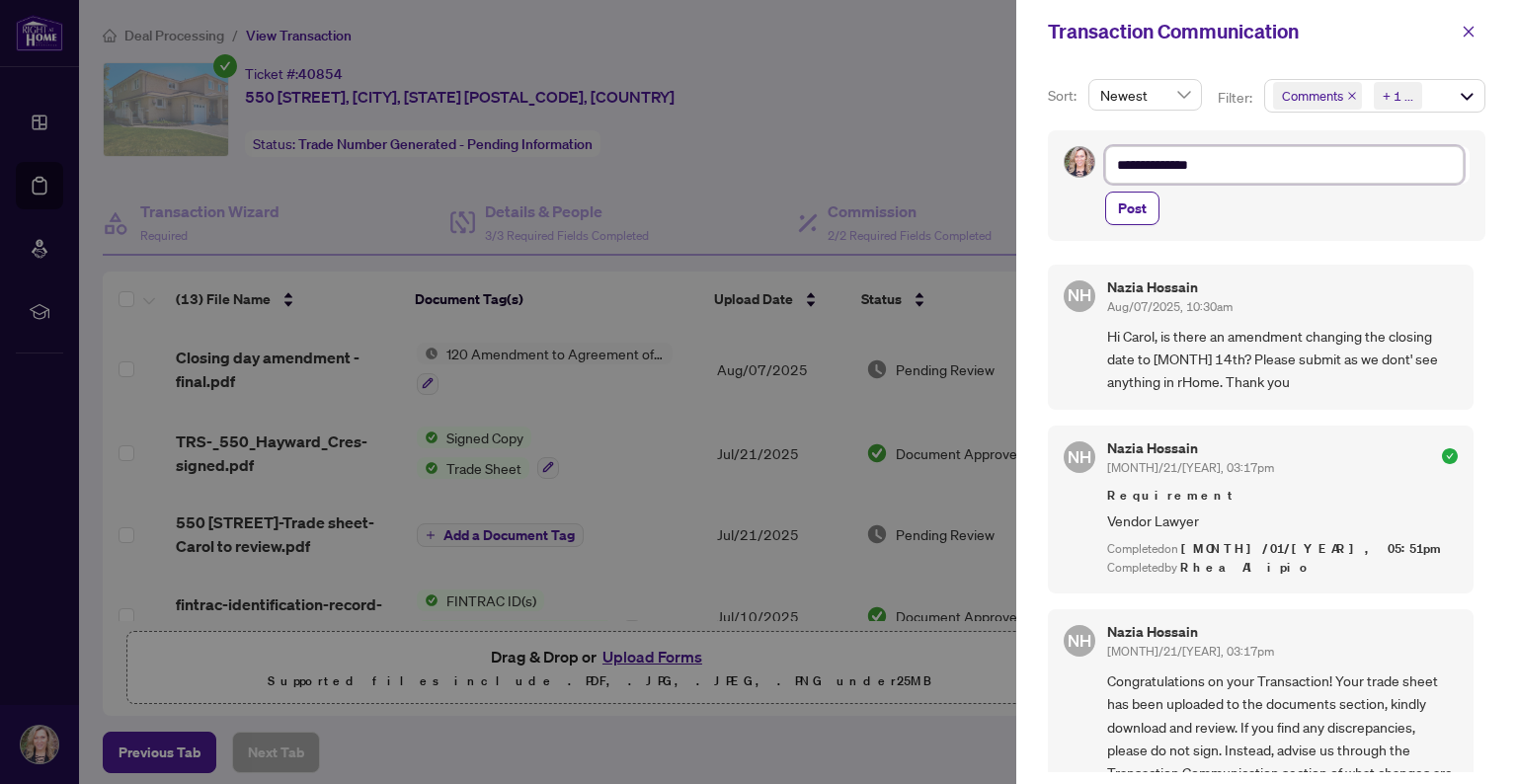 type on "**********" 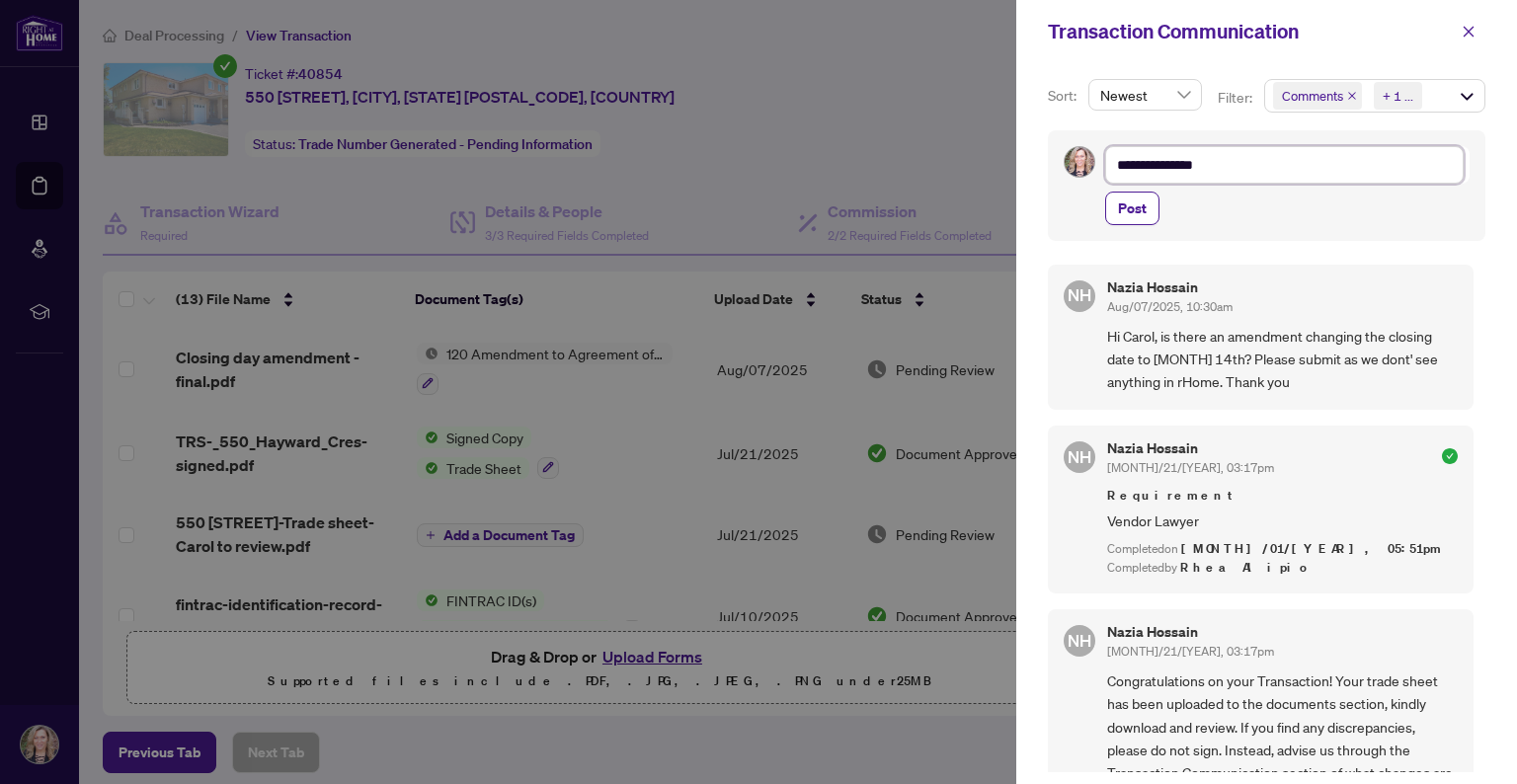 type on "**********" 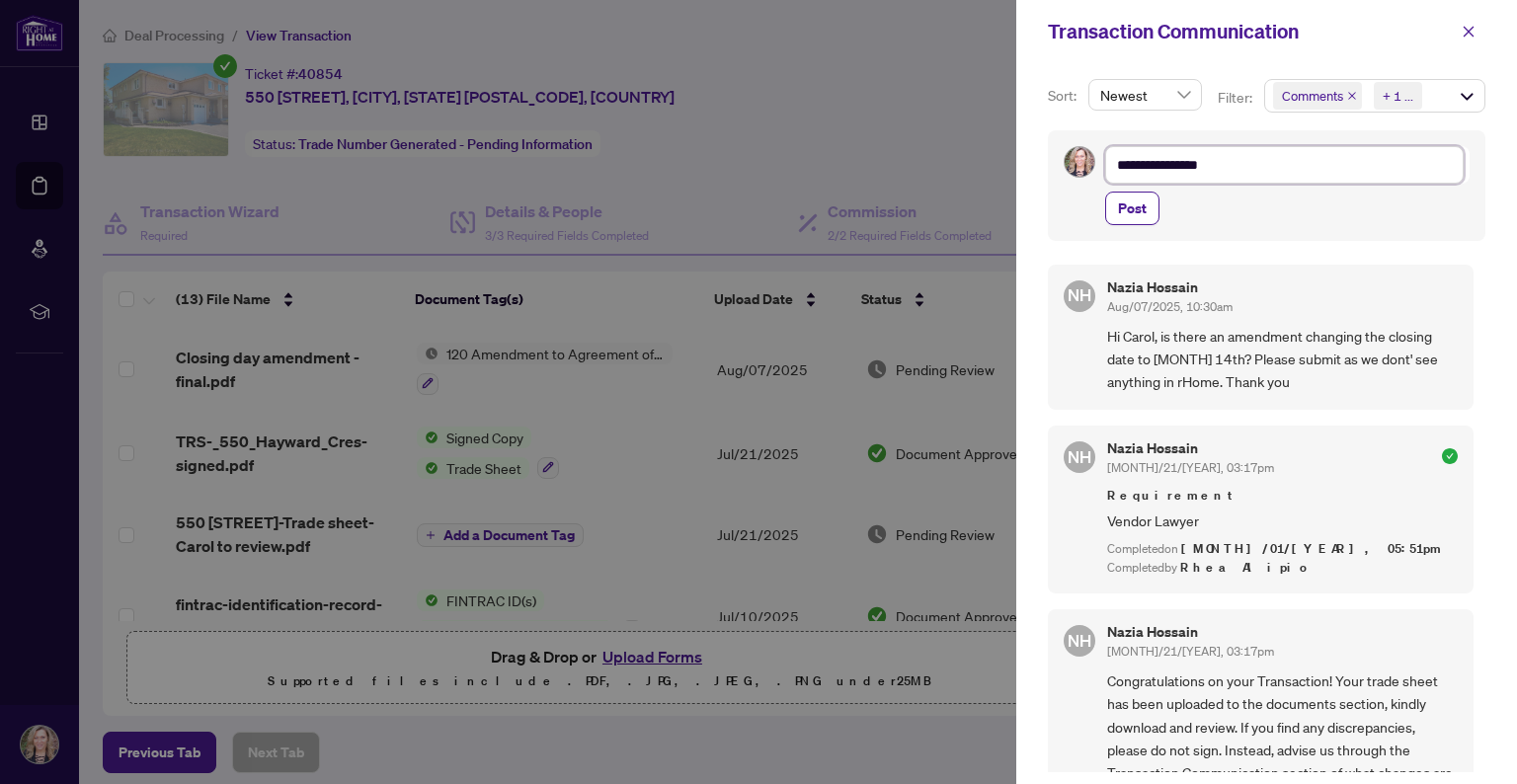 type on "**********" 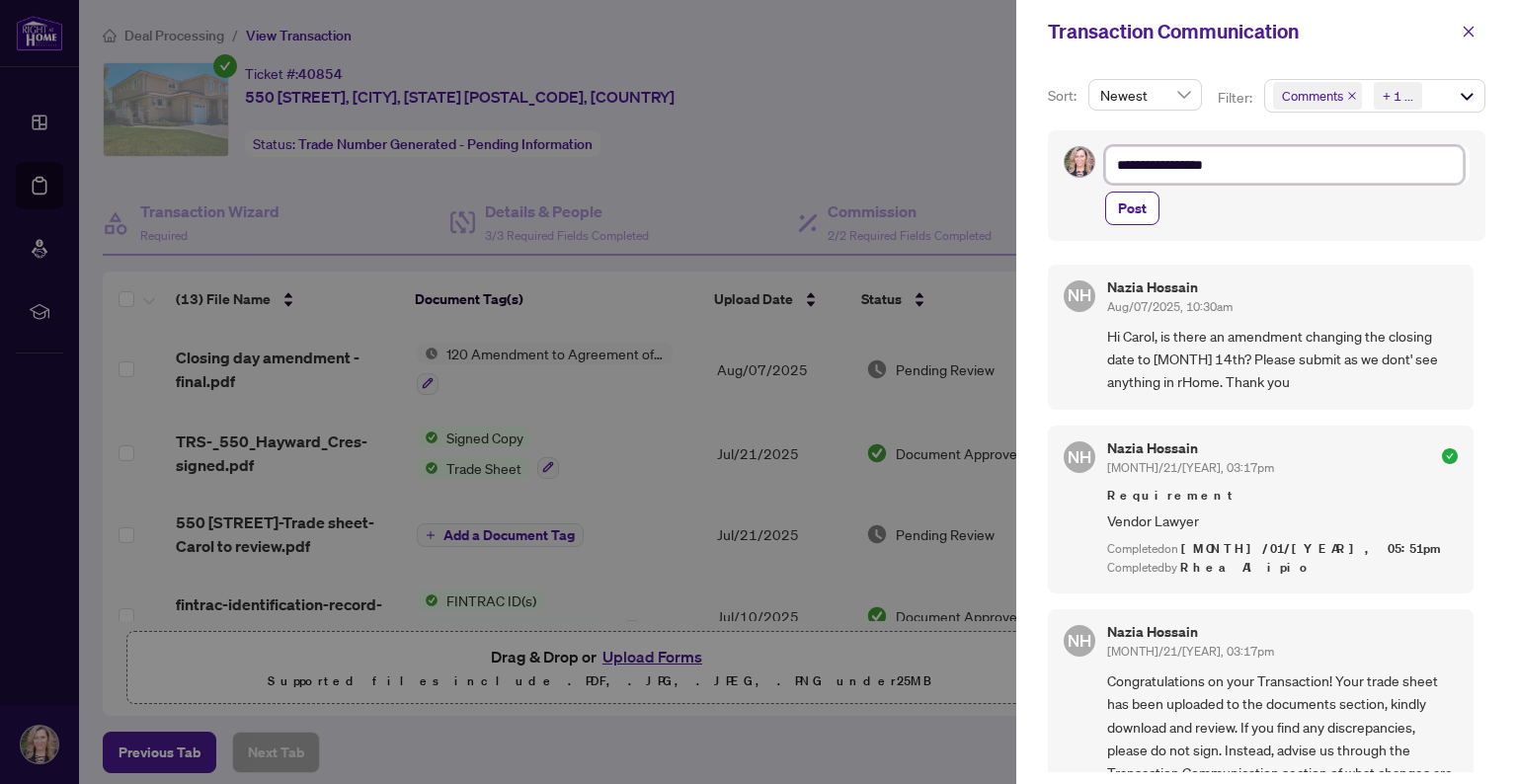 type on "**********" 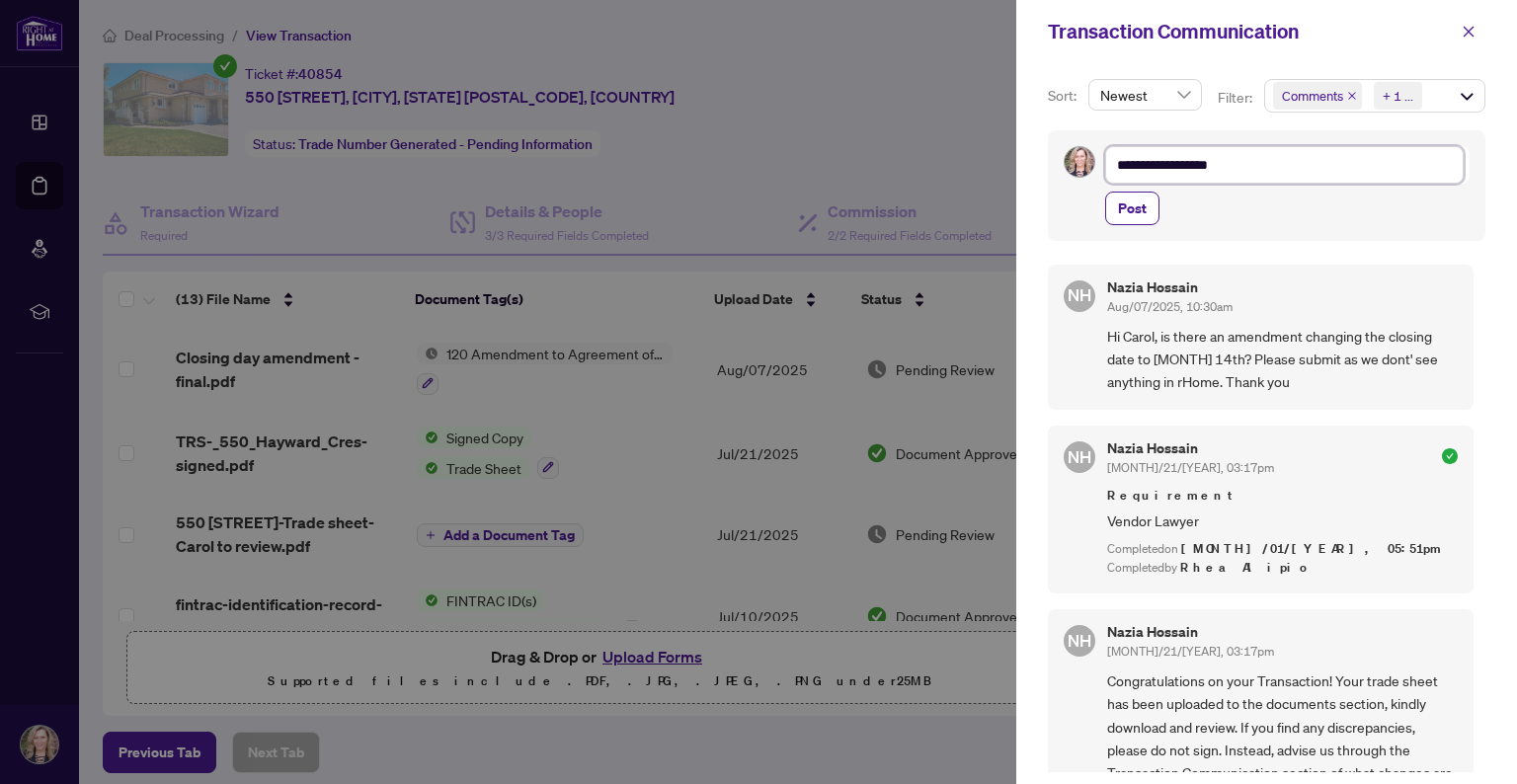 type on "**********" 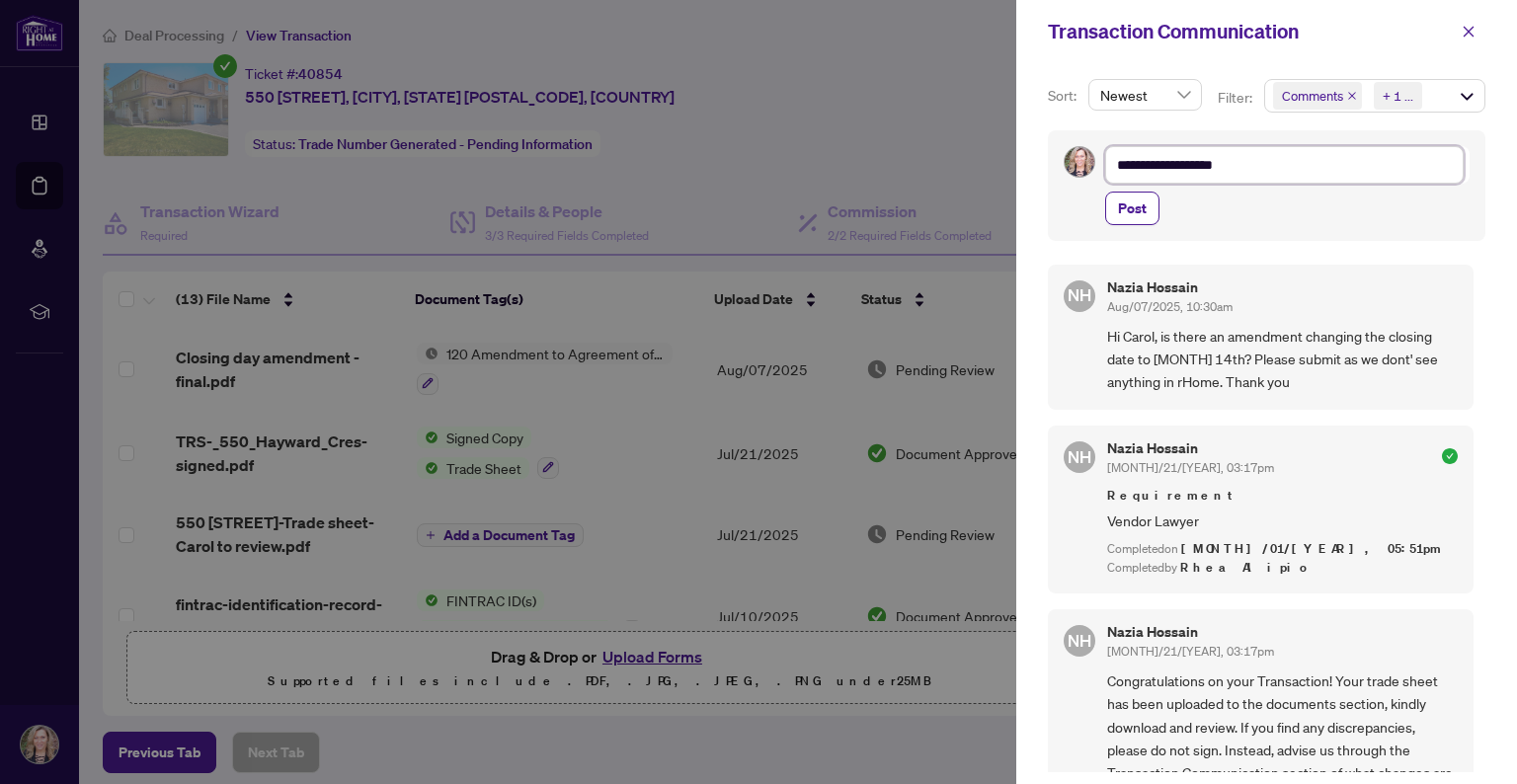 type on "**********" 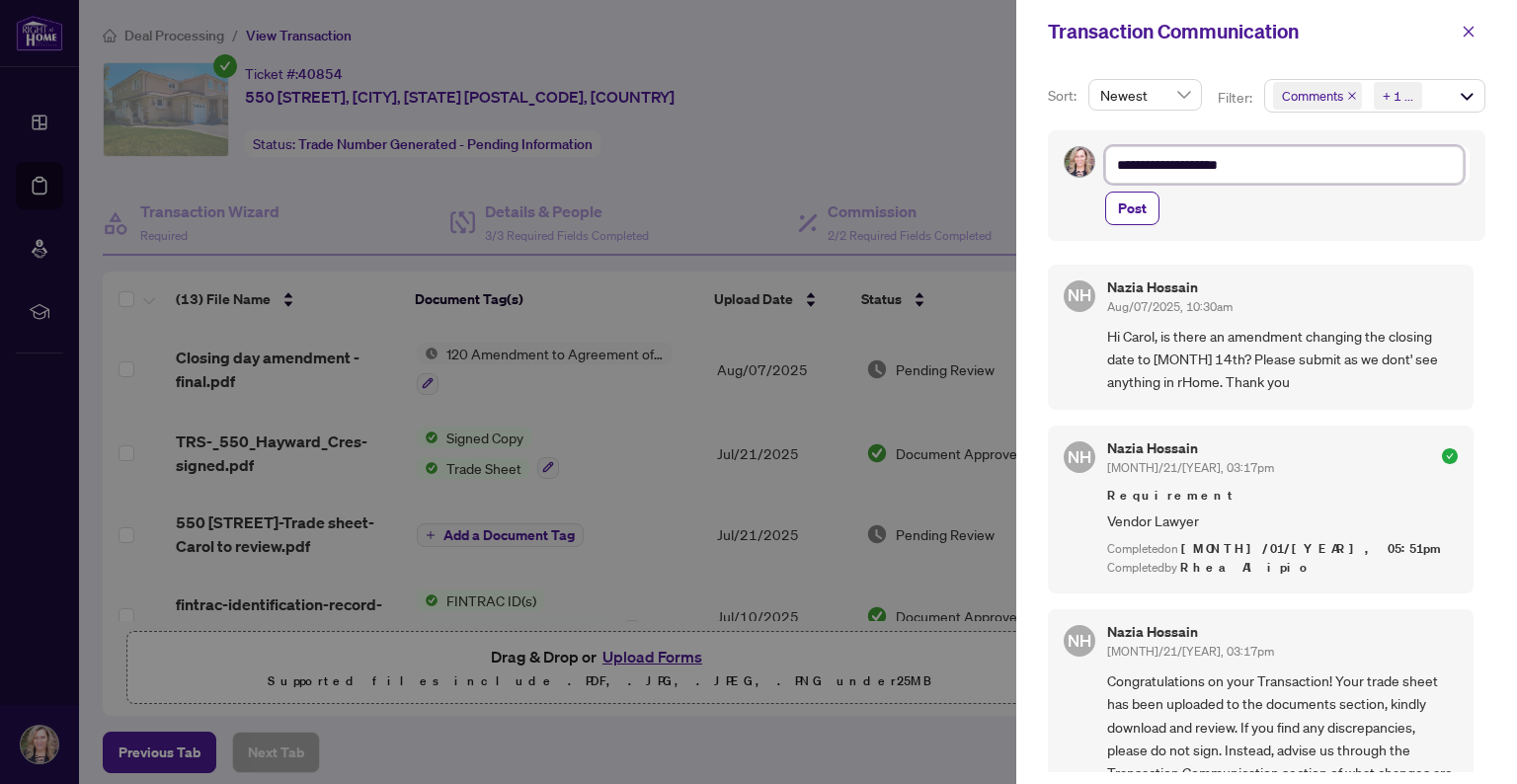 type on "**********" 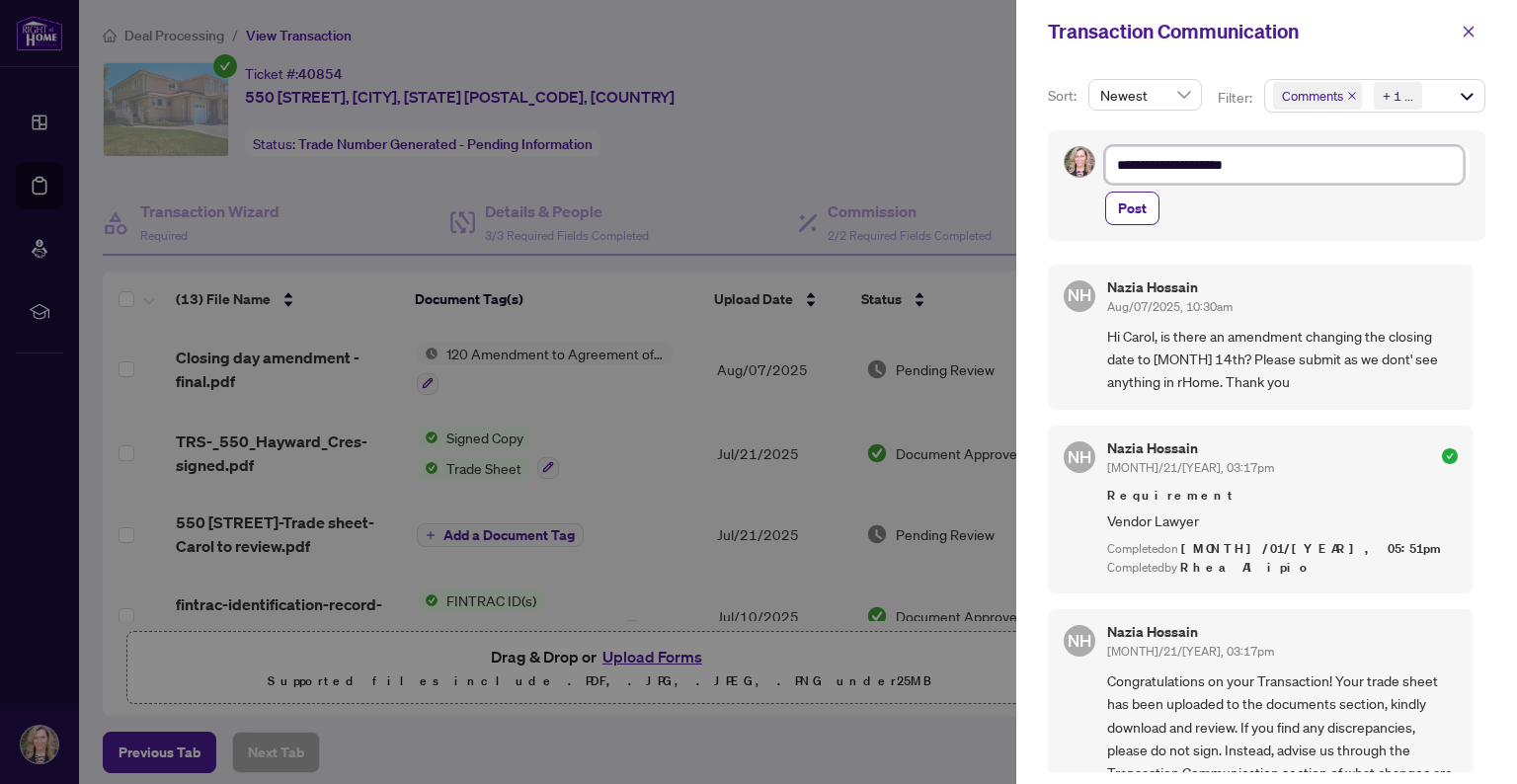 type on "**********" 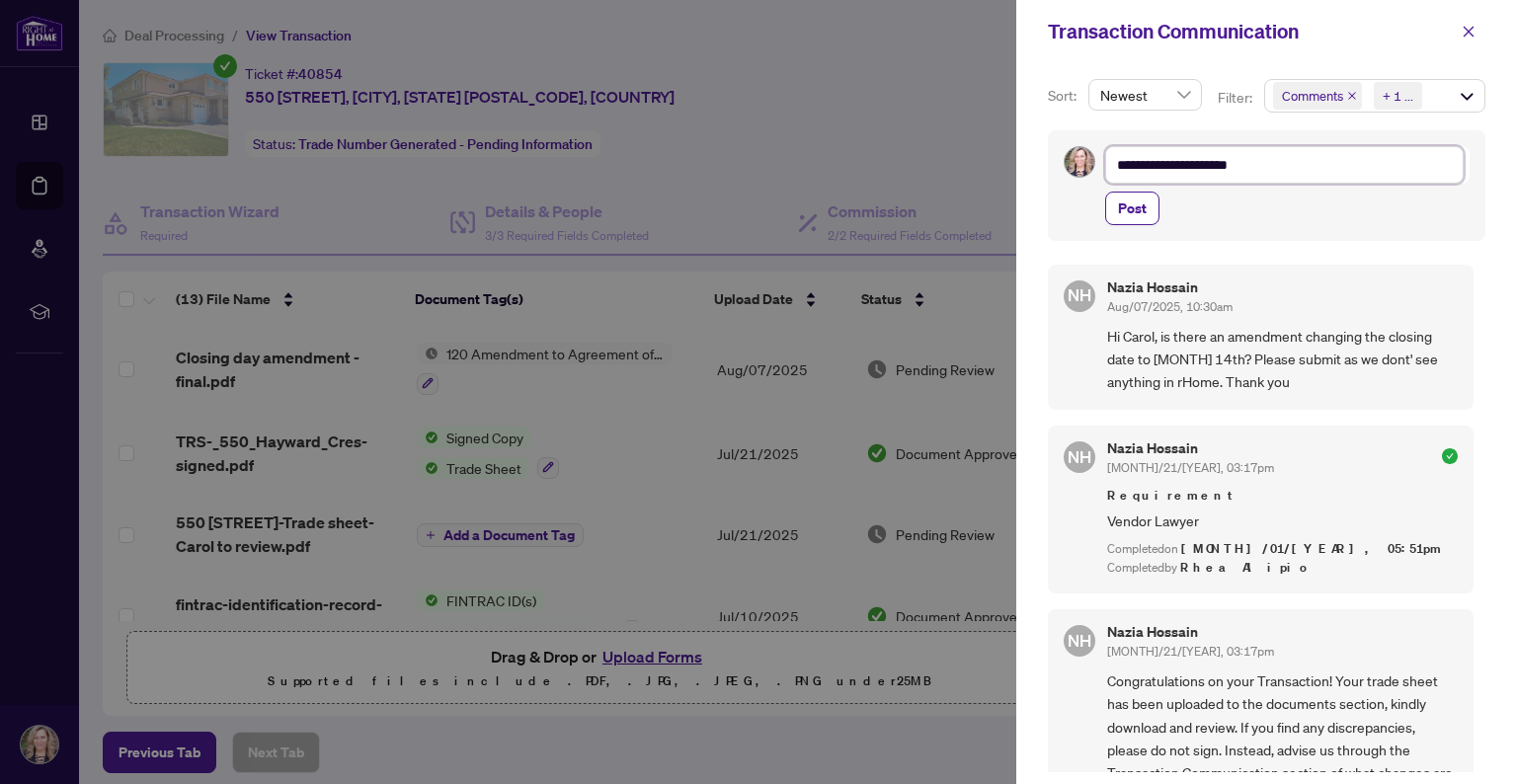type on "**********" 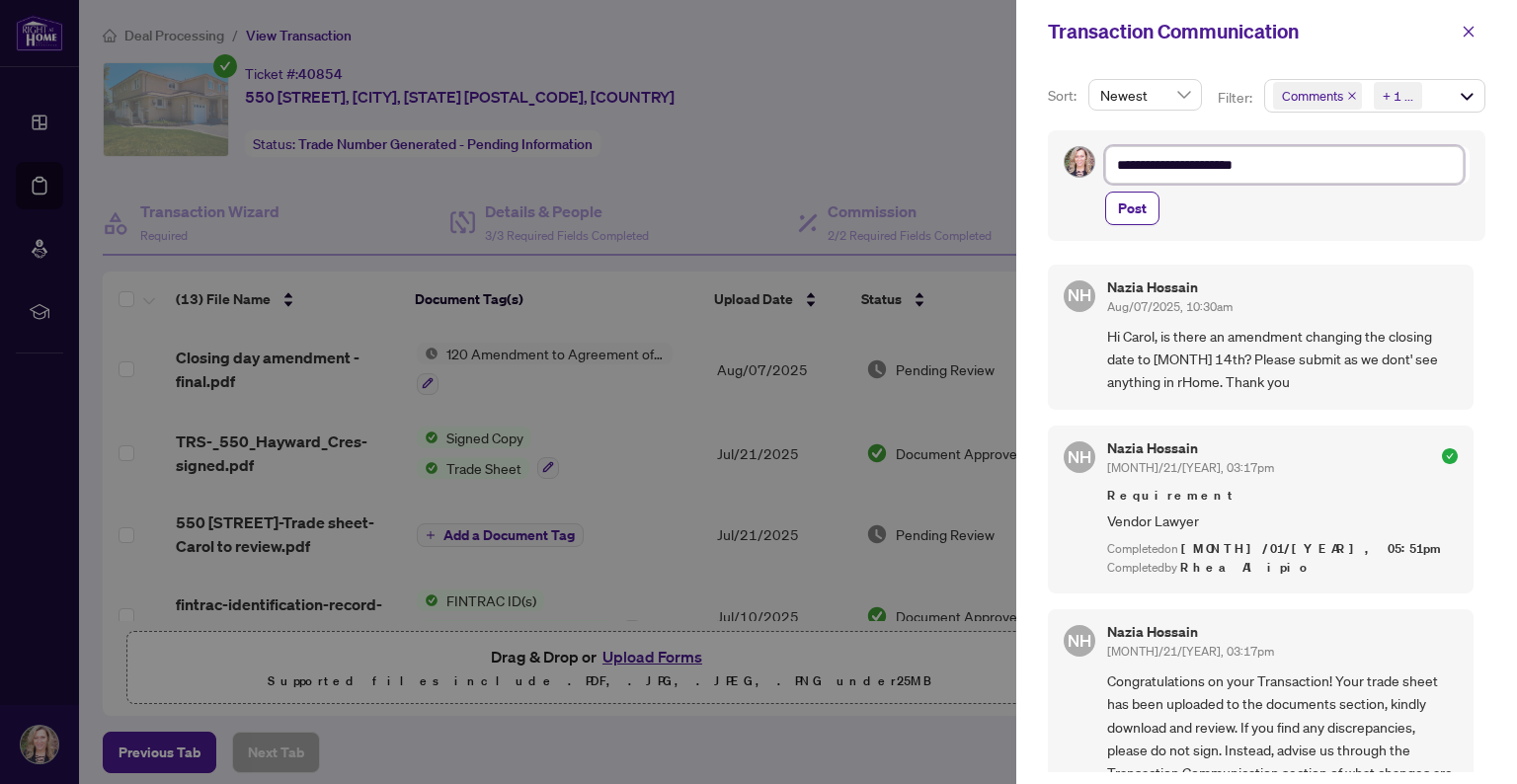 type on "**********" 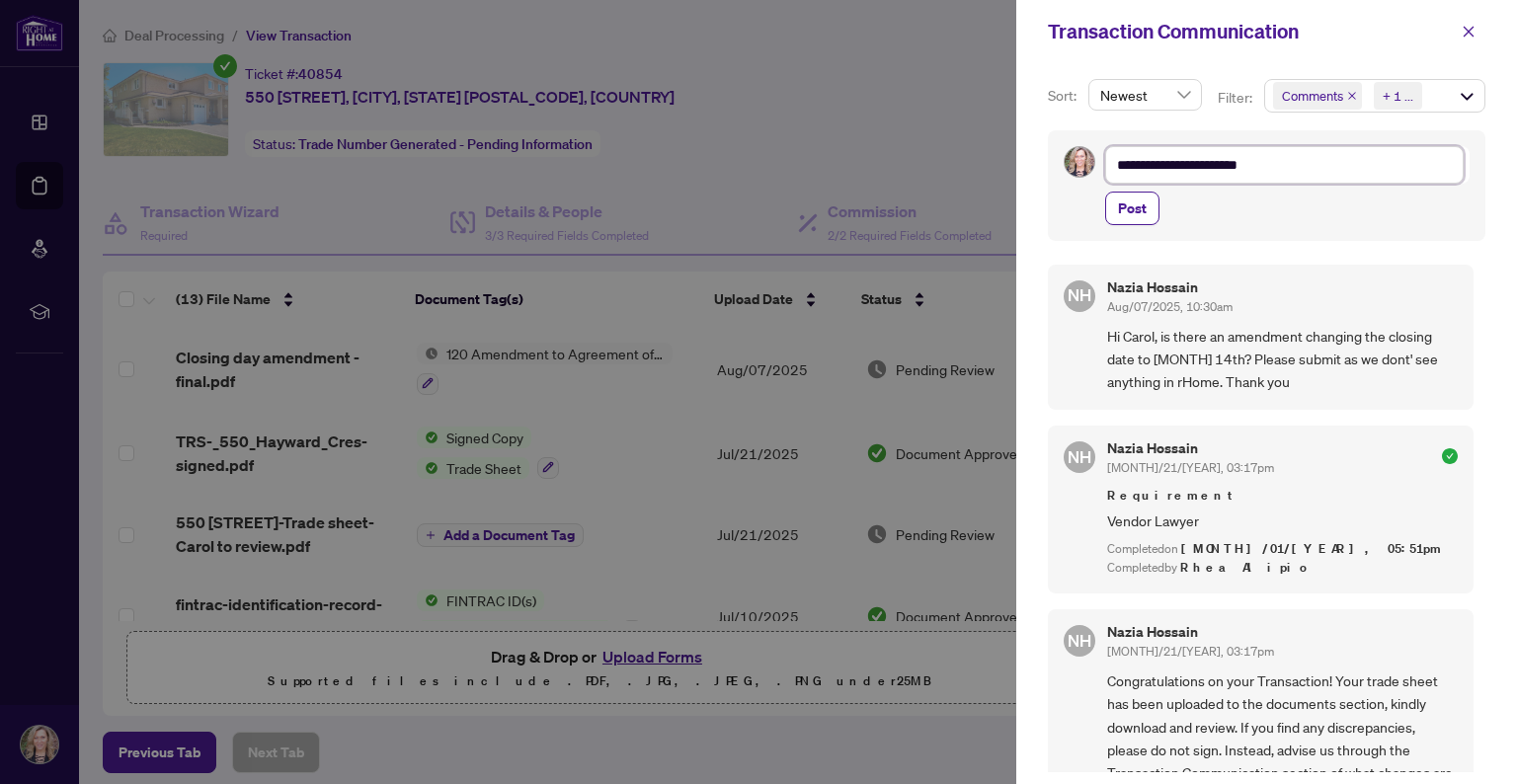 type on "**********" 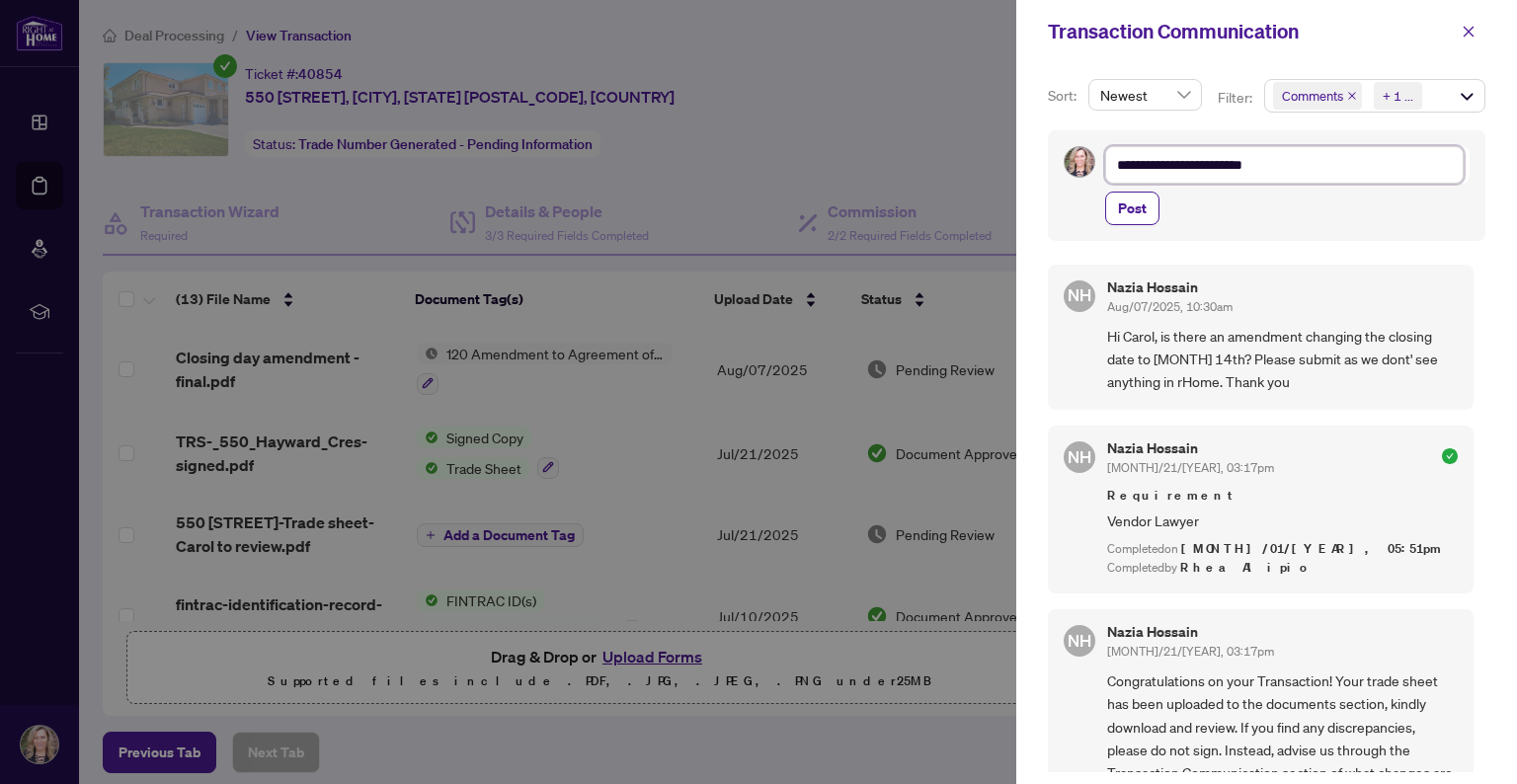 type on "**********" 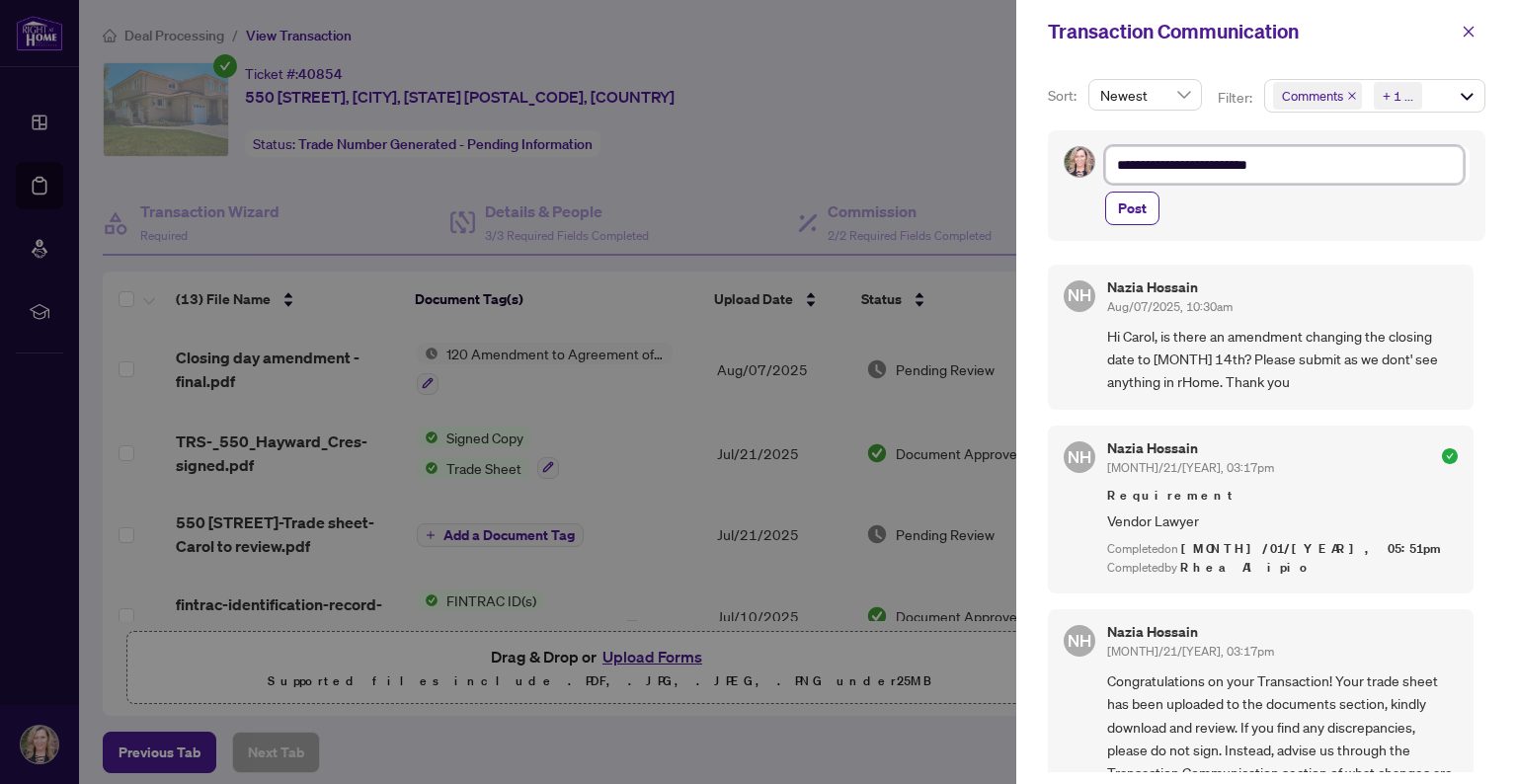 type on "**********" 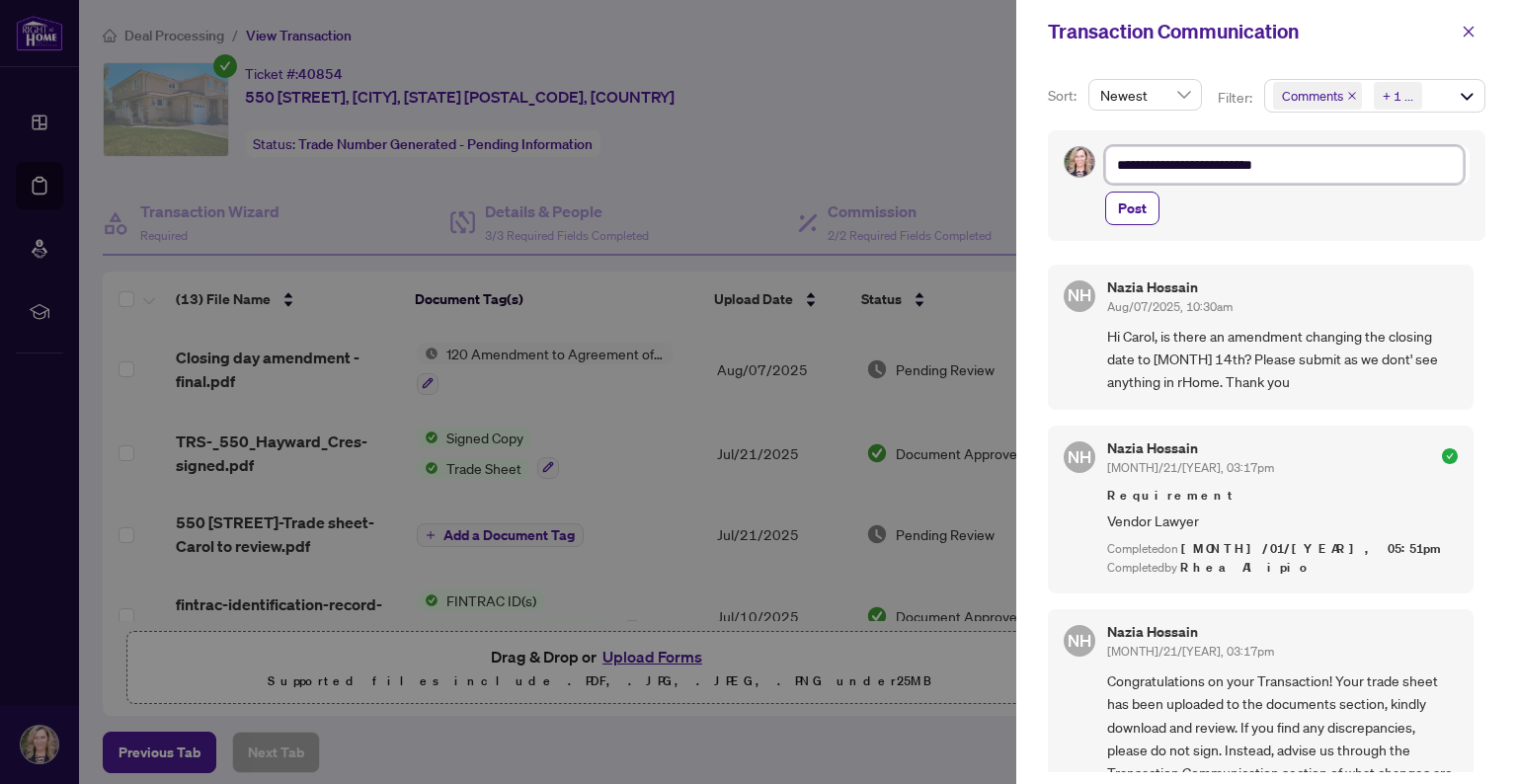 type on "**********" 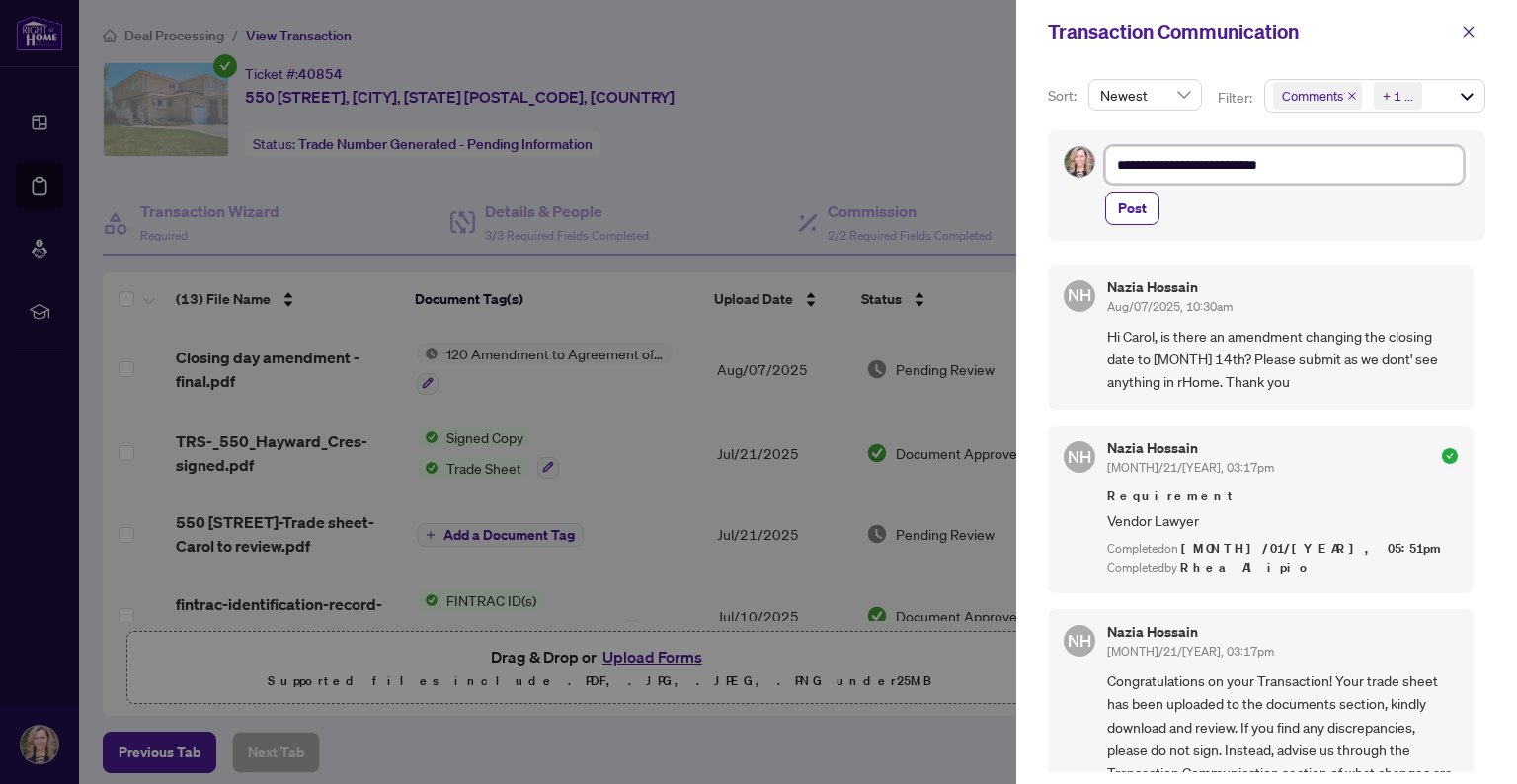 type on "**********" 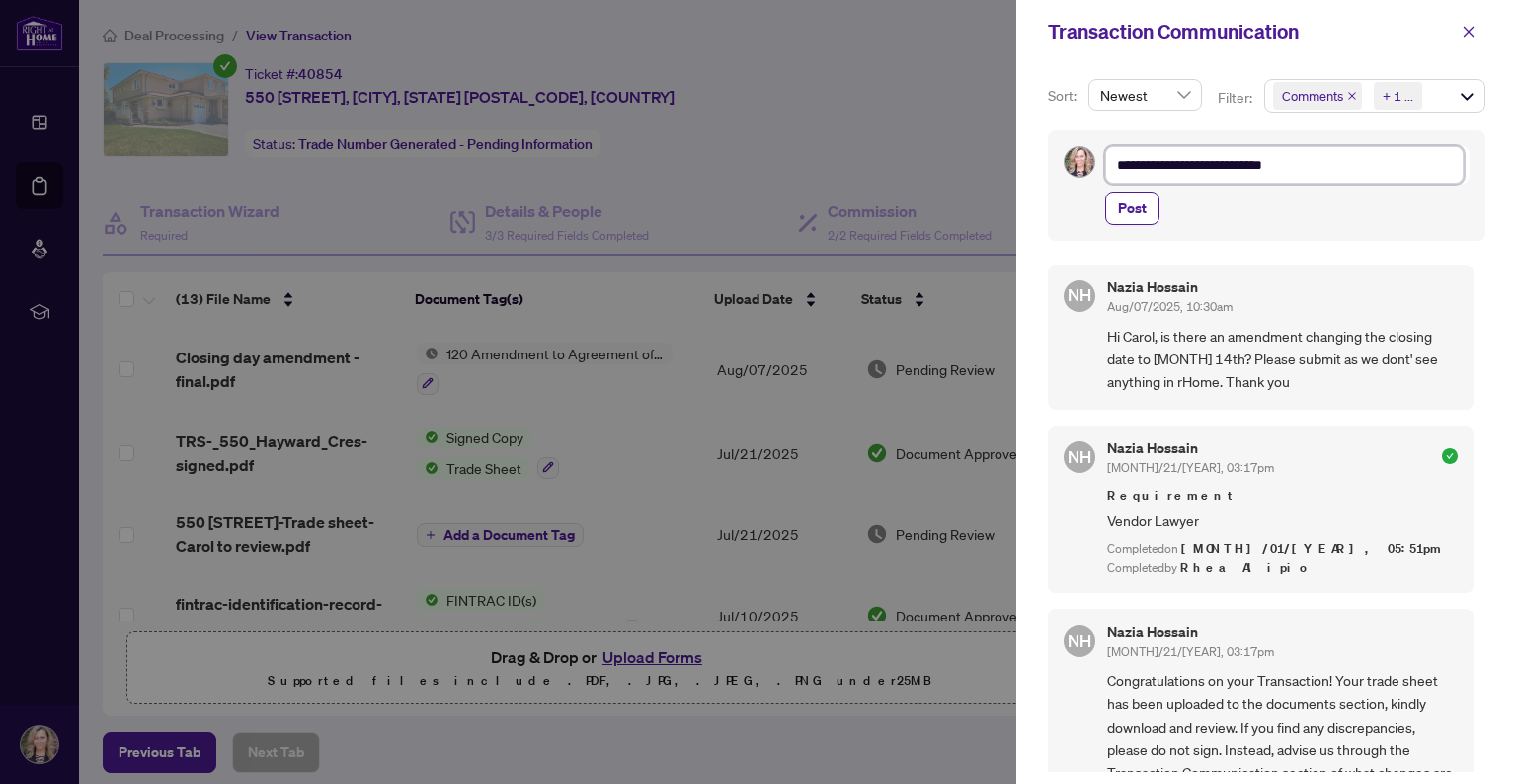 type on "**********" 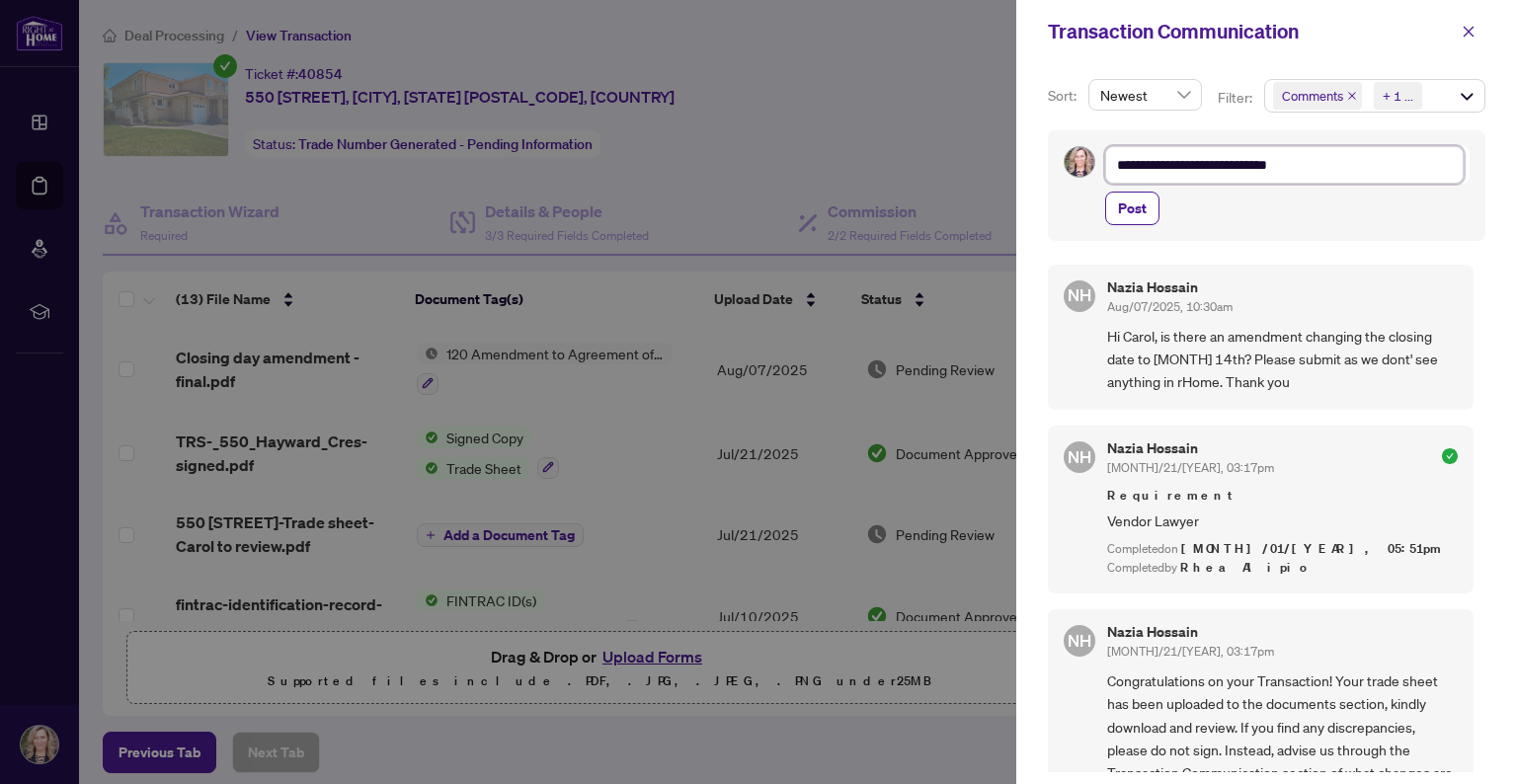 type on "**********" 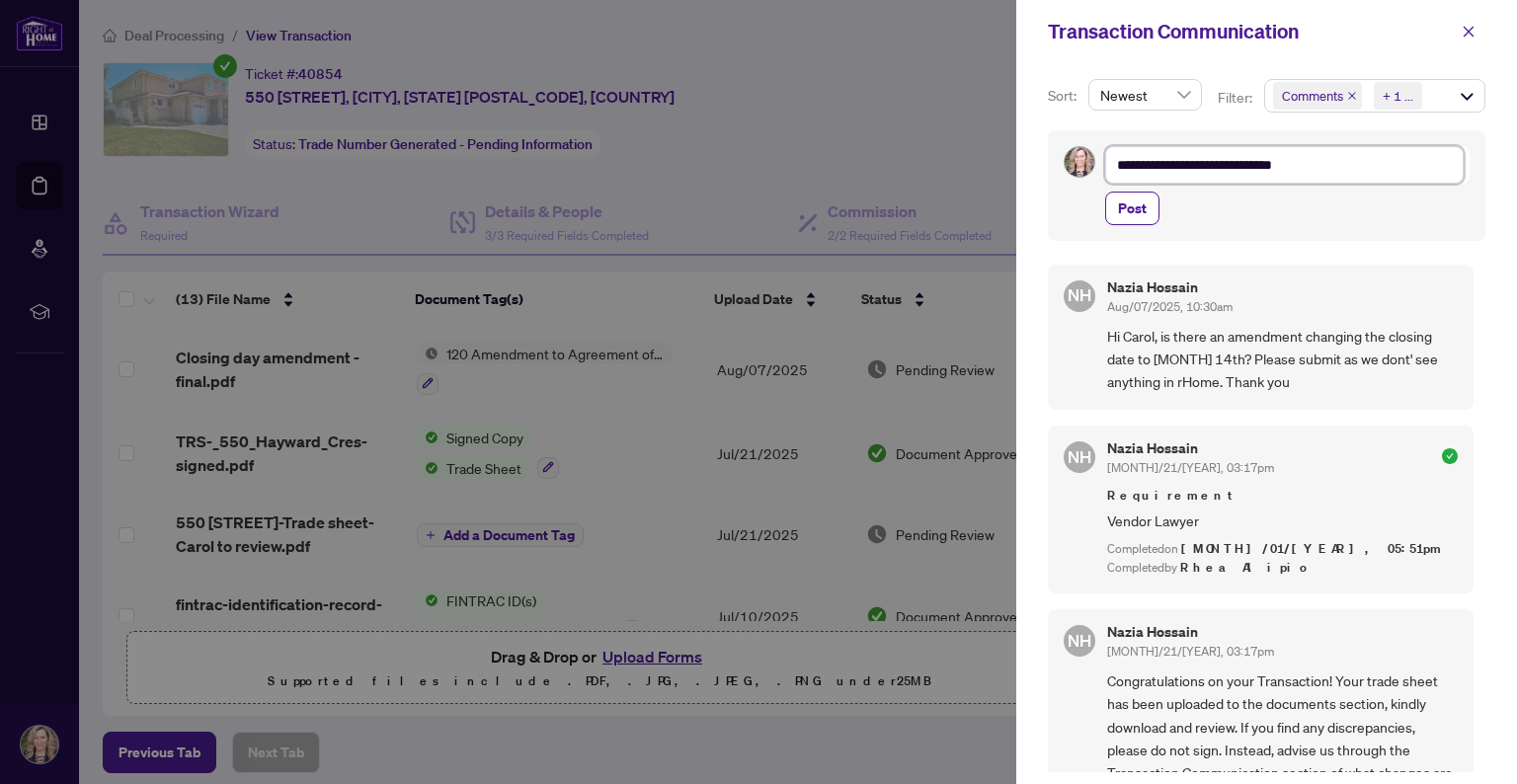 type on "**********" 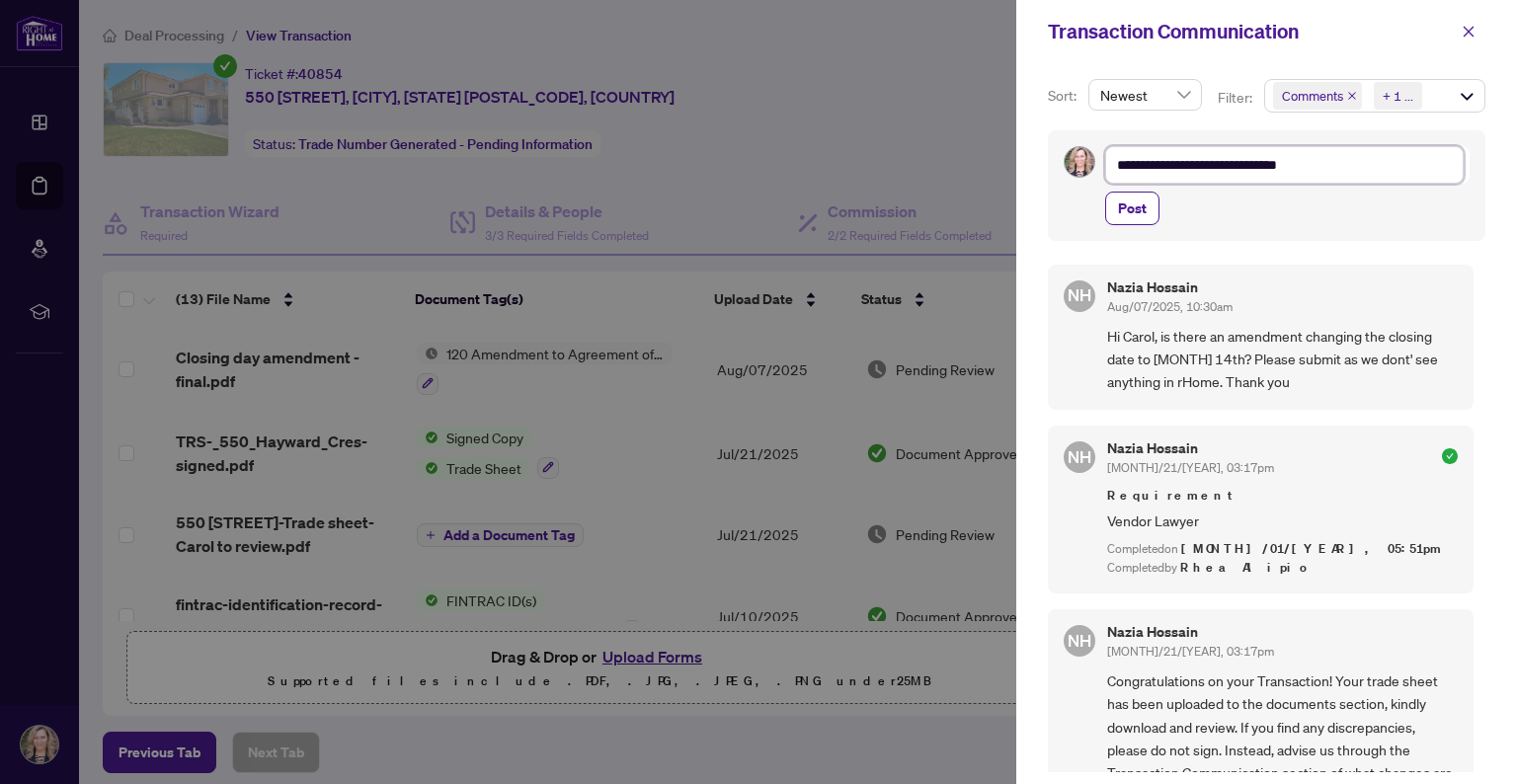 type on "**********" 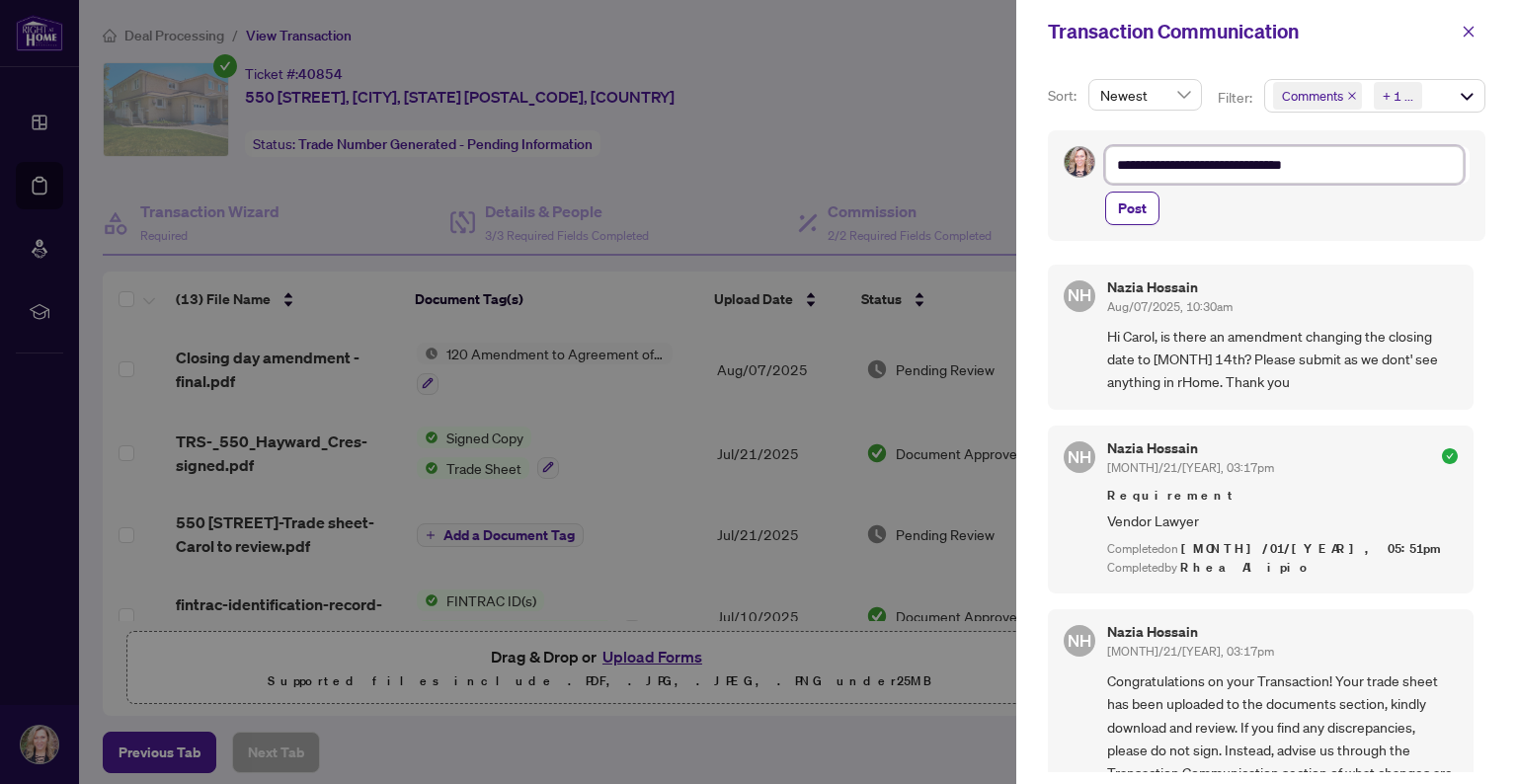 type on "**********" 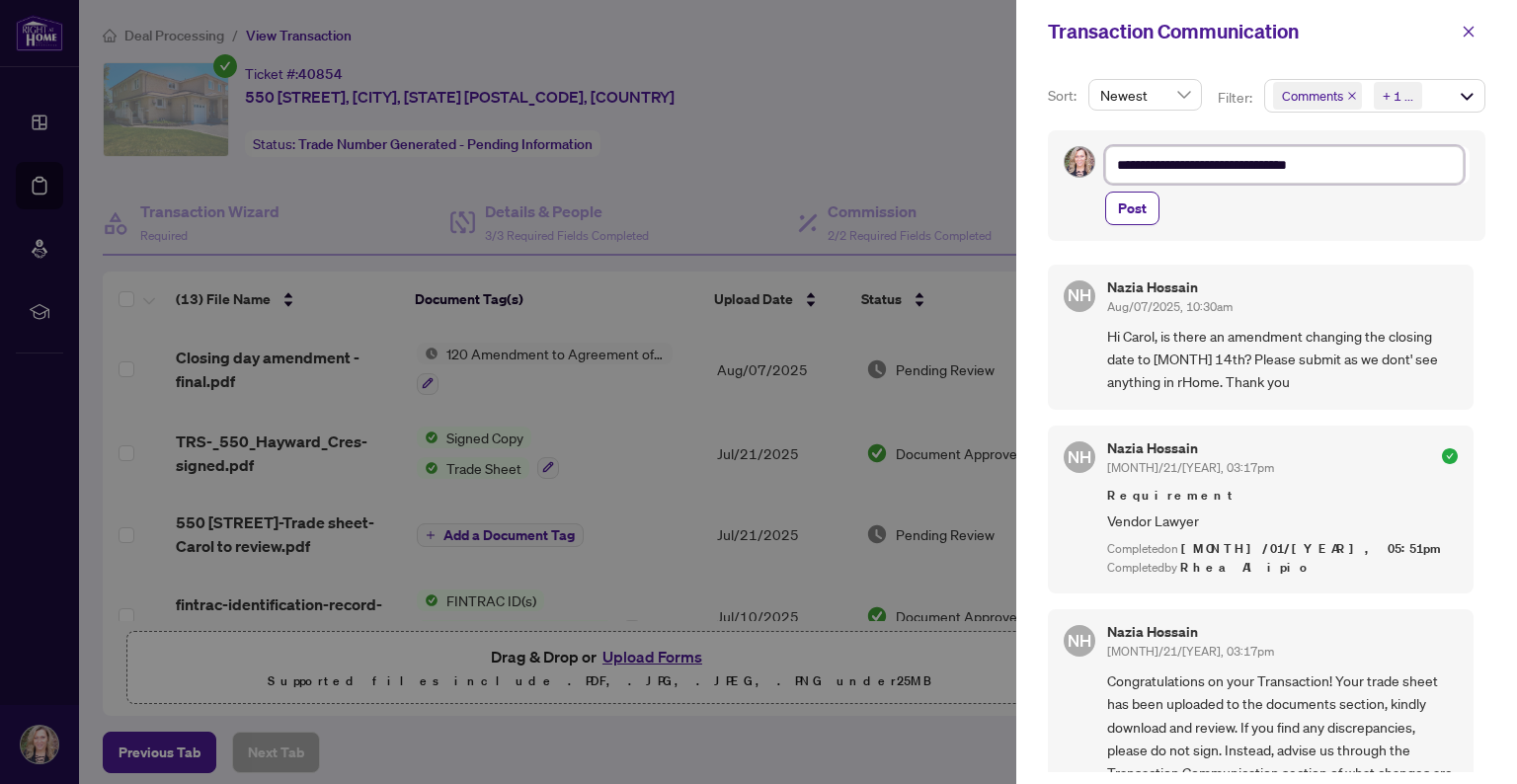 type on "**********" 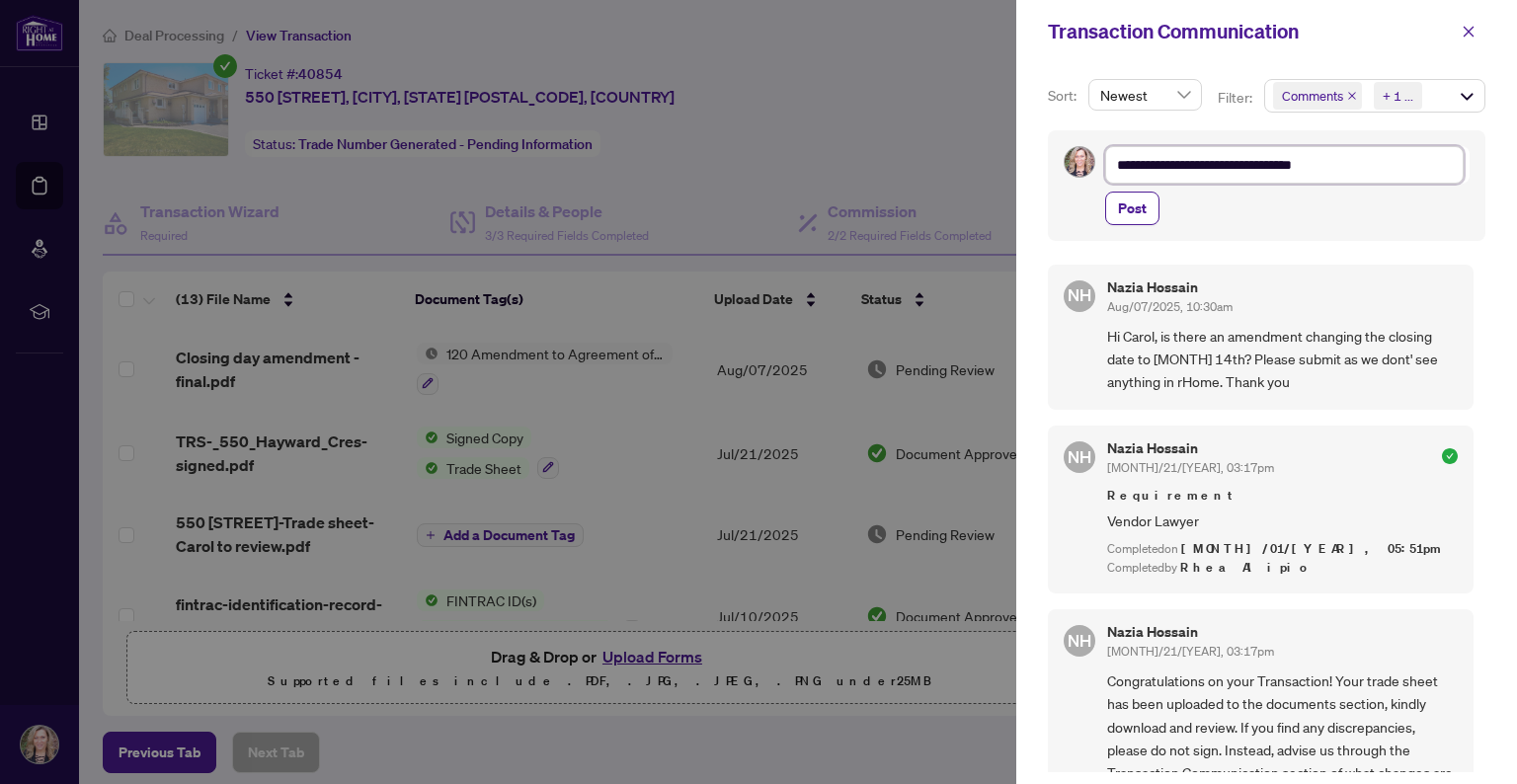 type on "**********" 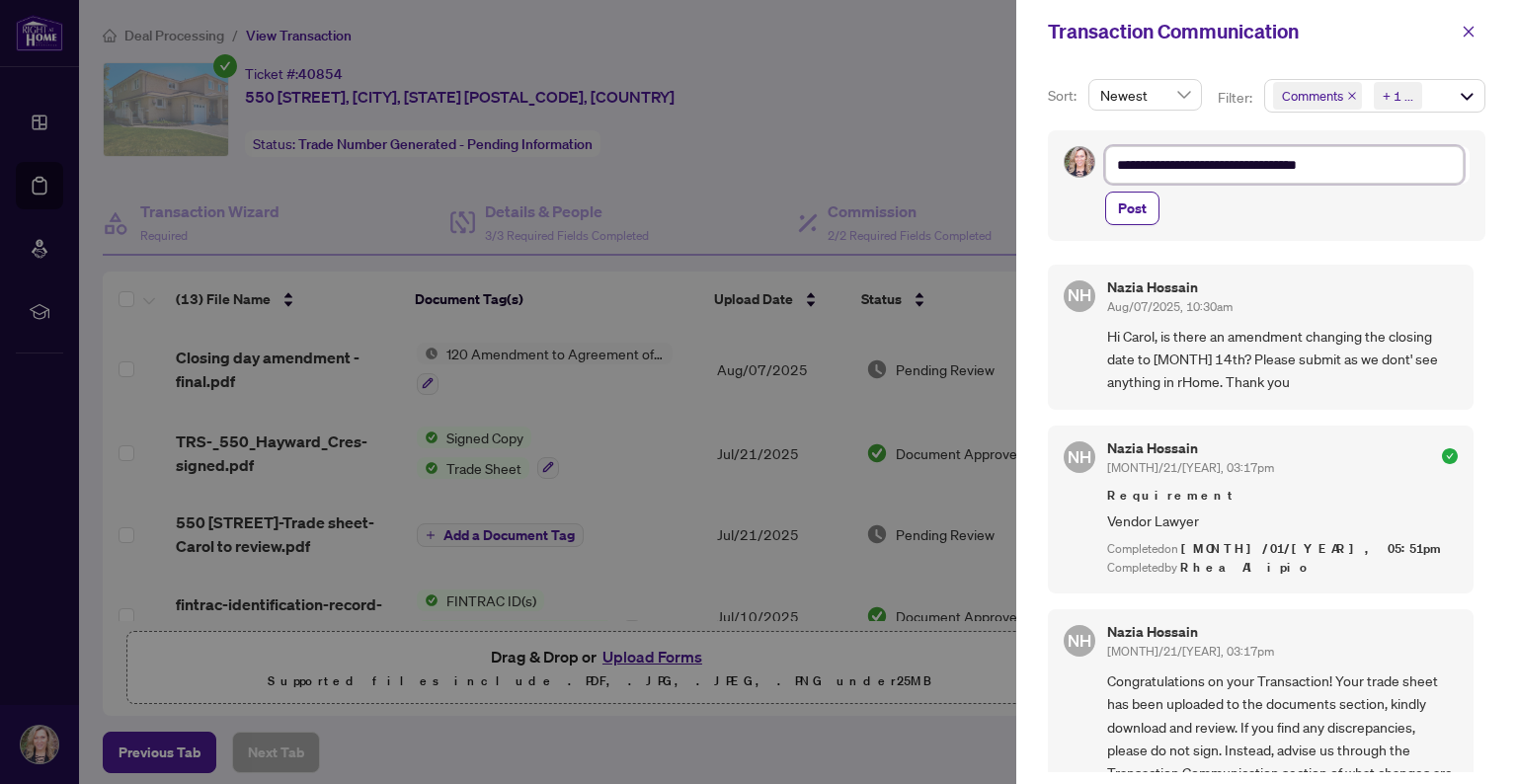 type on "**********" 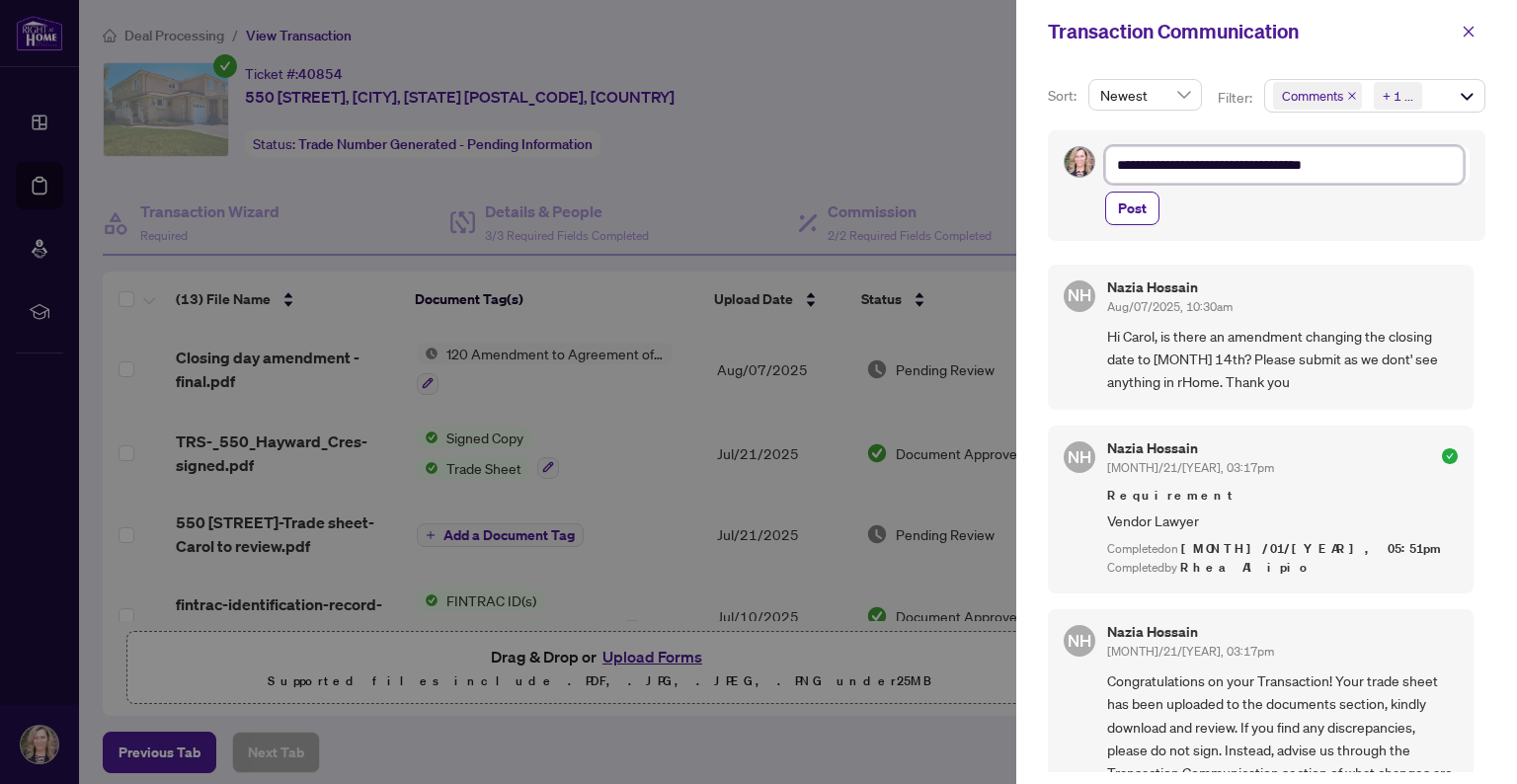 type on "**********" 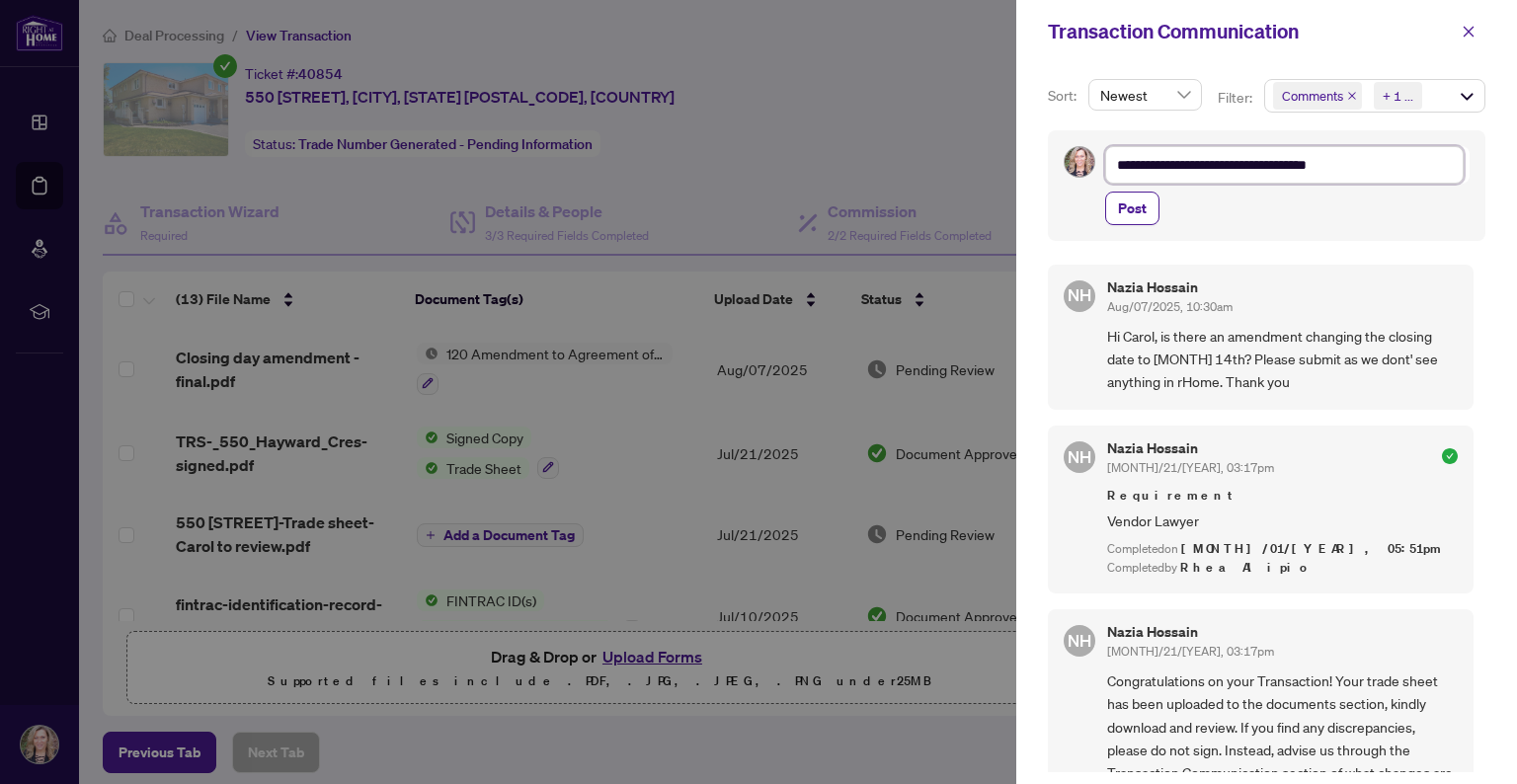 type on "**********" 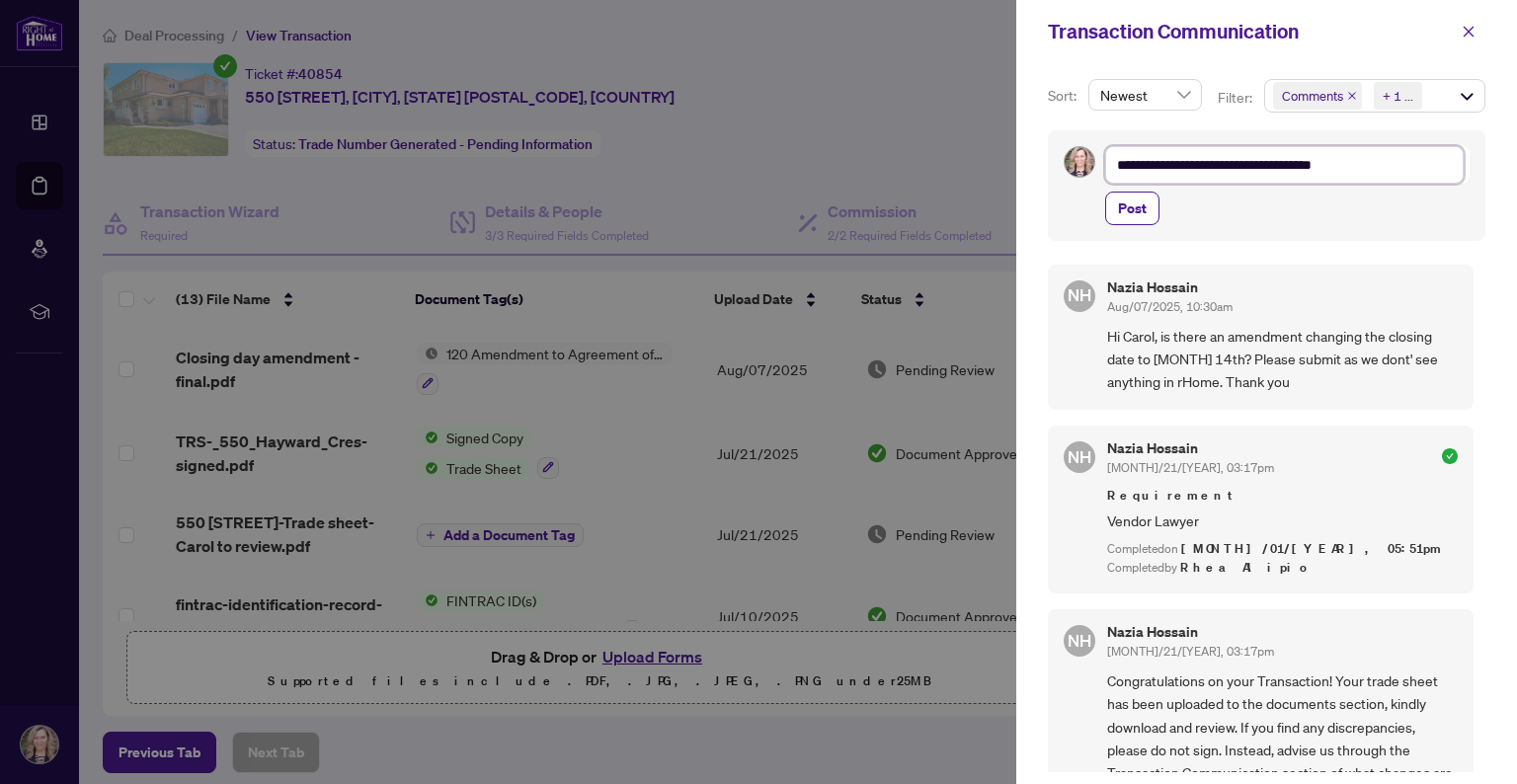 type on "**********" 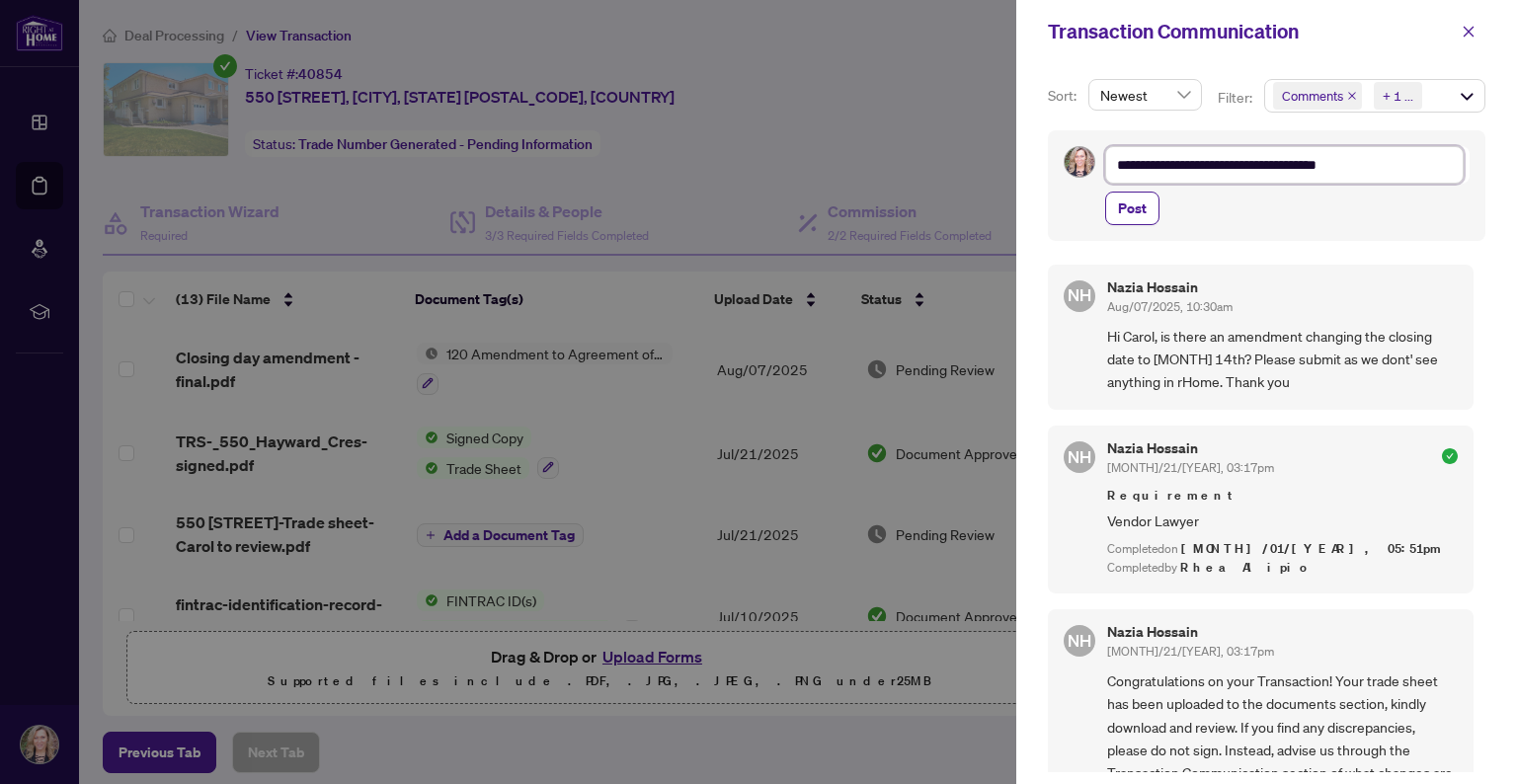 type on "**********" 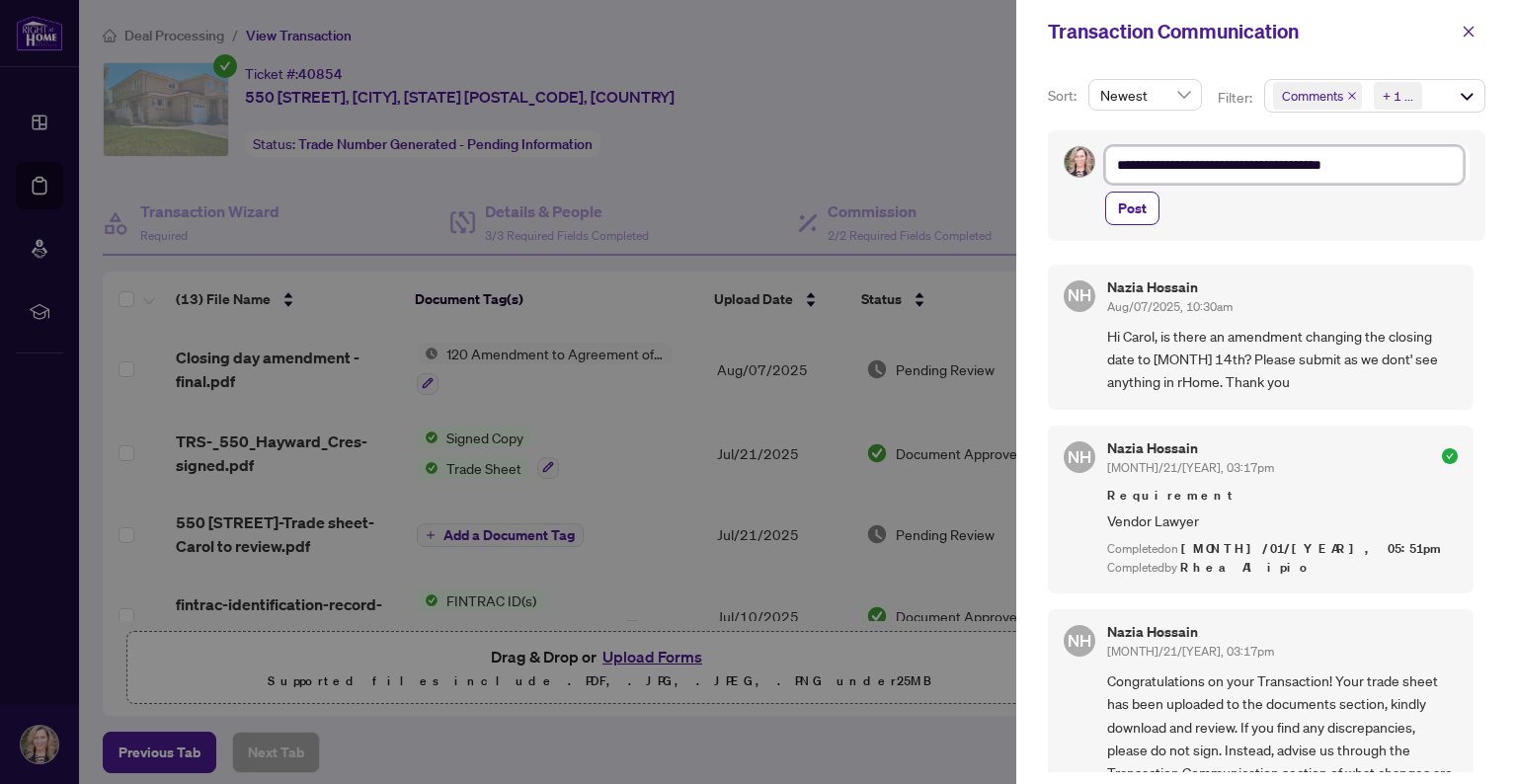 type on "**********" 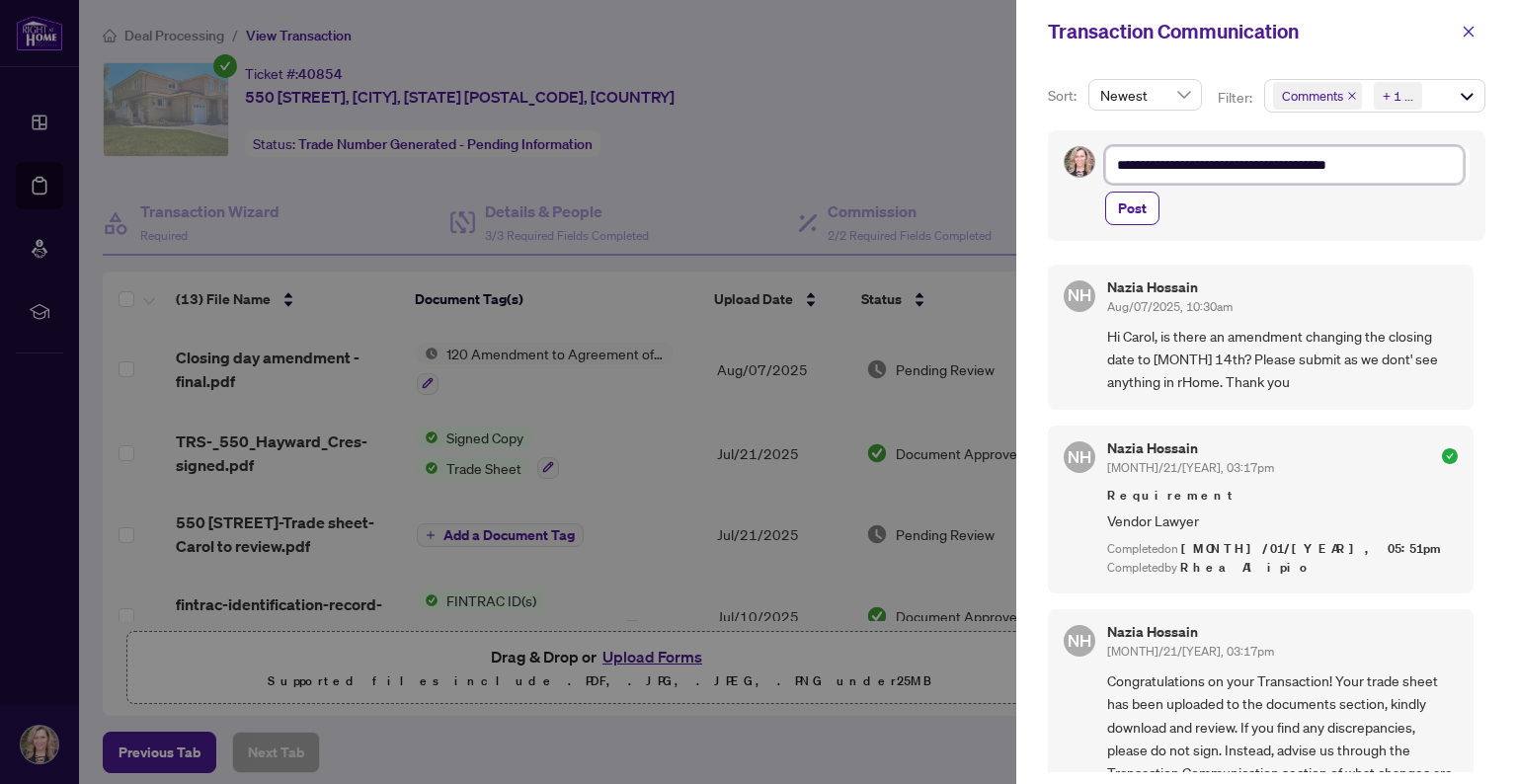 type on "**********" 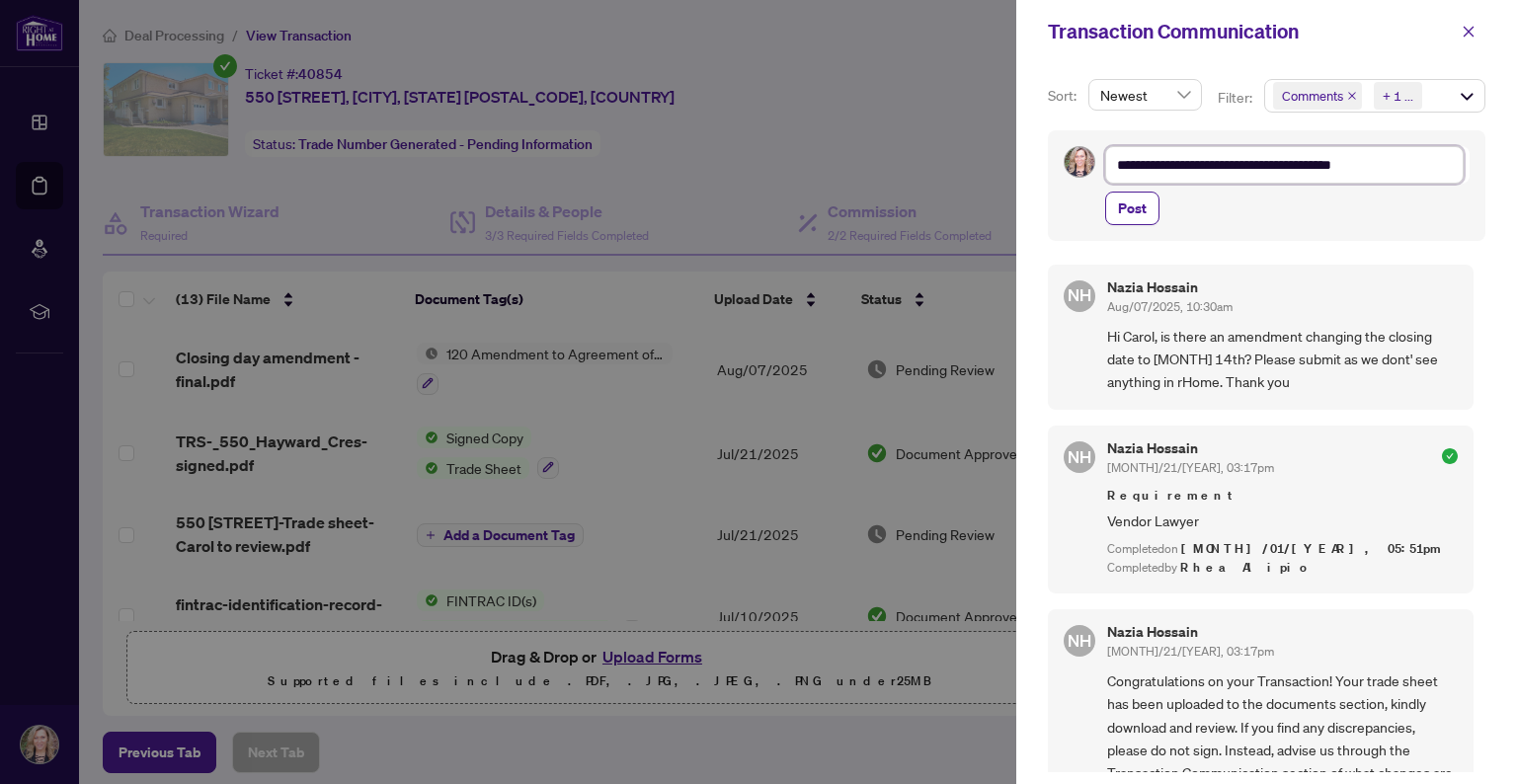 type on "**********" 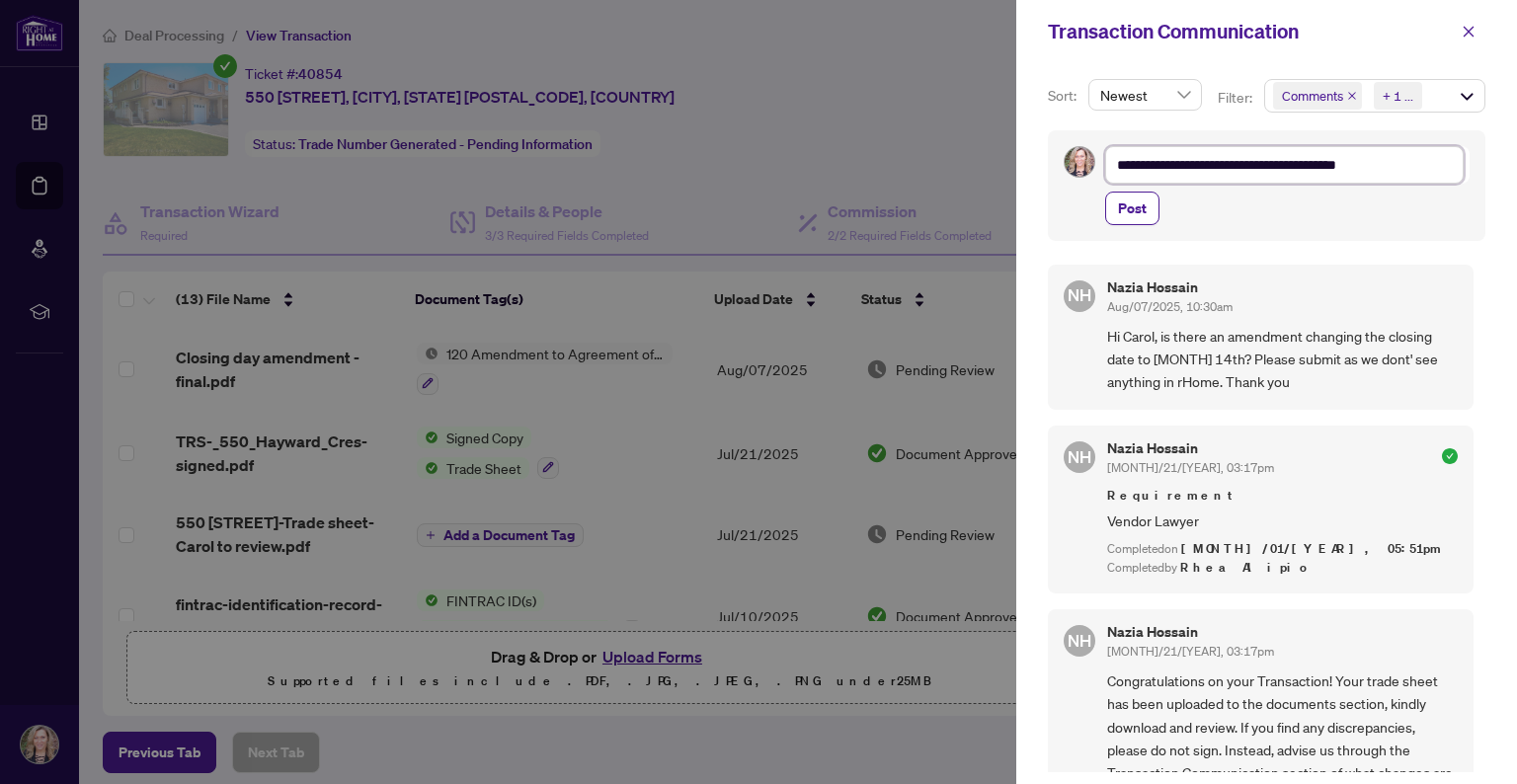 type on "**********" 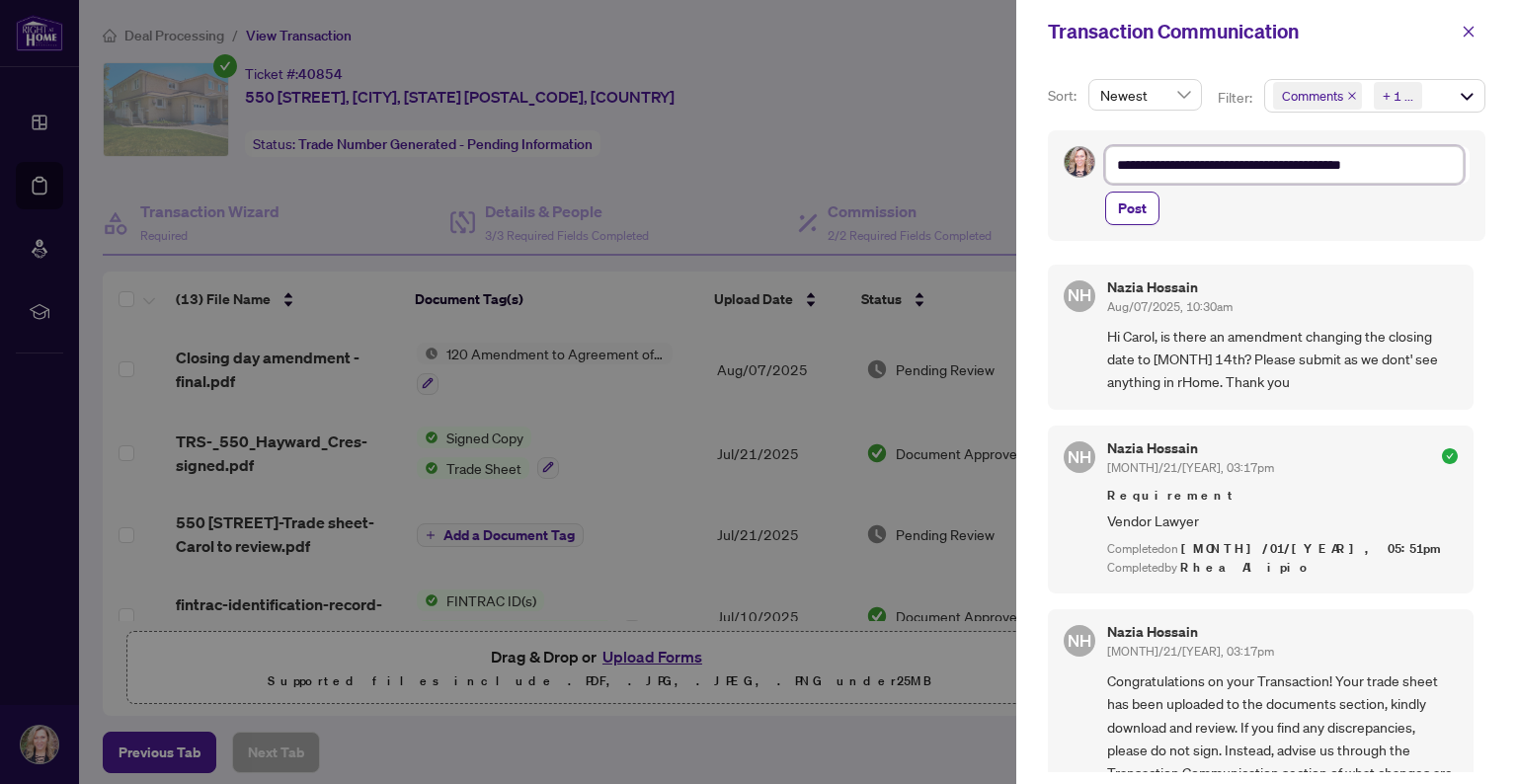type on "**********" 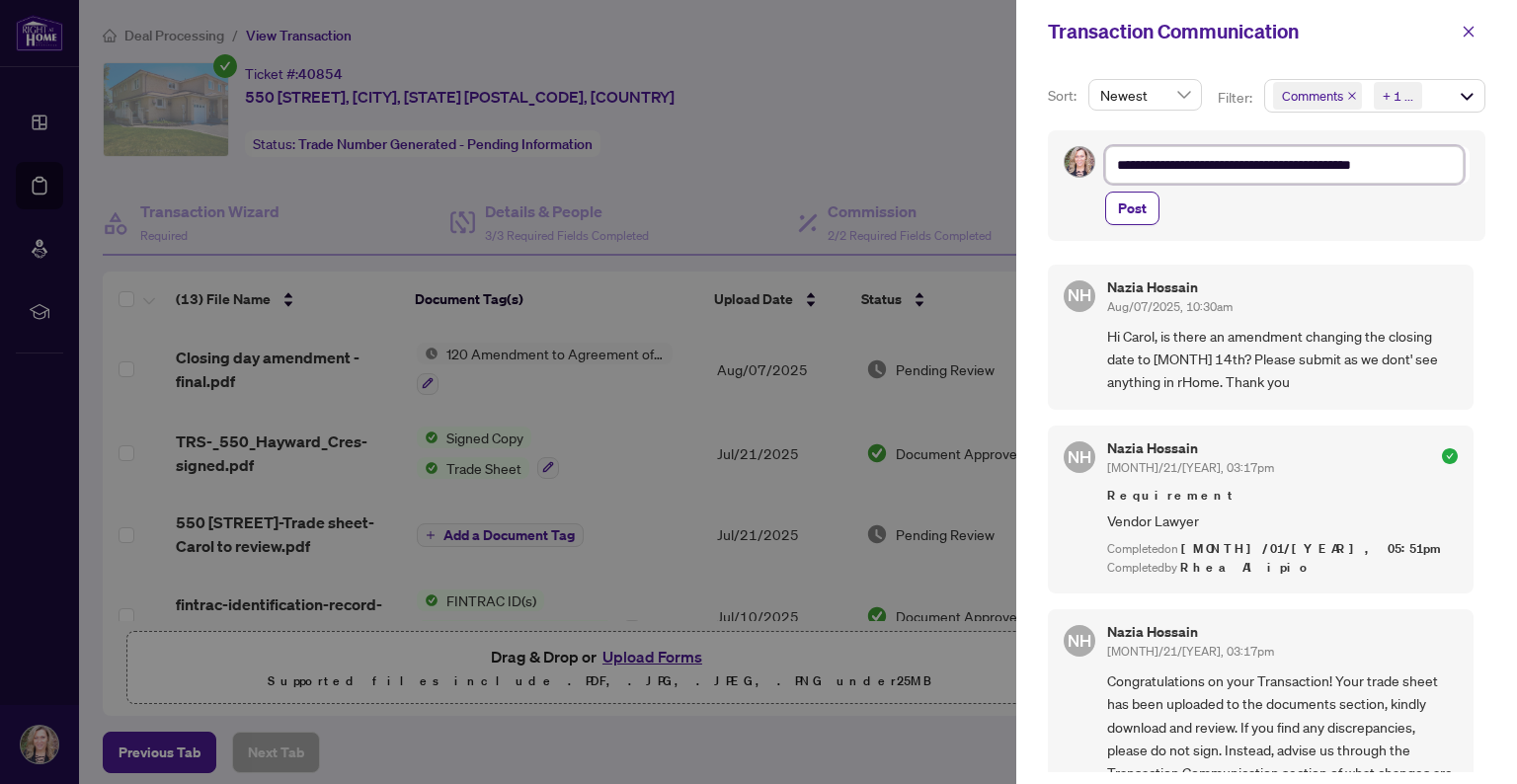 type on "**********" 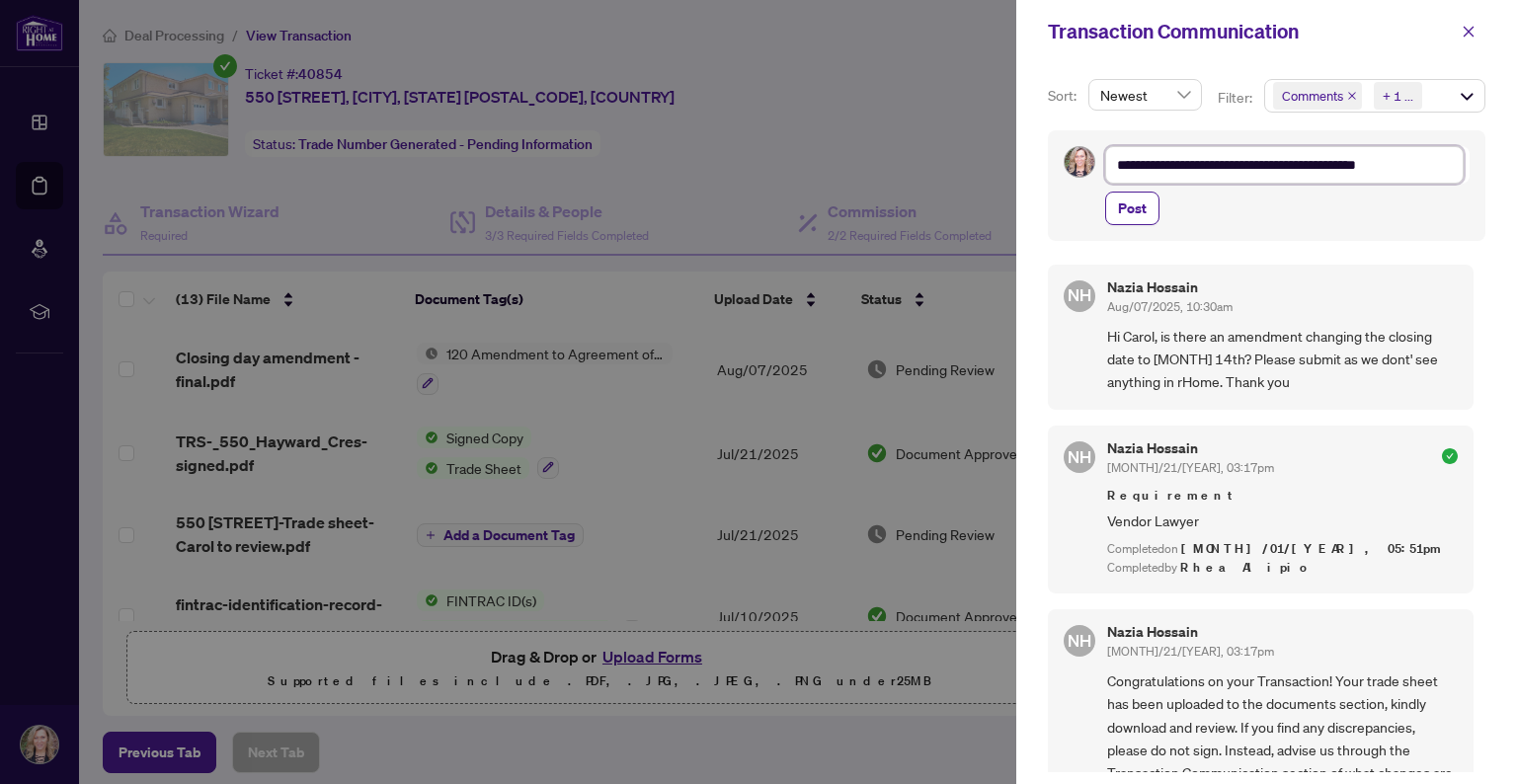 type on "**********" 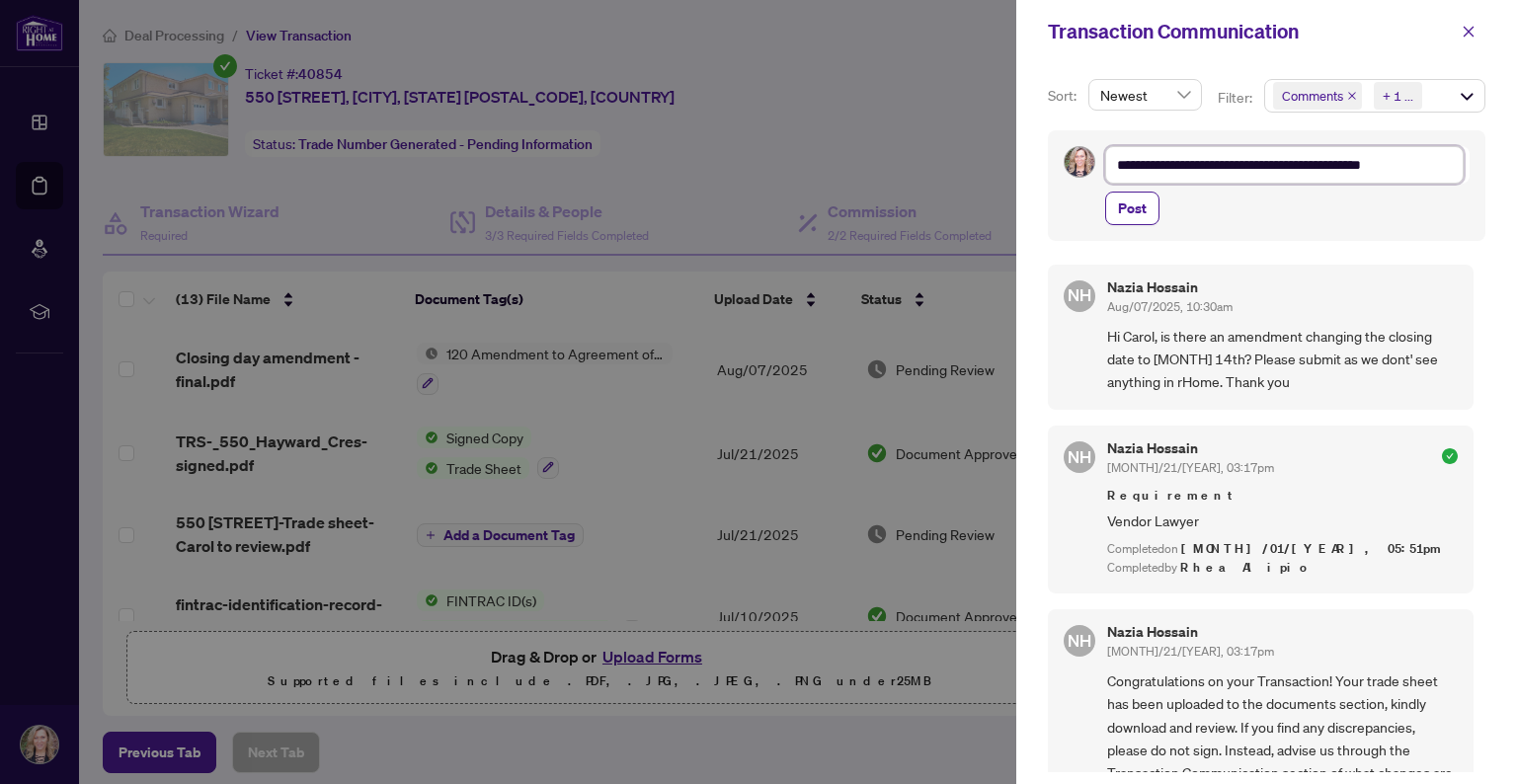 type on "**********" 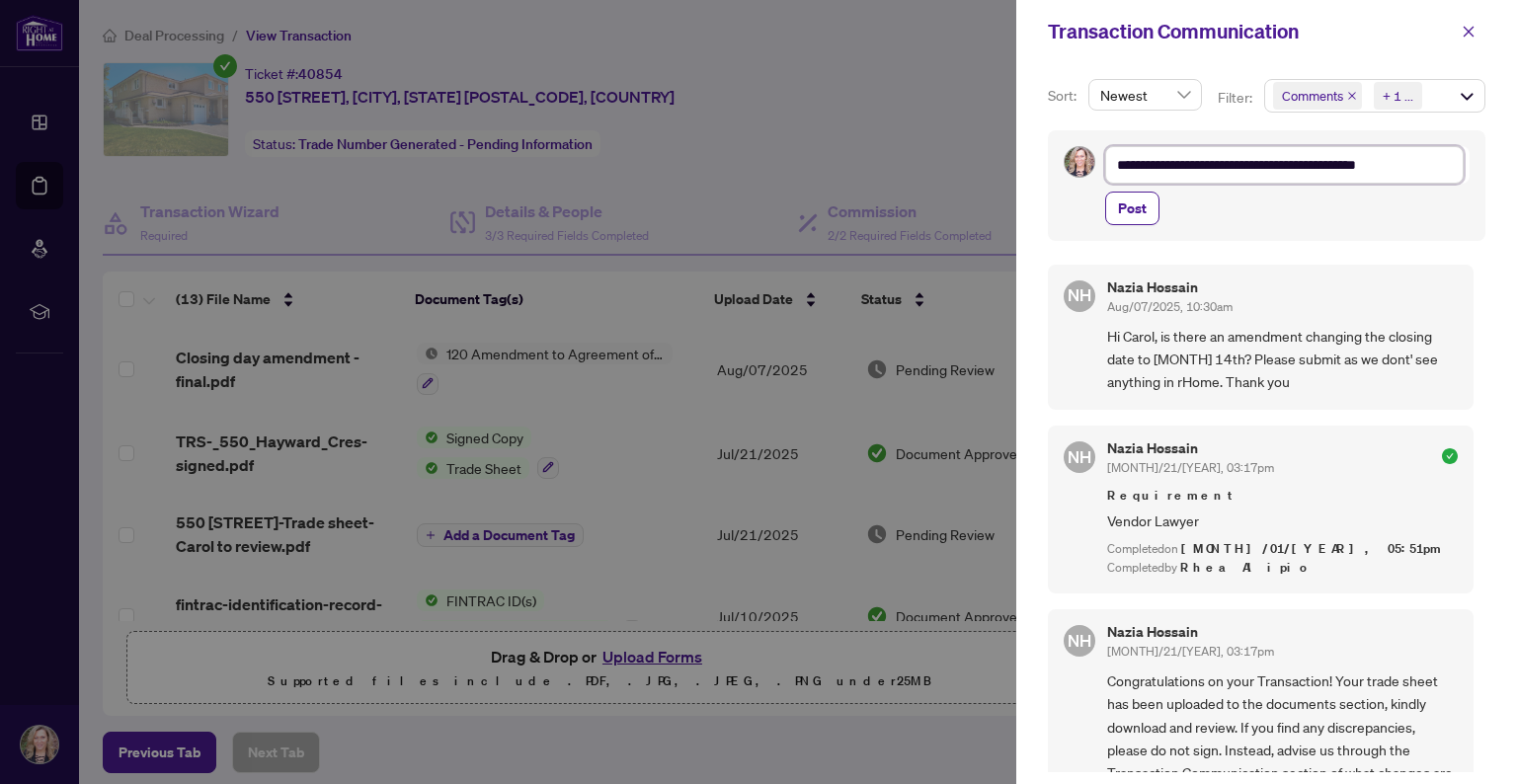 type on "**********" 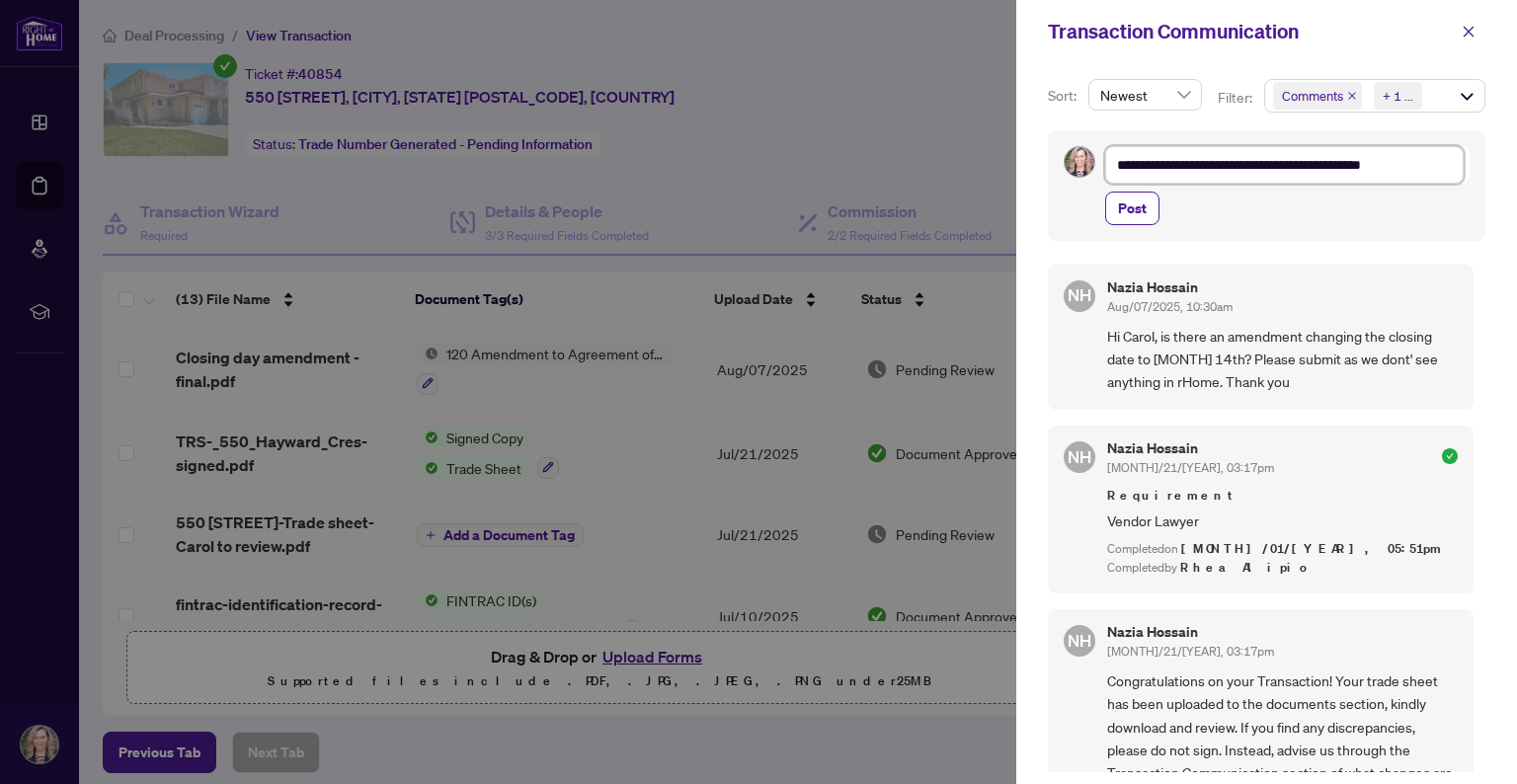 type on "**********" 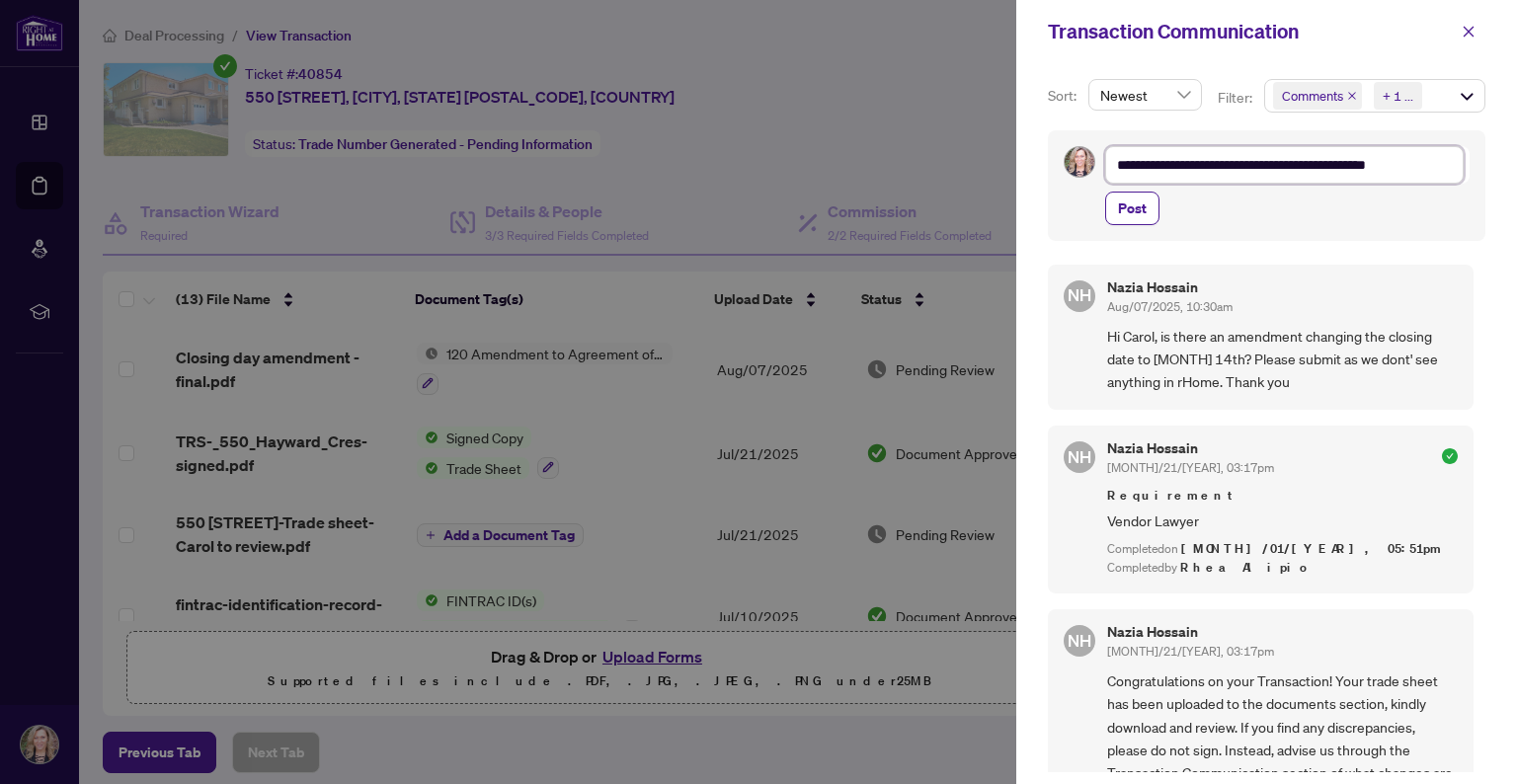 type on "**********" 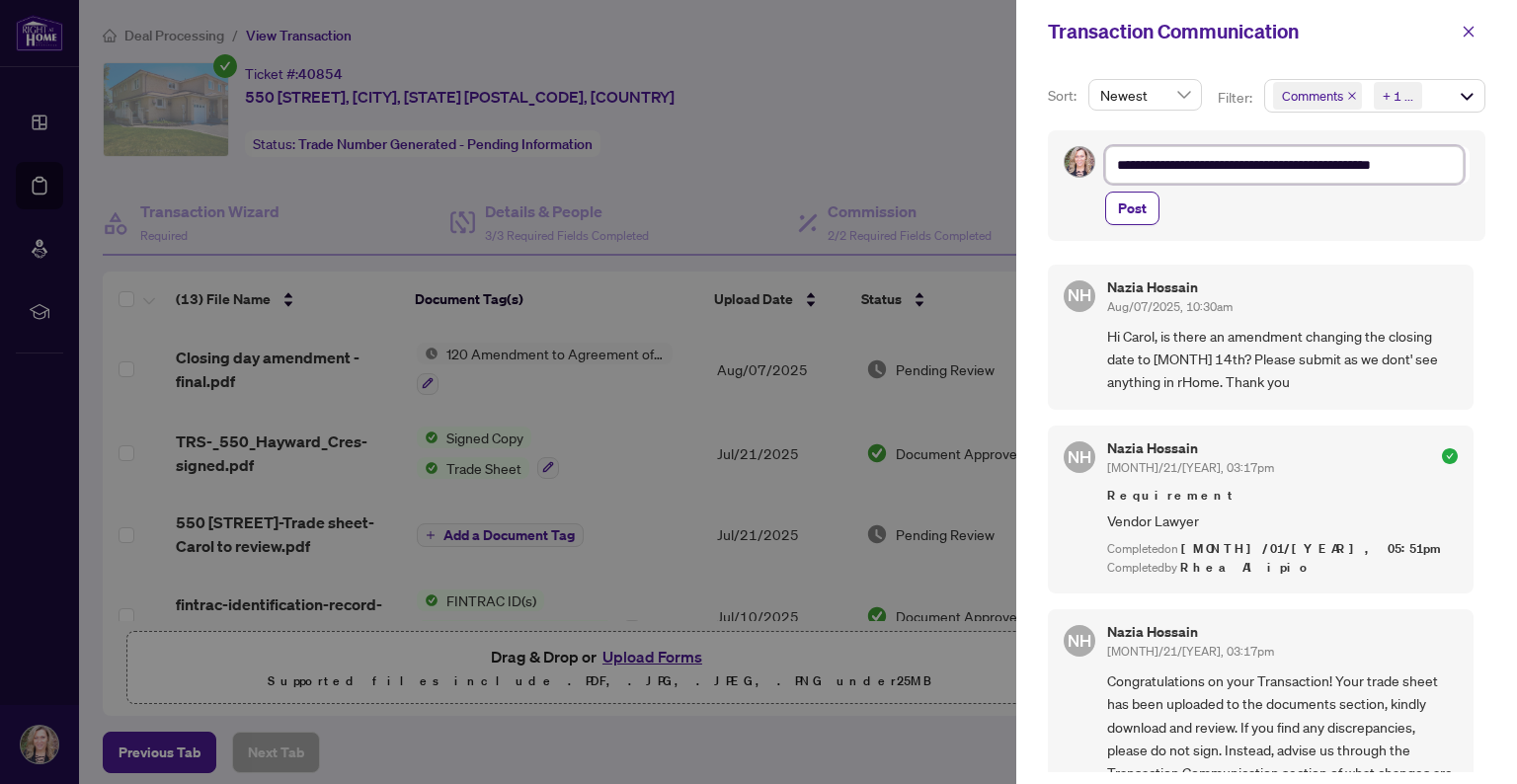 type on "**********" 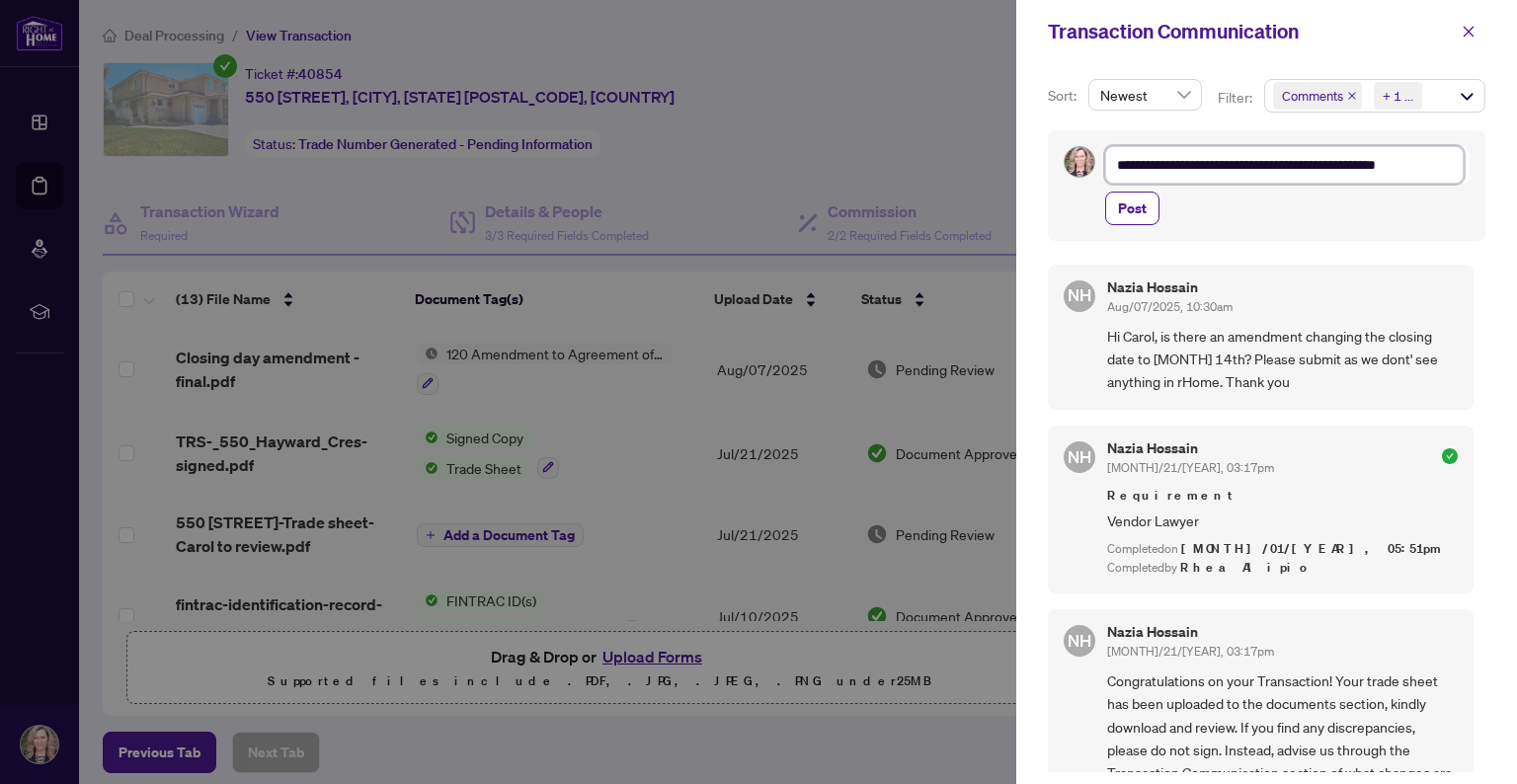 type on "**********" 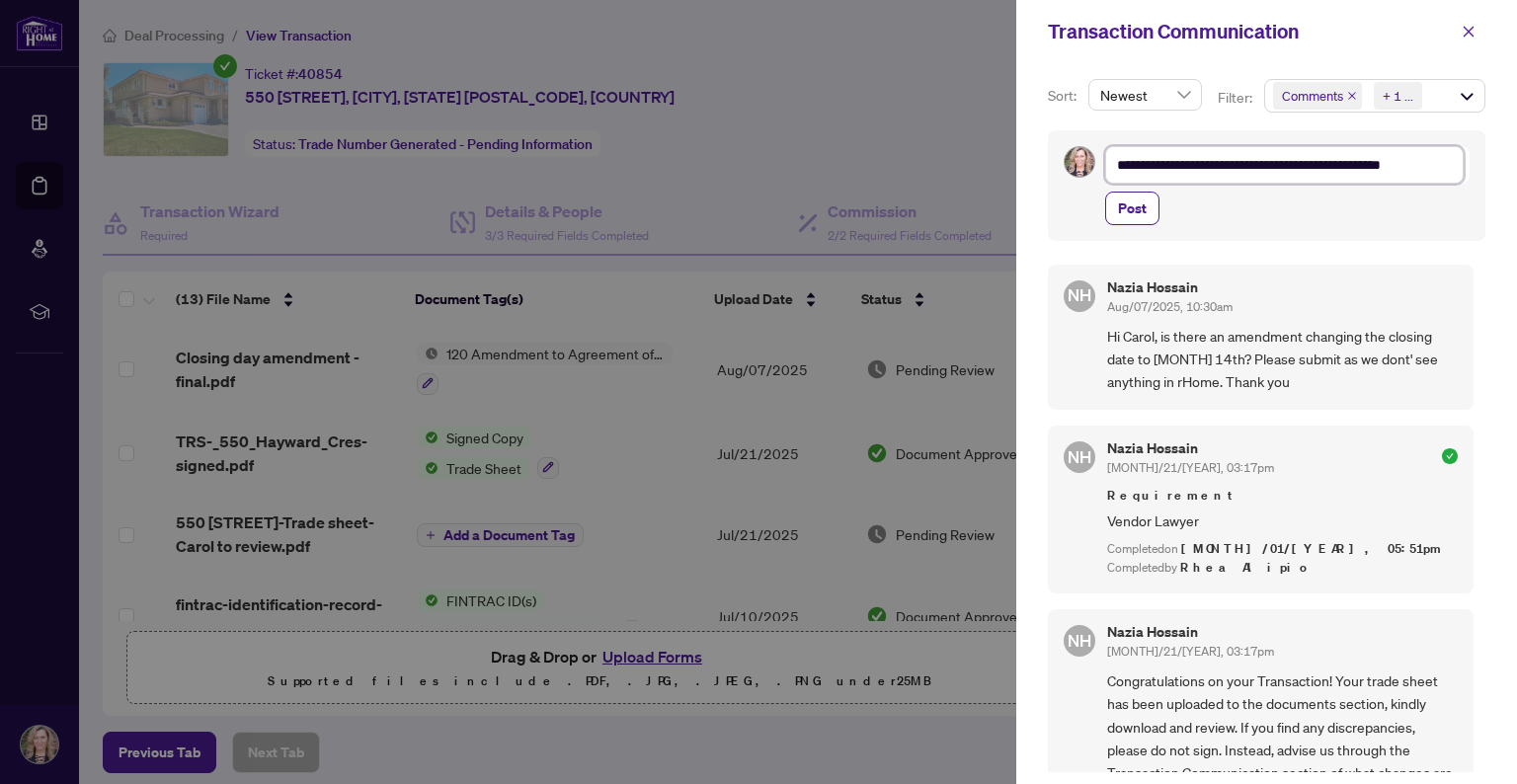type on "**********" 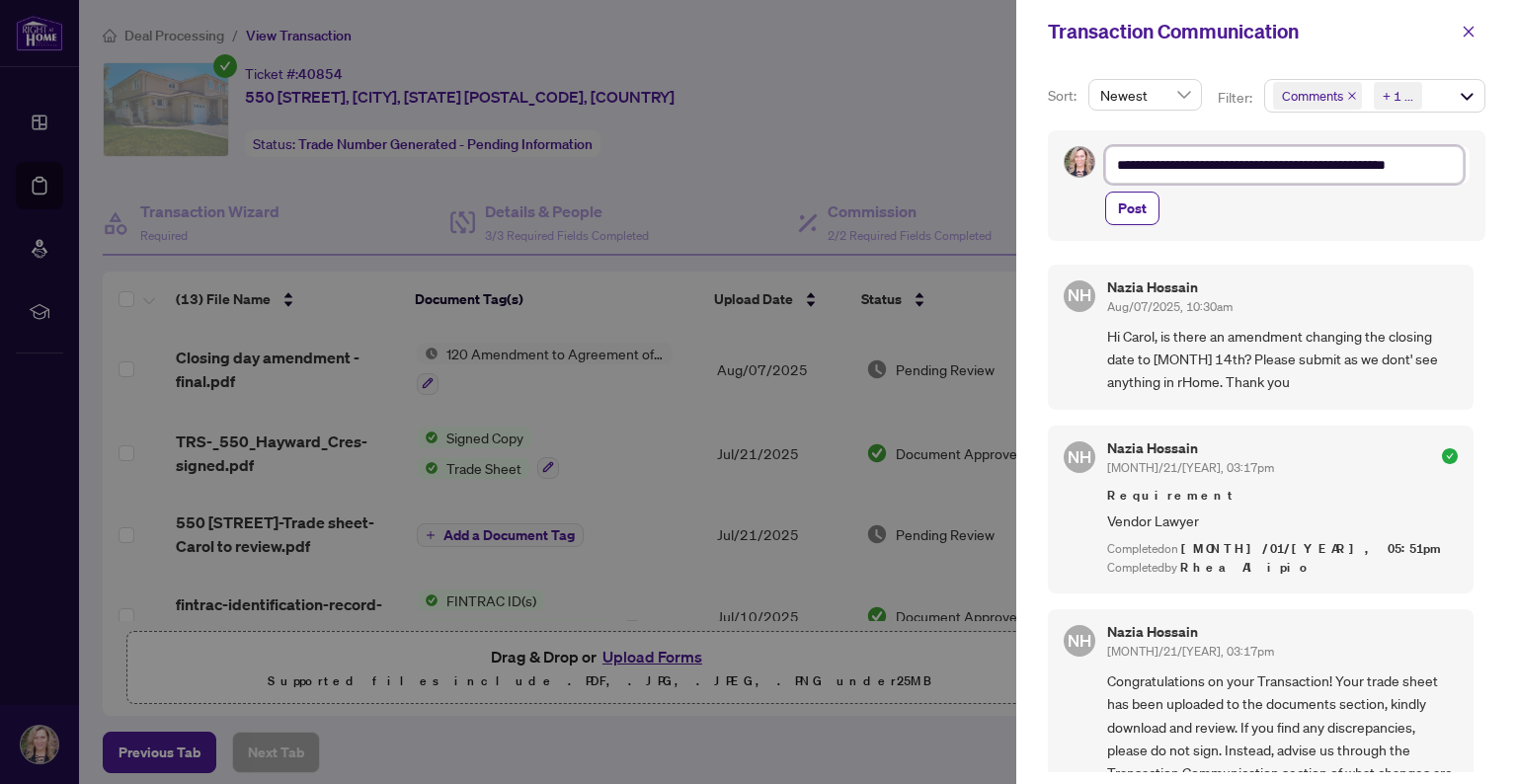 type on "**********" 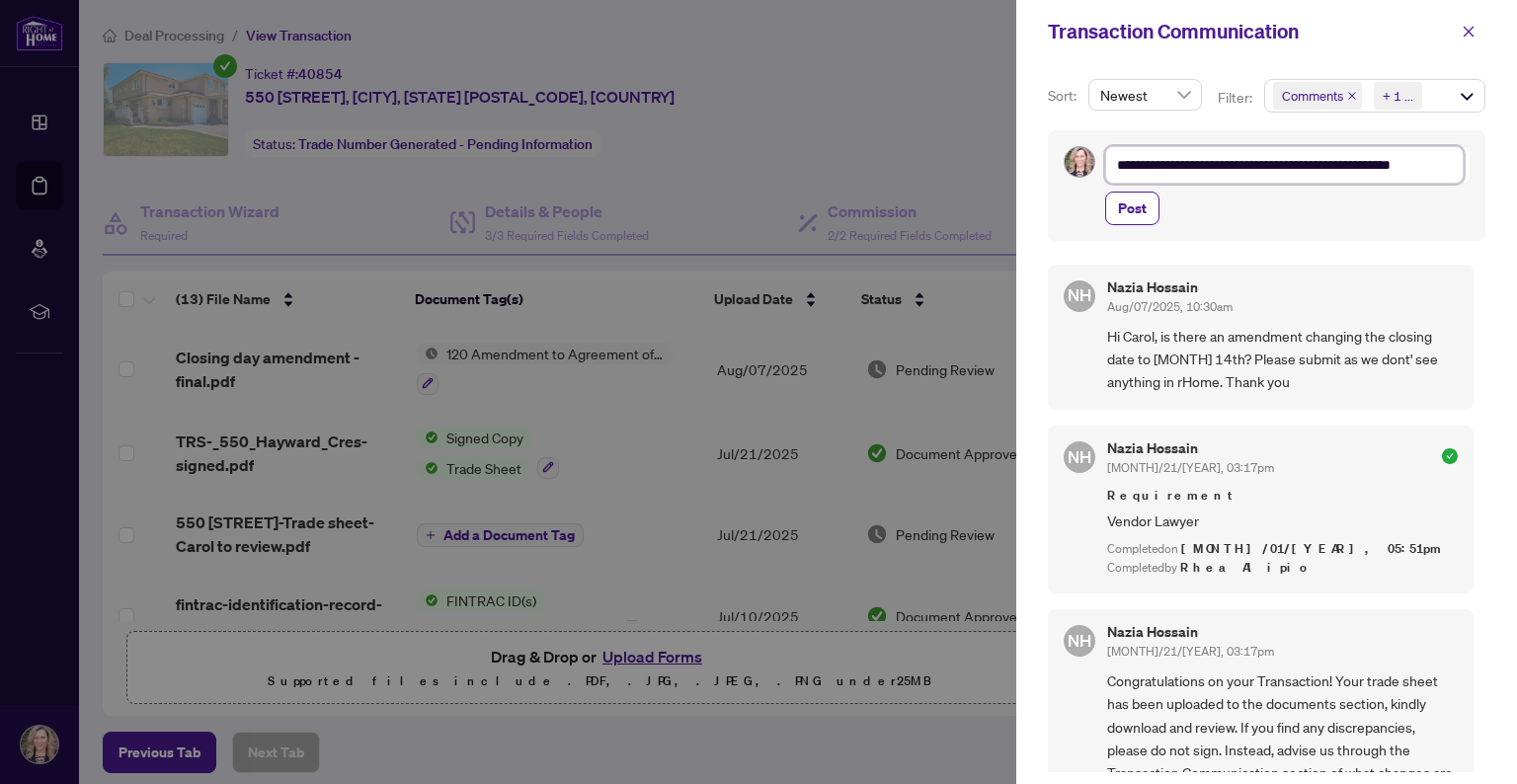type on "**********" 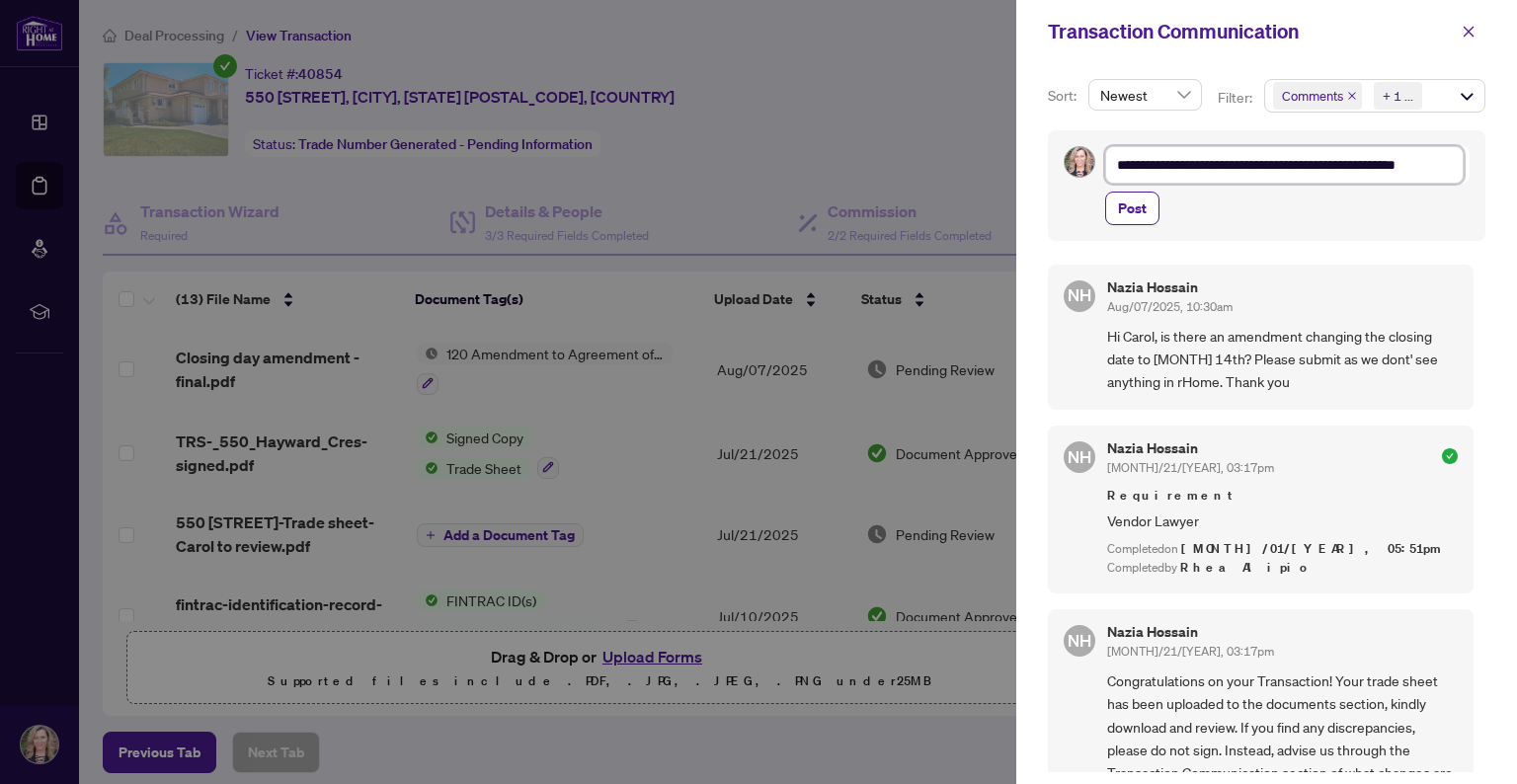 type on "**********" 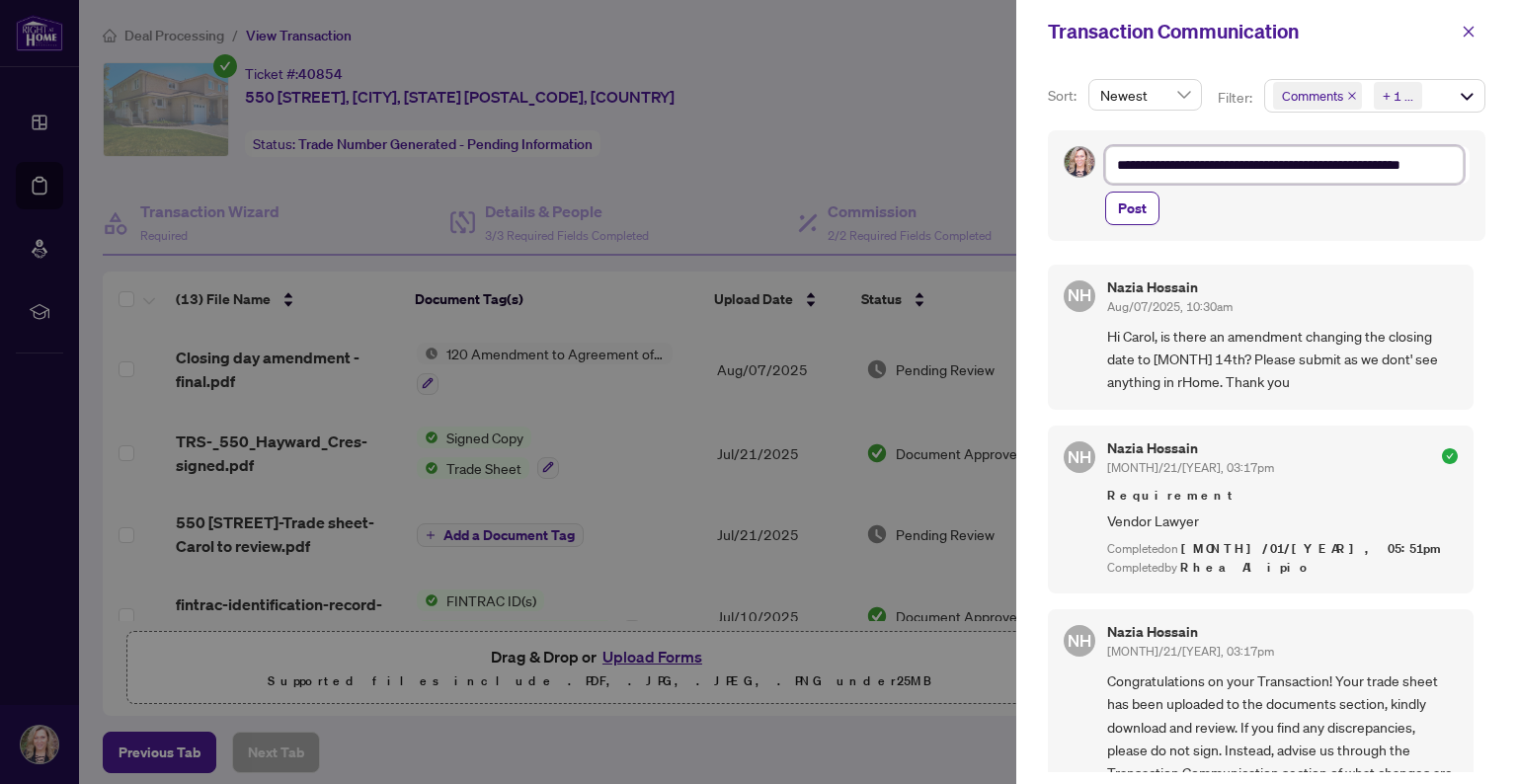 type on "**********" 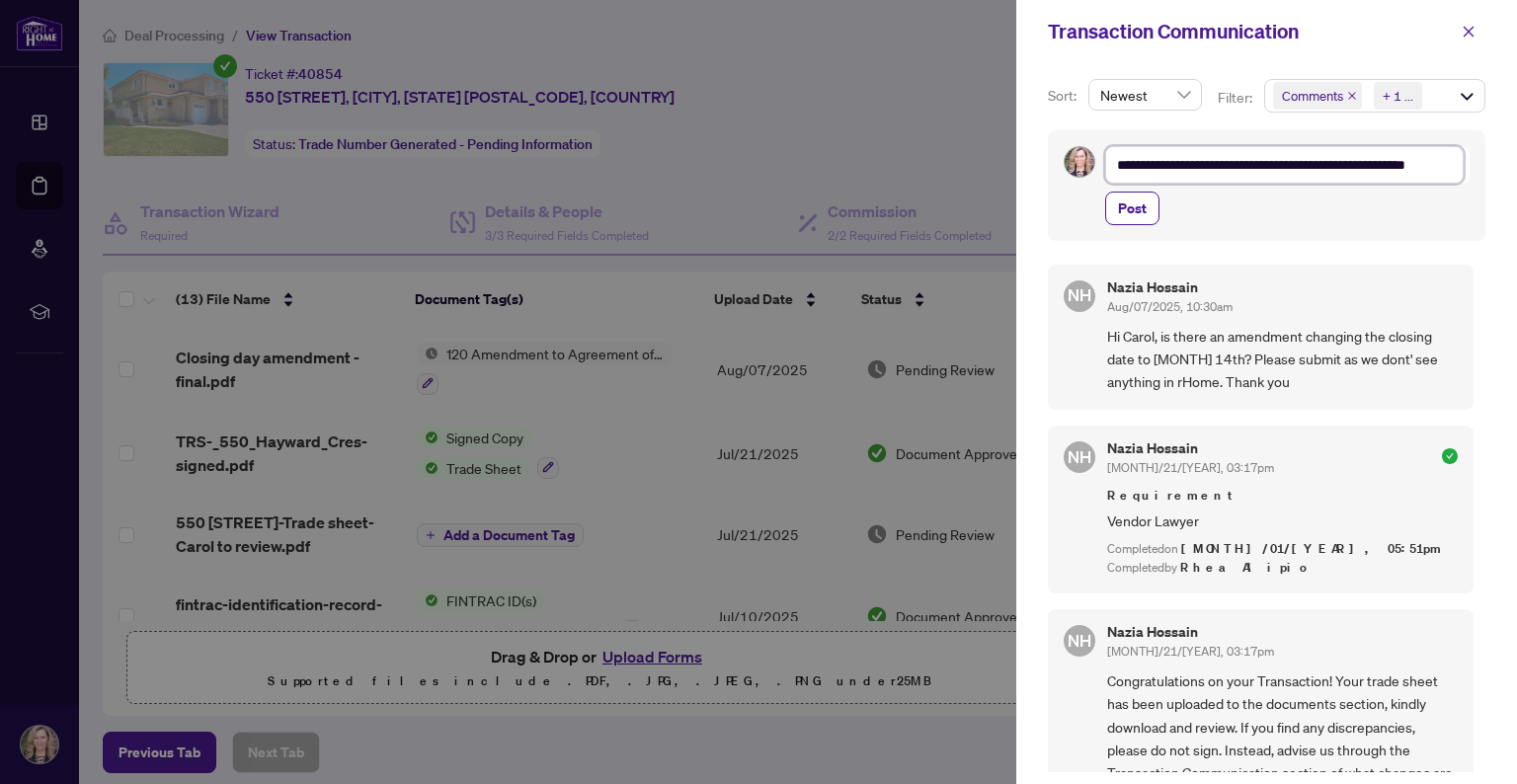 type on "**********" 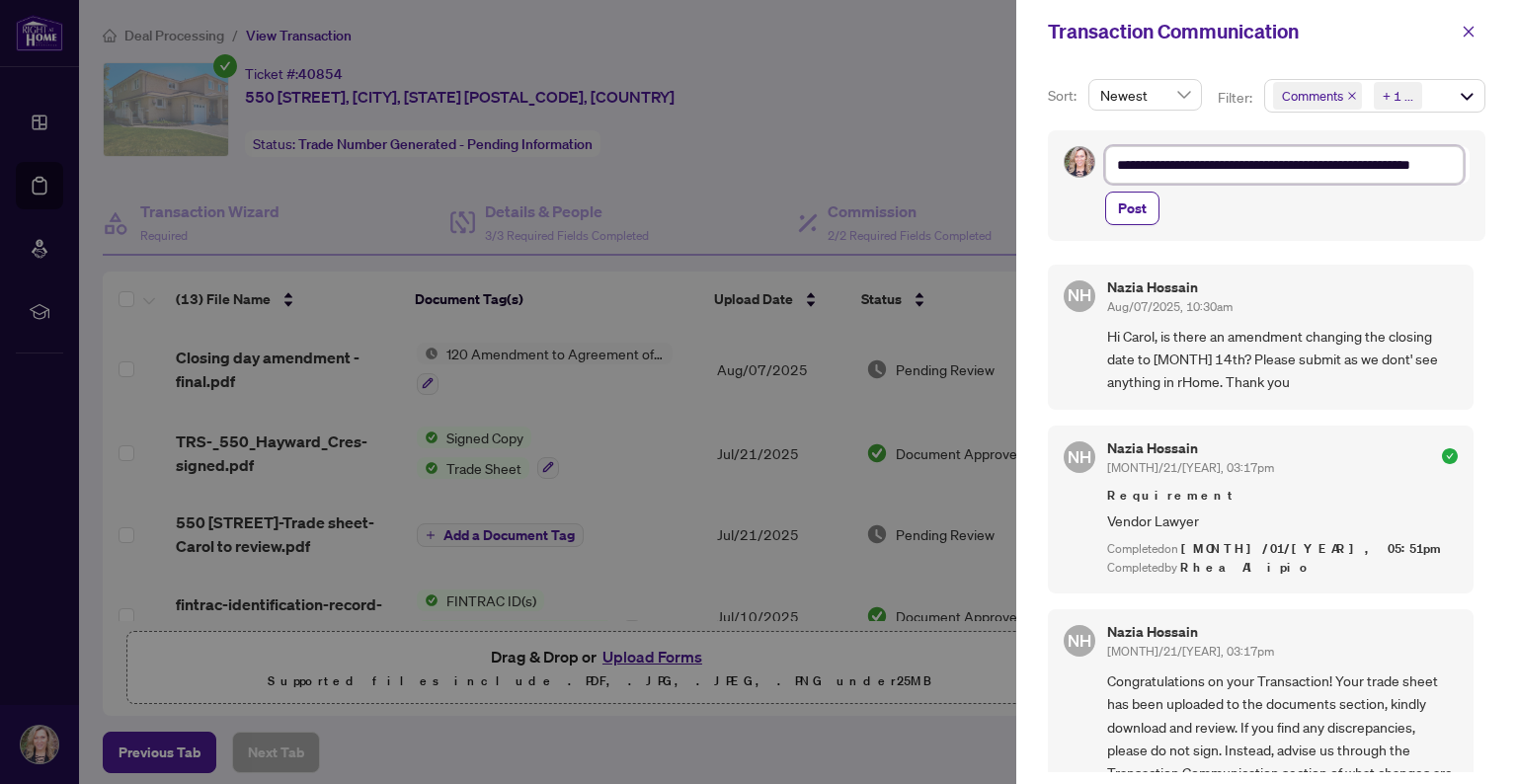 type on "**********" 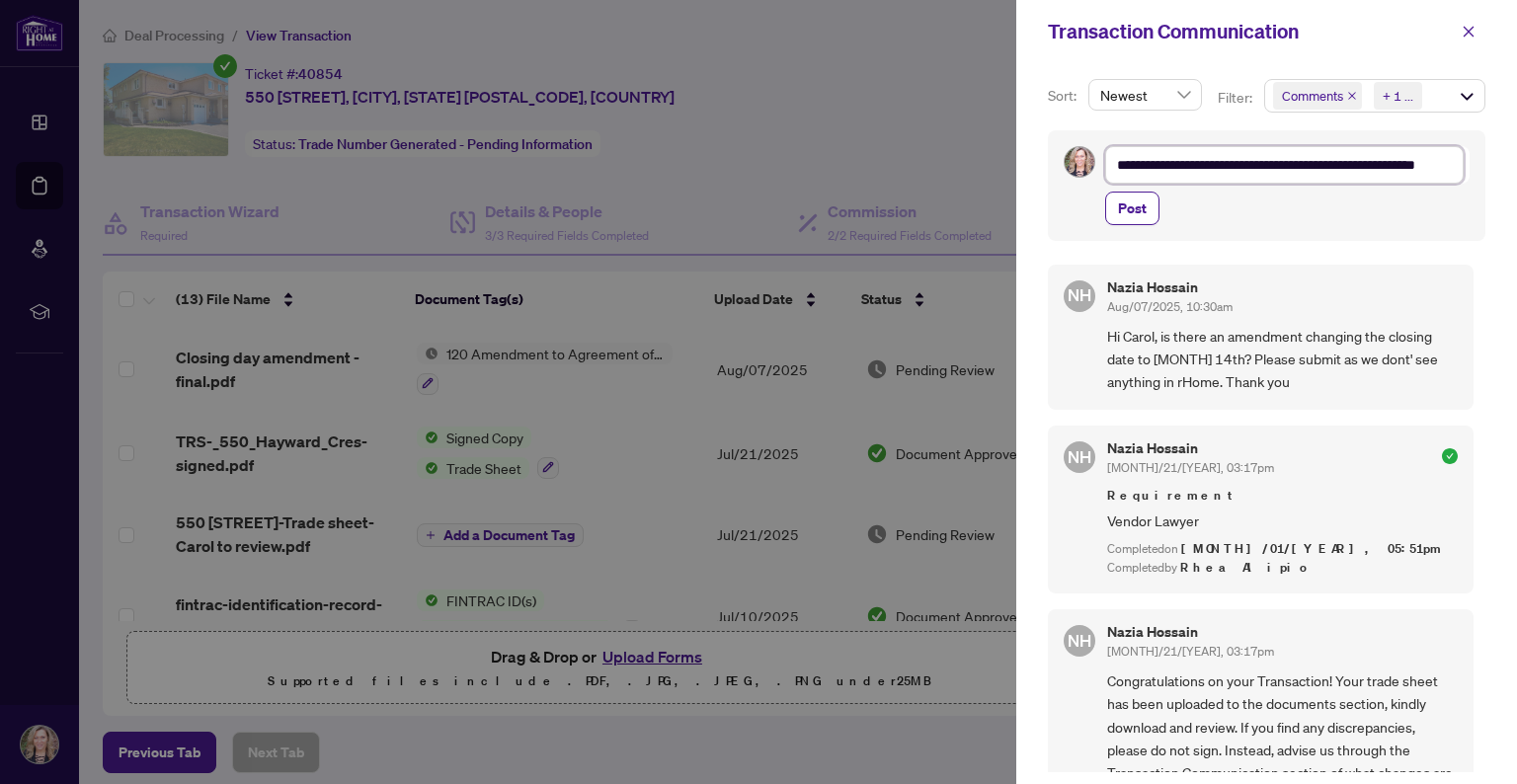 type on "**********" 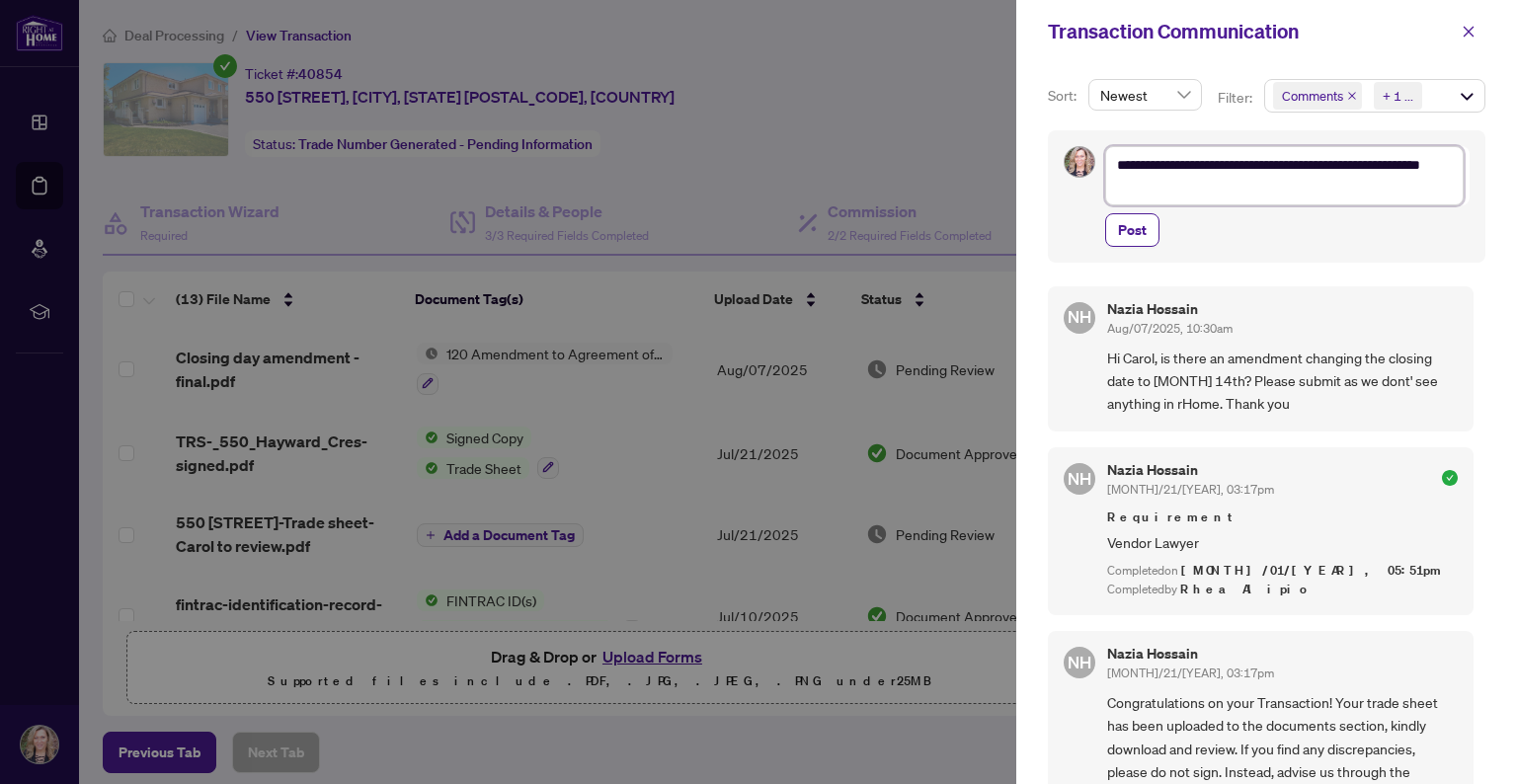 type on "**********" 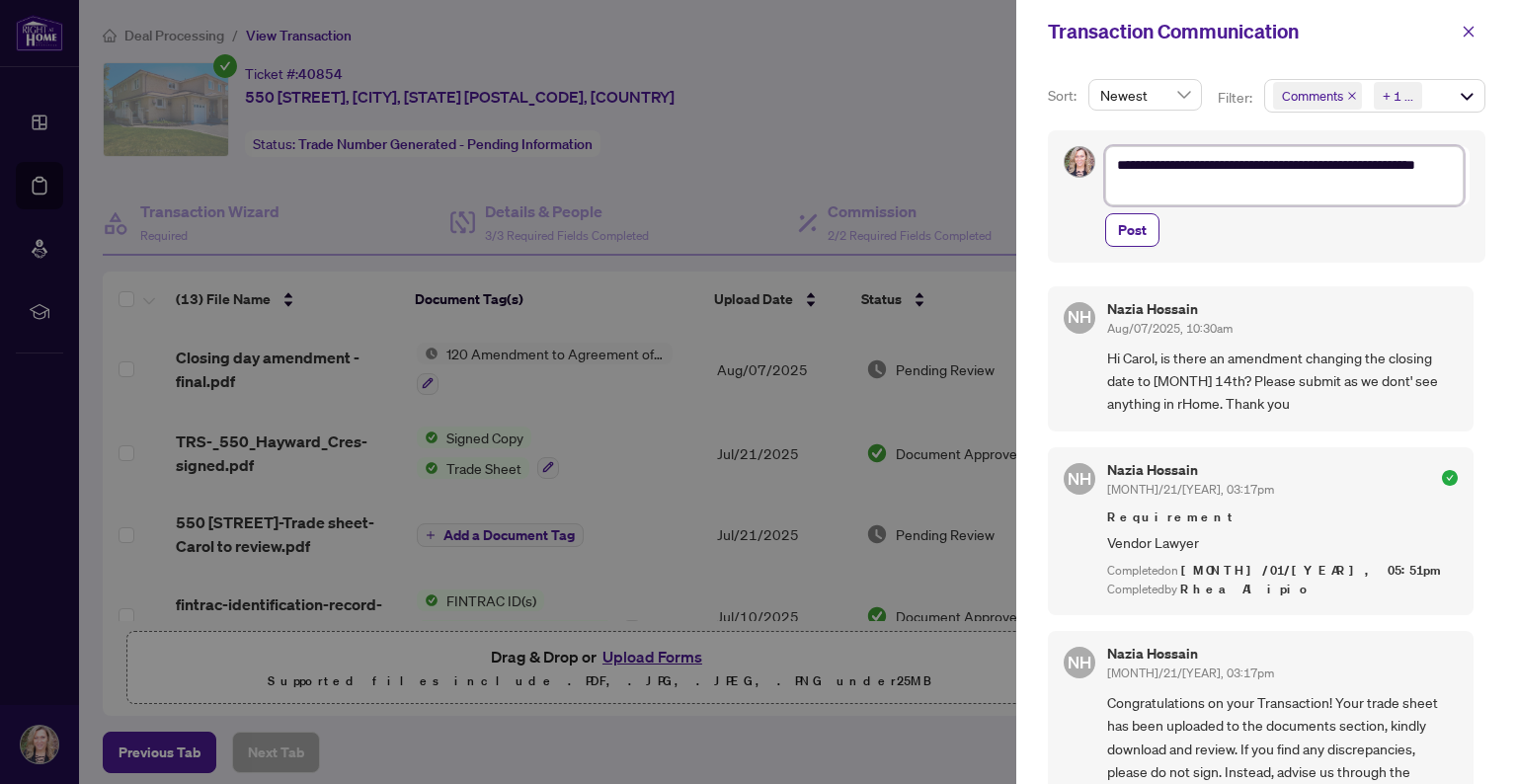 type on "**********" 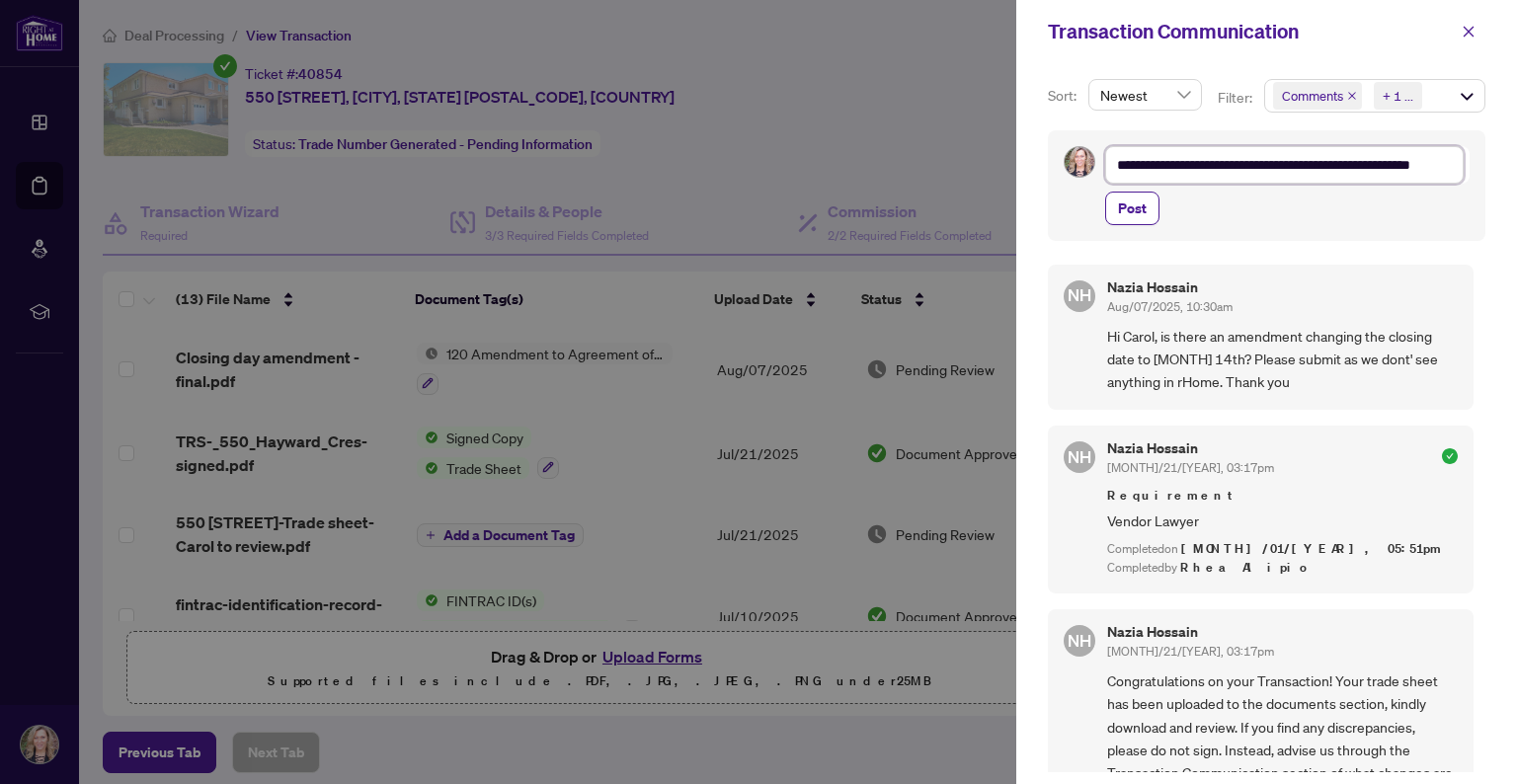 type on "**********" 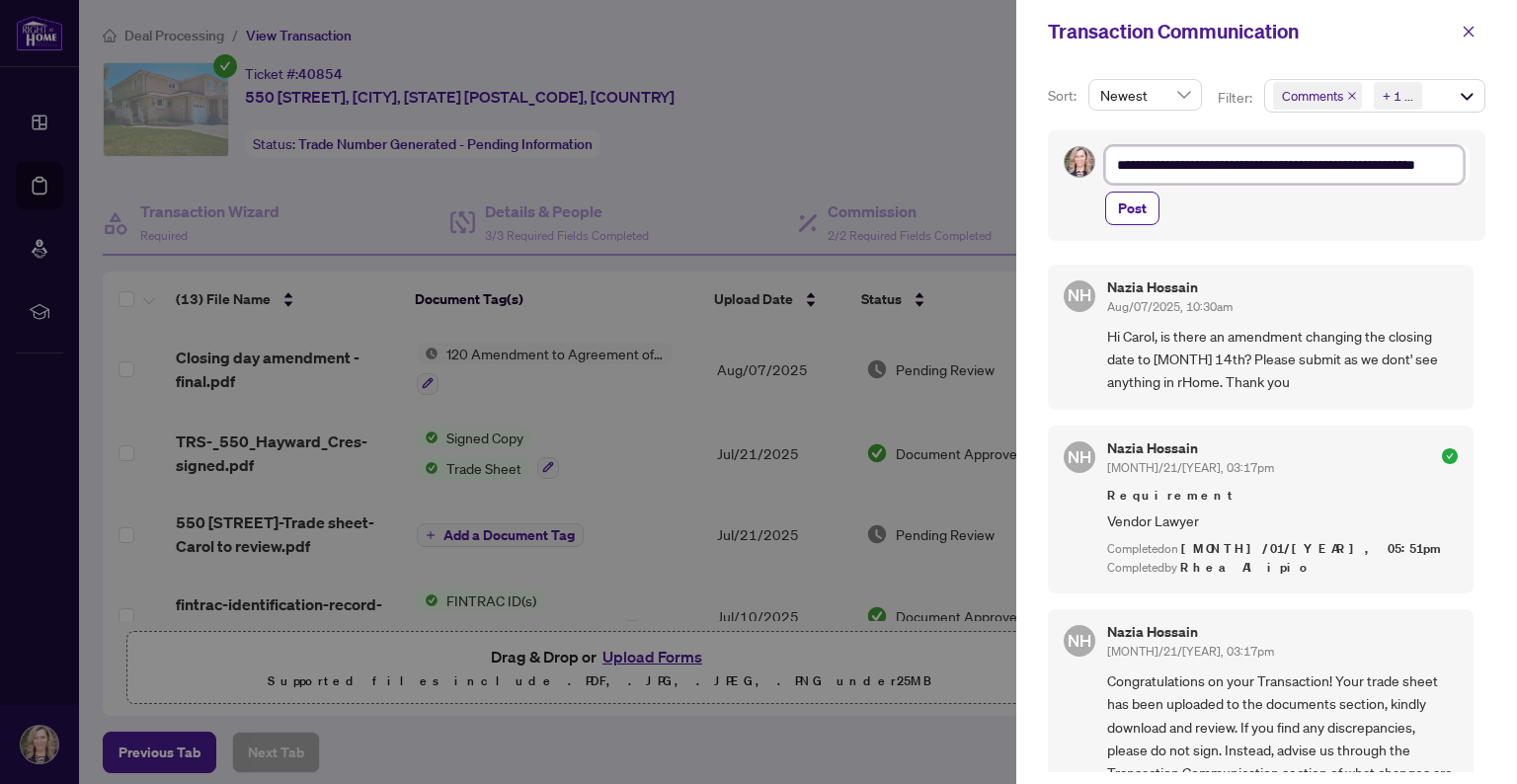 type on "**********" 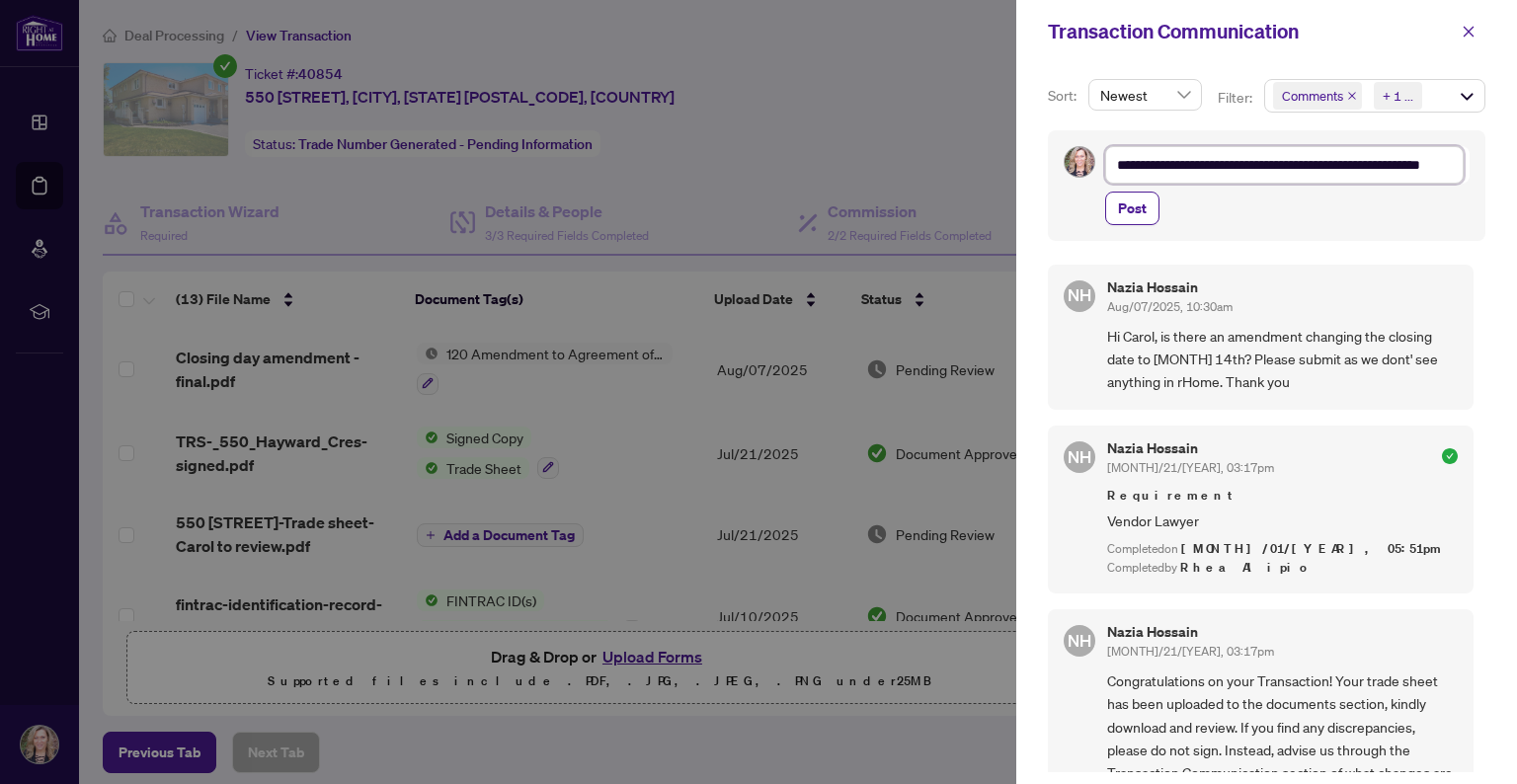 type on "**********" 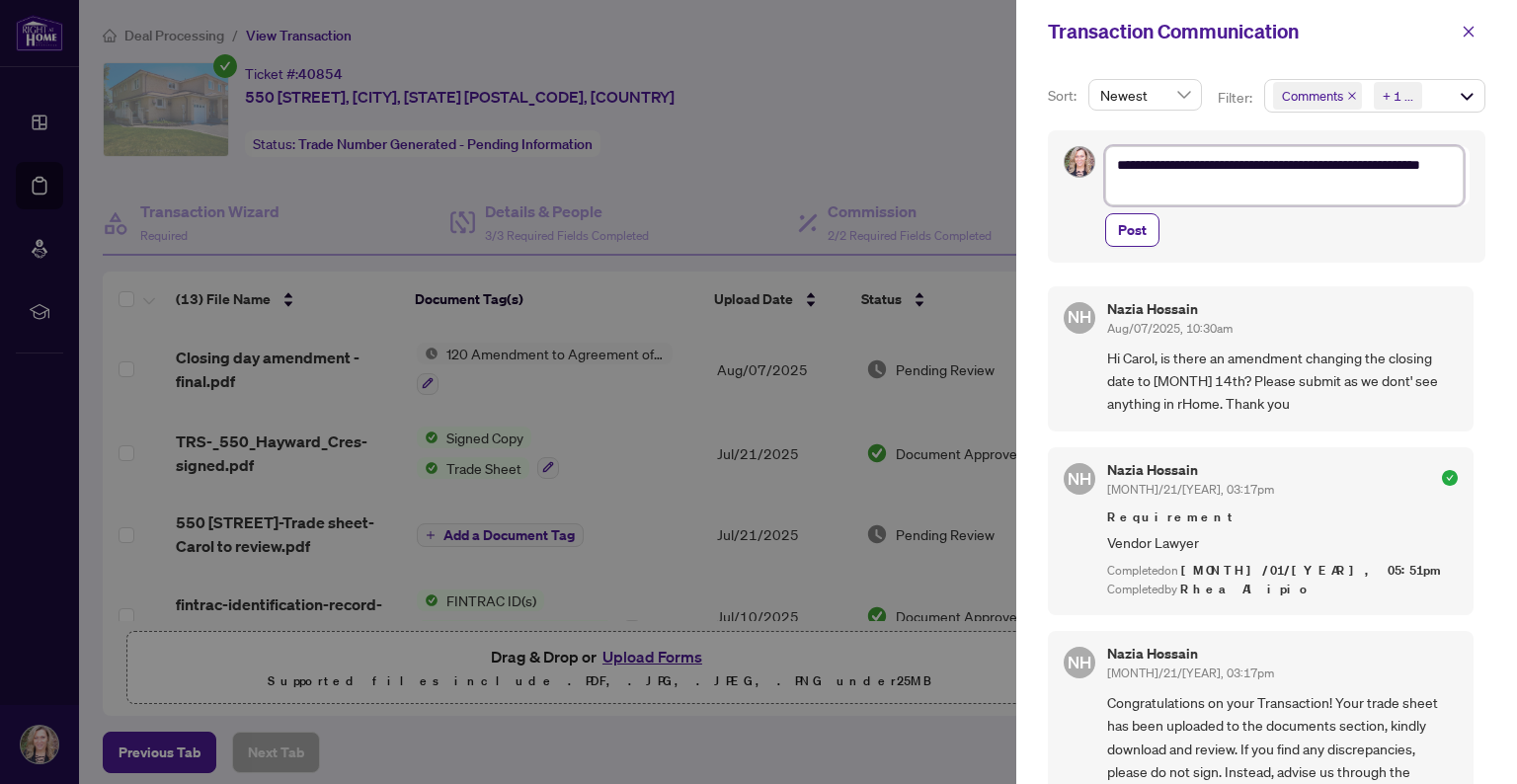 type on "**********" 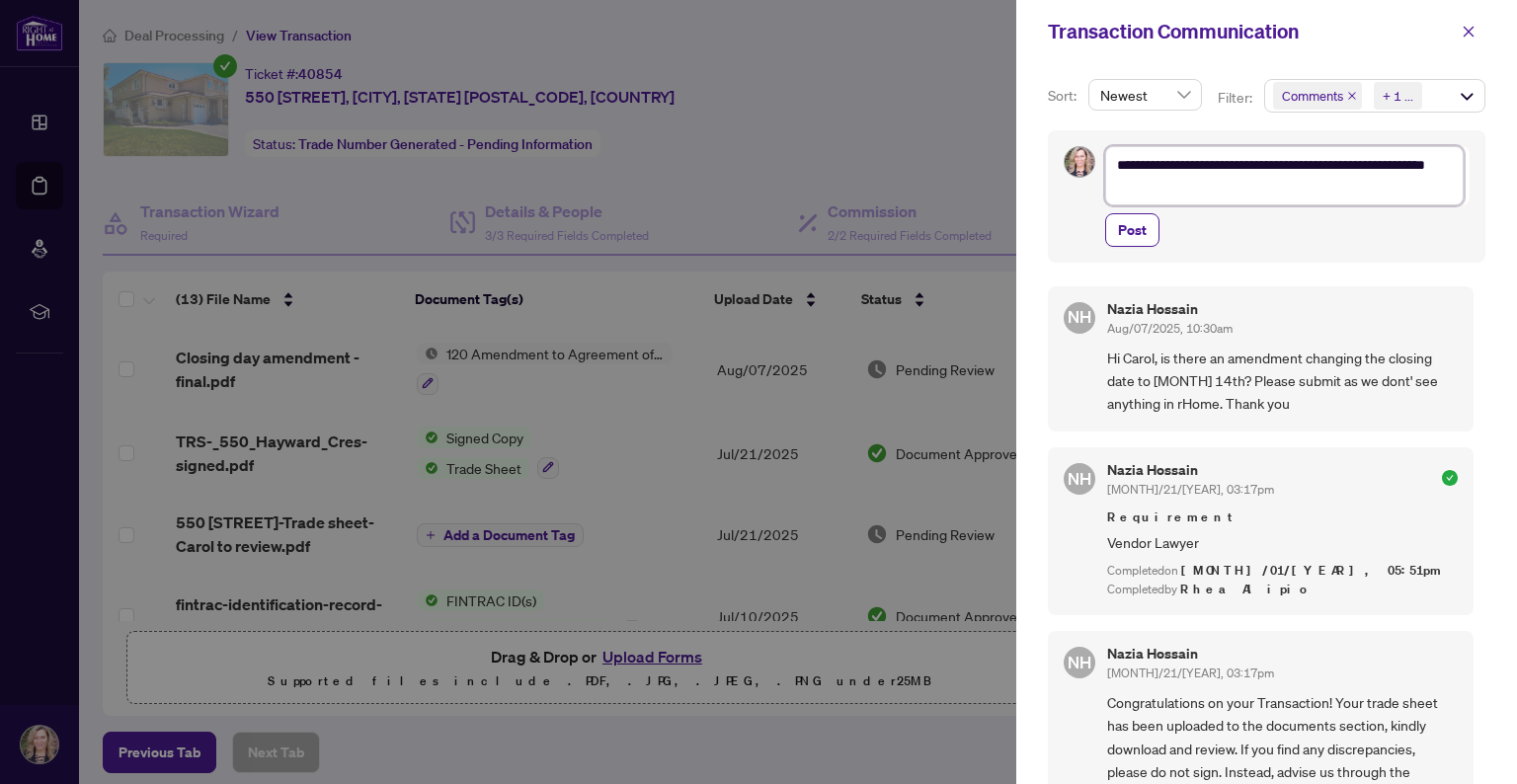 type on "**********" 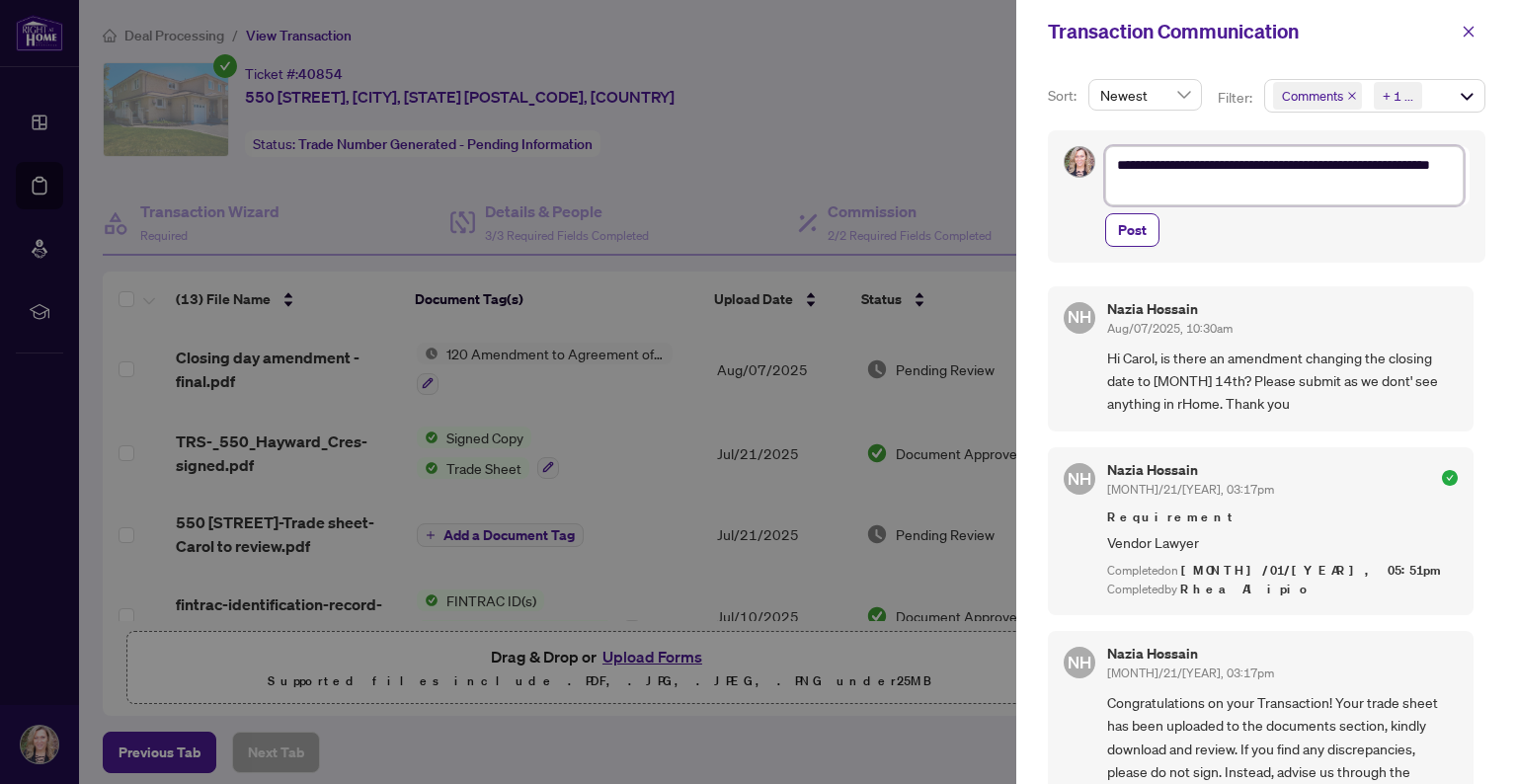 type on "**********" 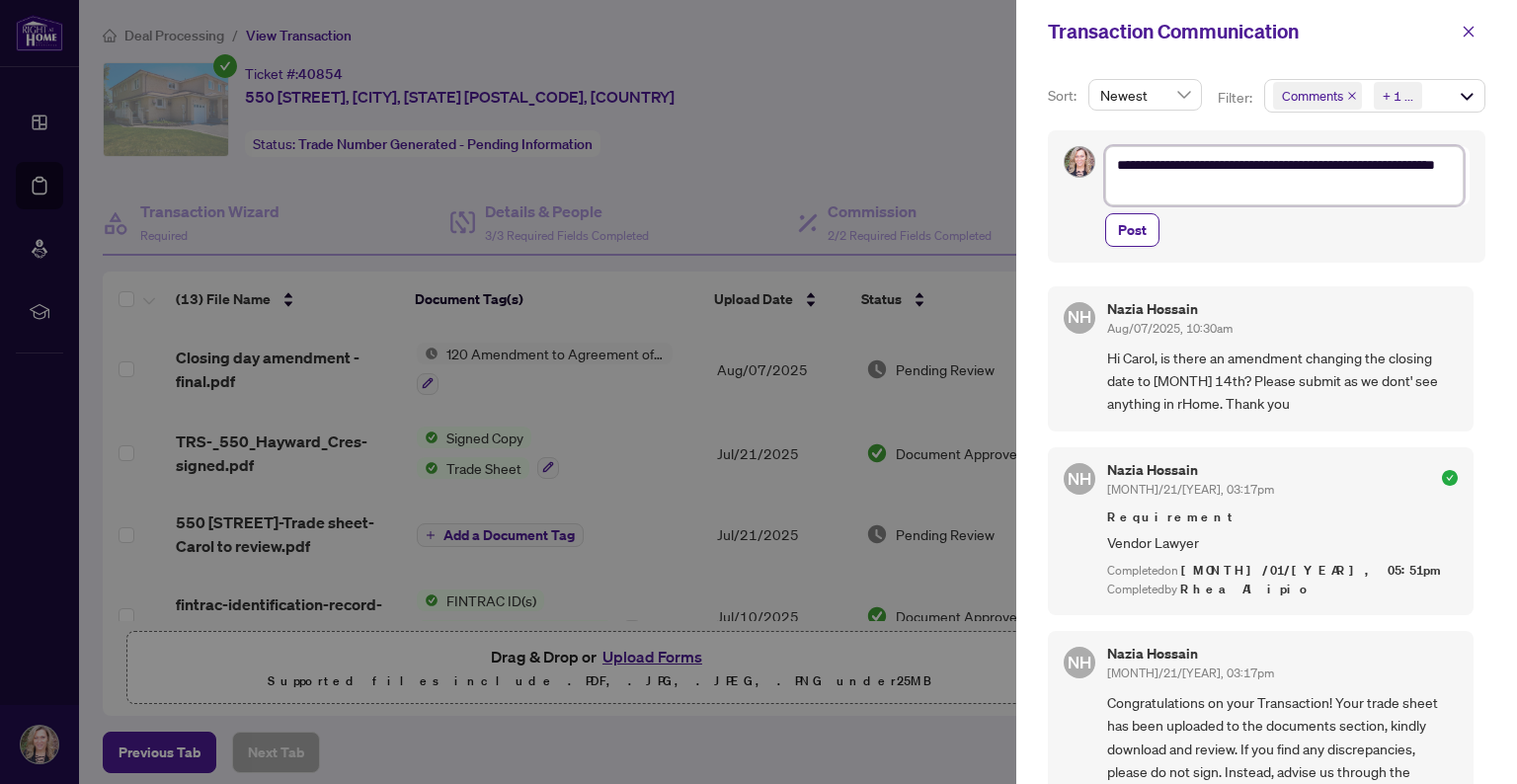 type on "**********" 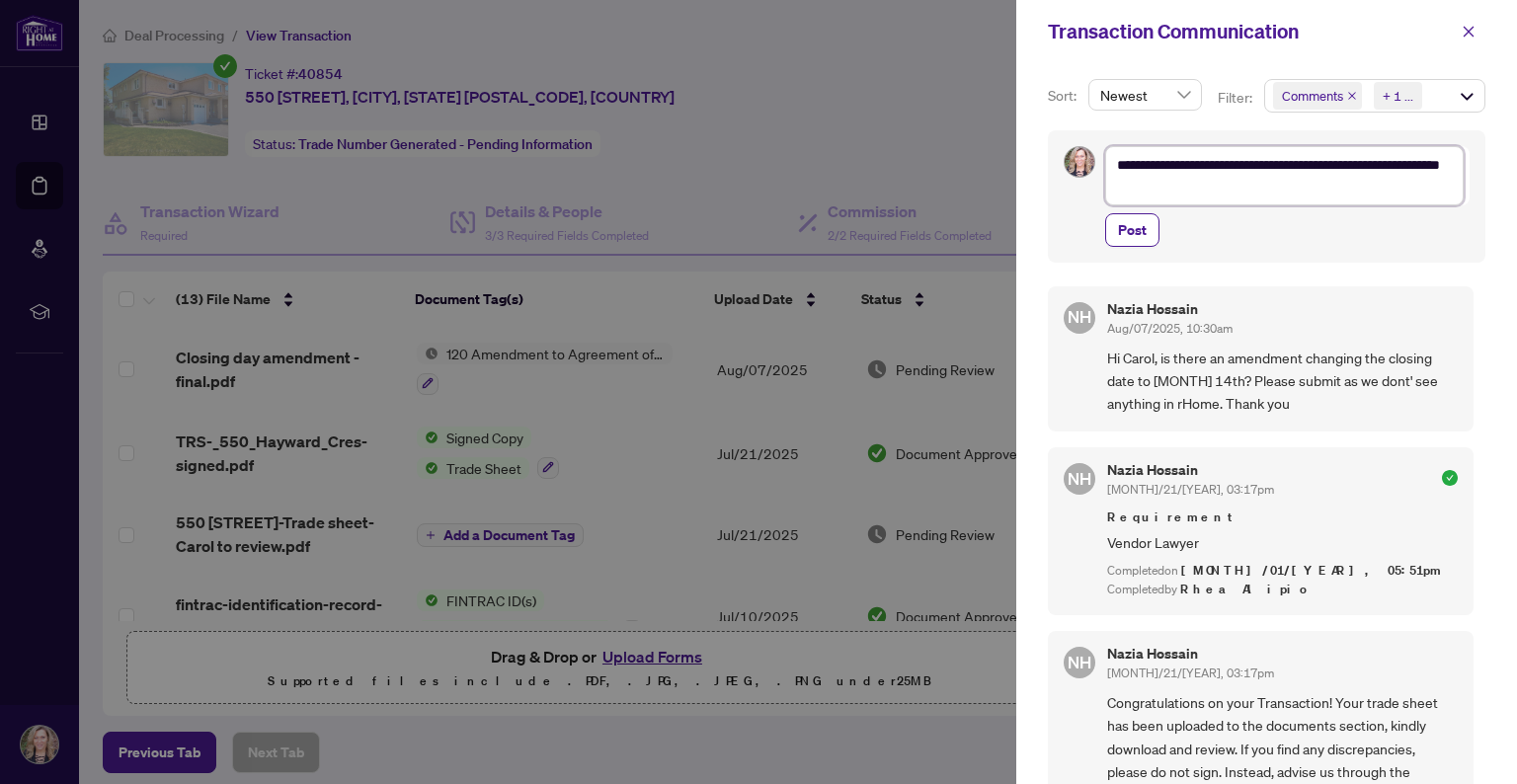 type on "**********" 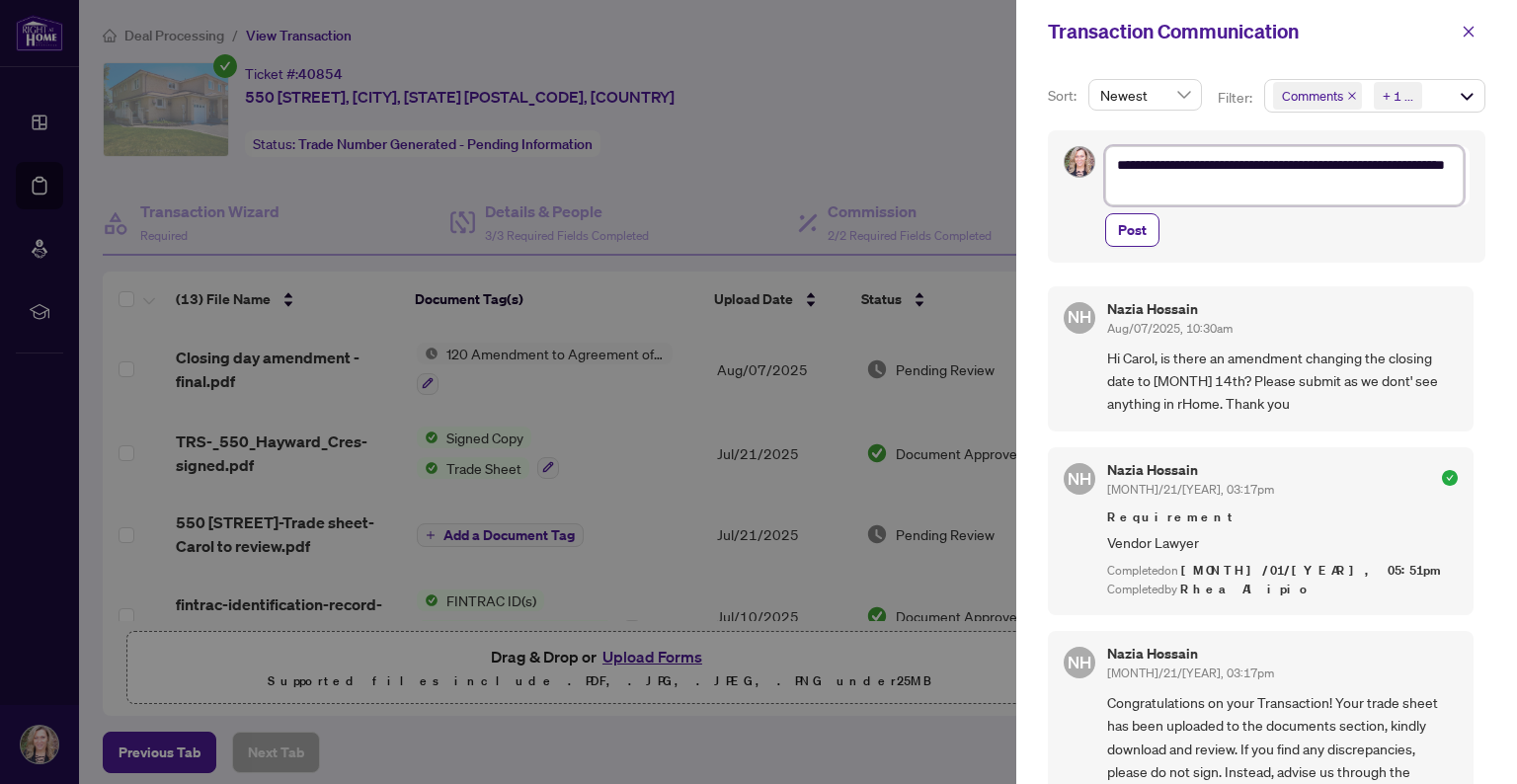 type on "**********" 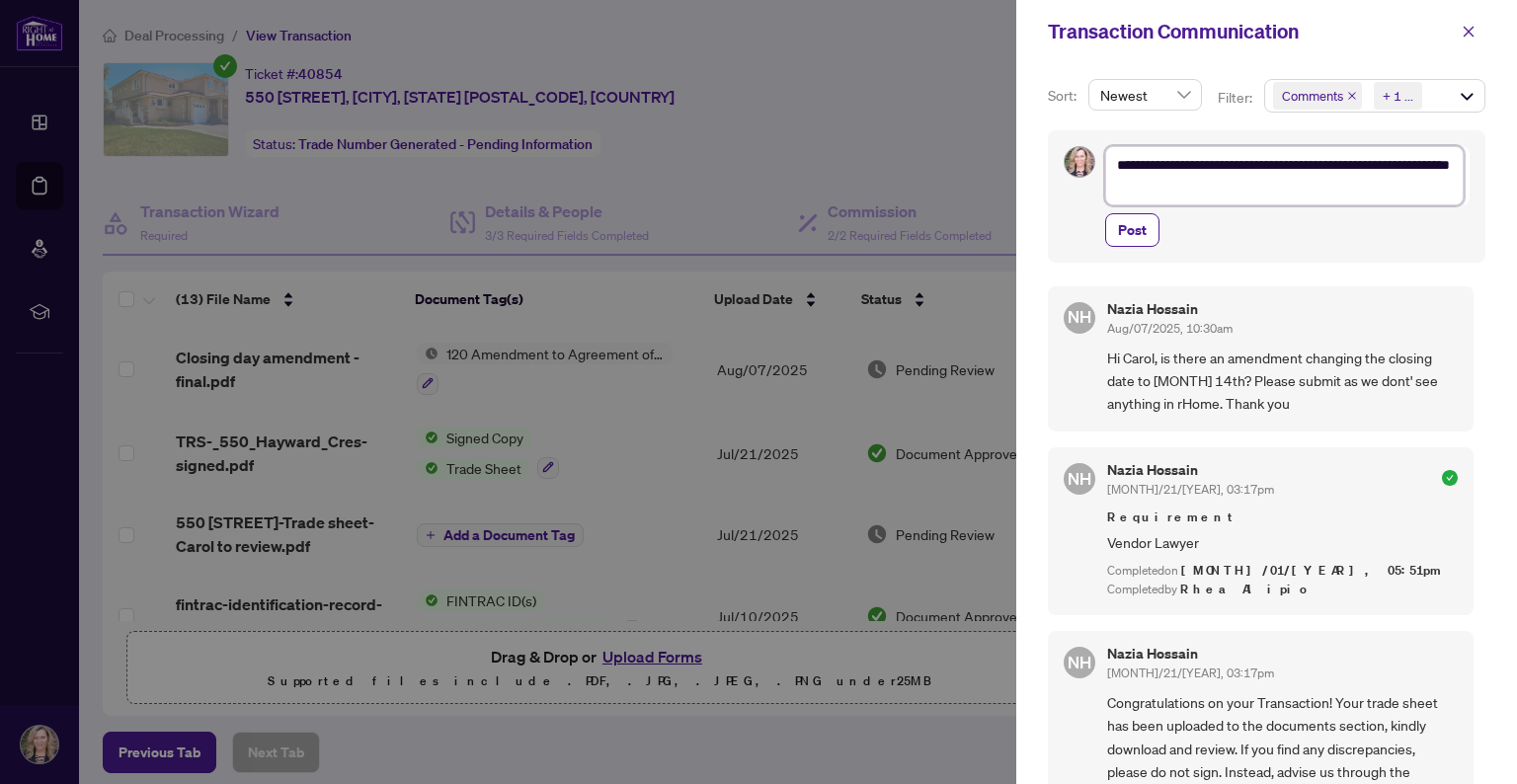 type on "**********" 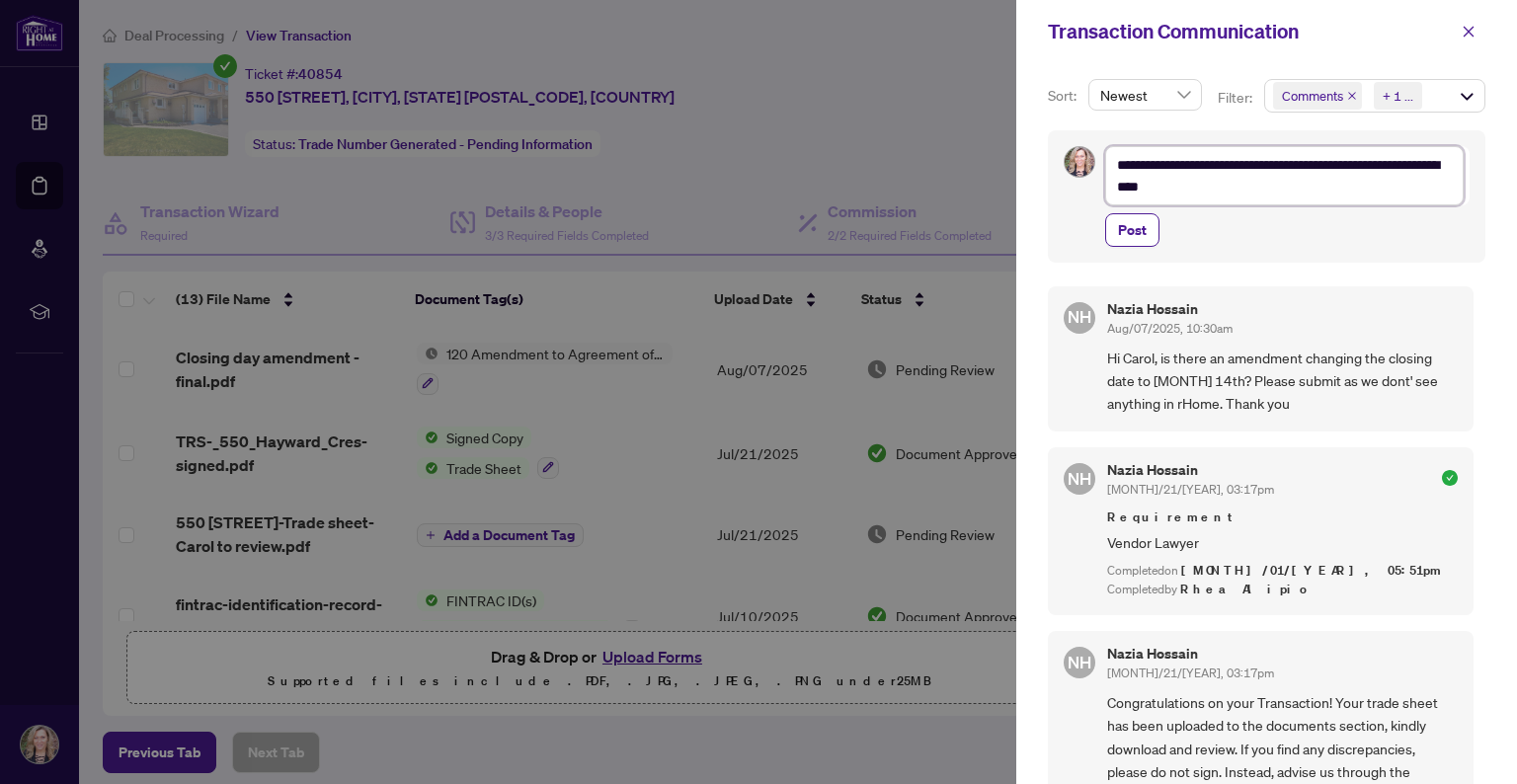 type on "**********" 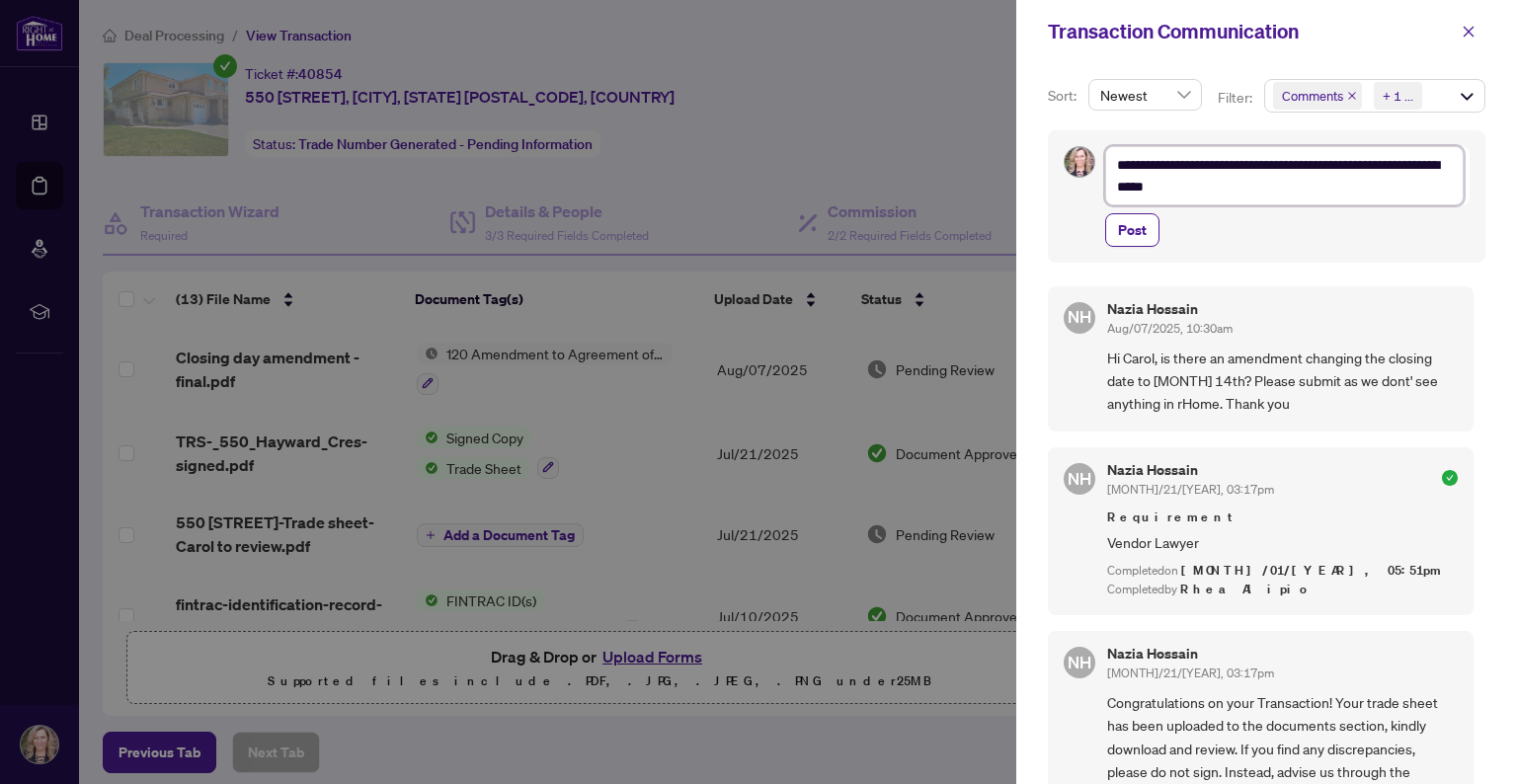 type on "**********" 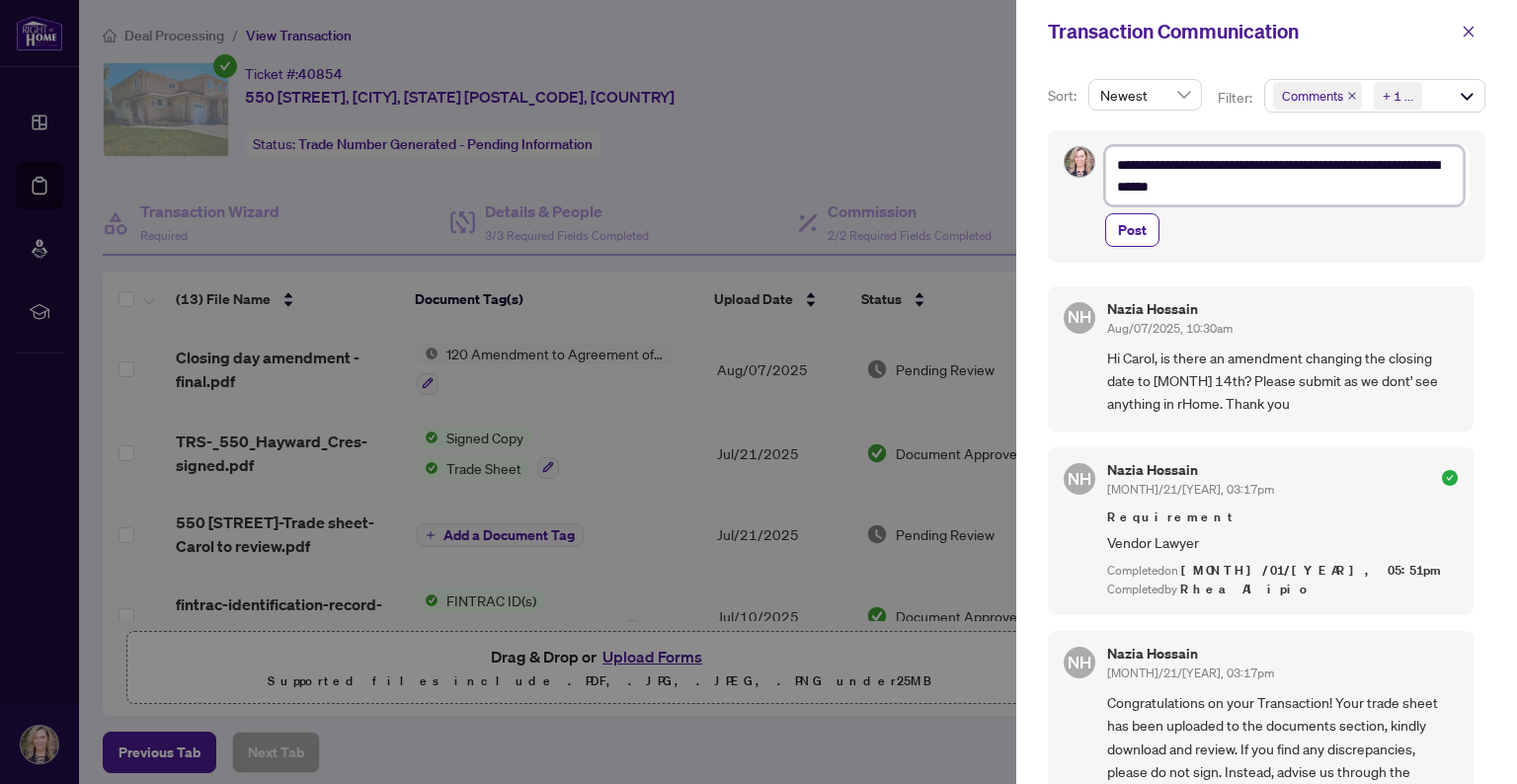 type on "**********" 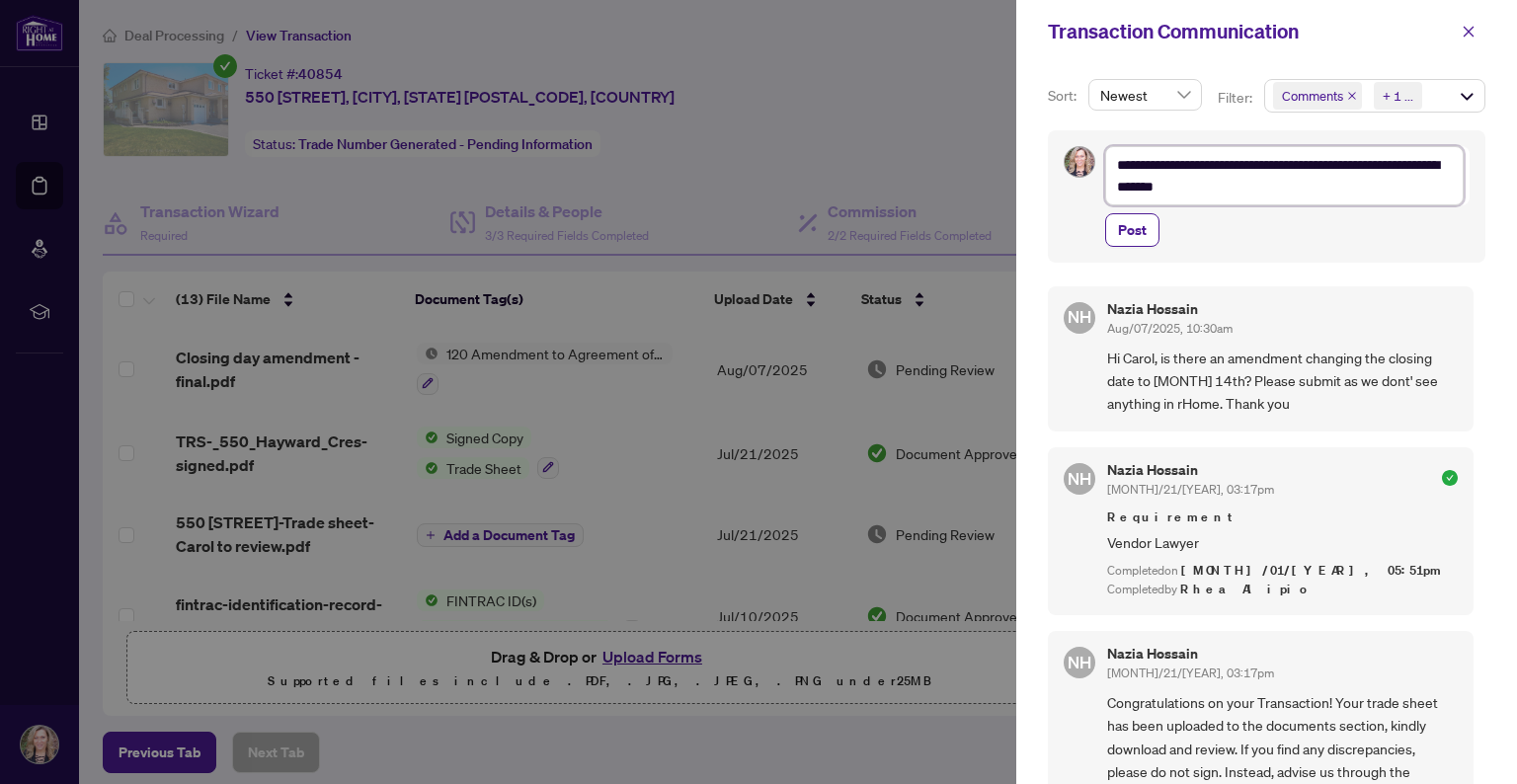 type on "**********" 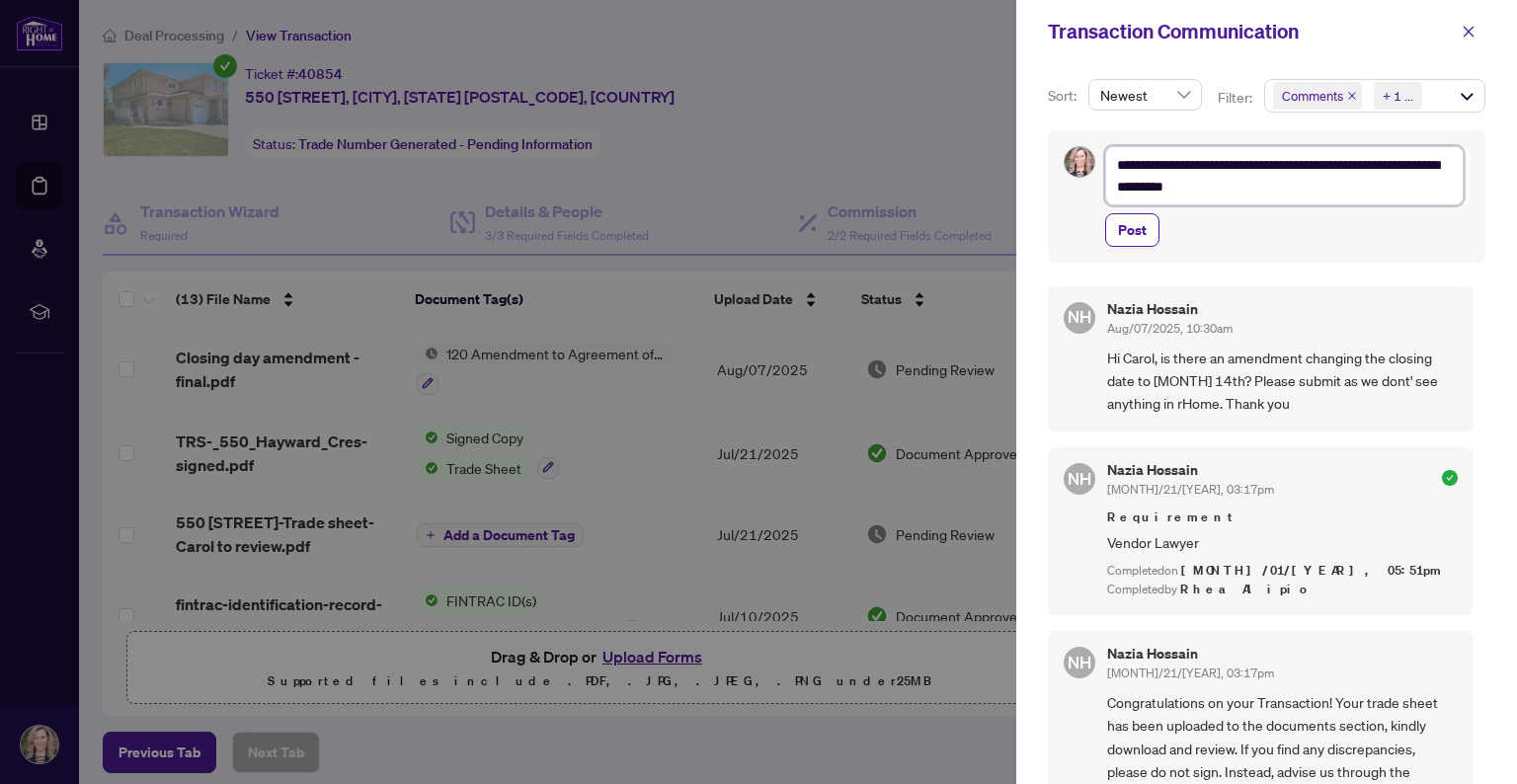 type on "**********" 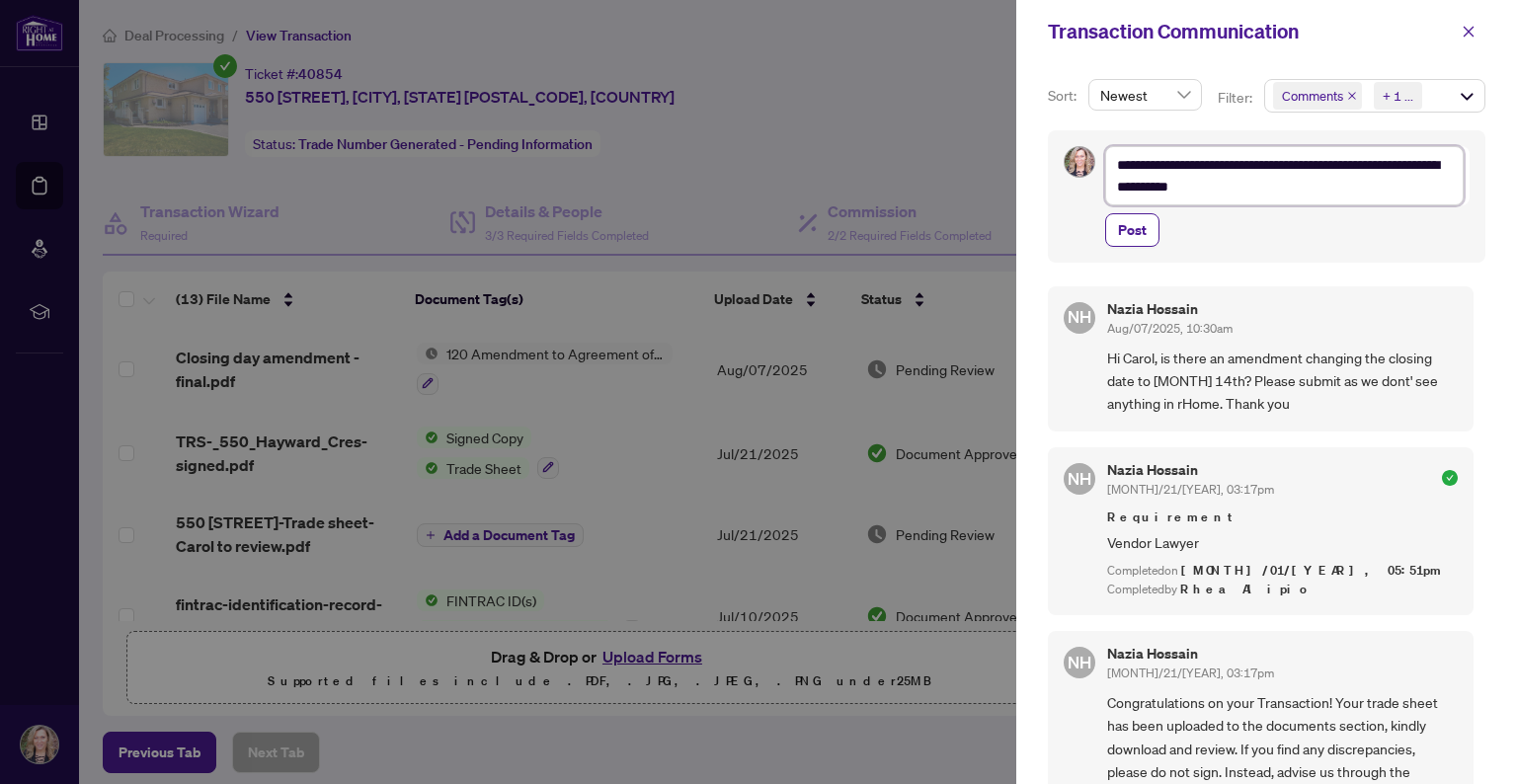 type on "**********" 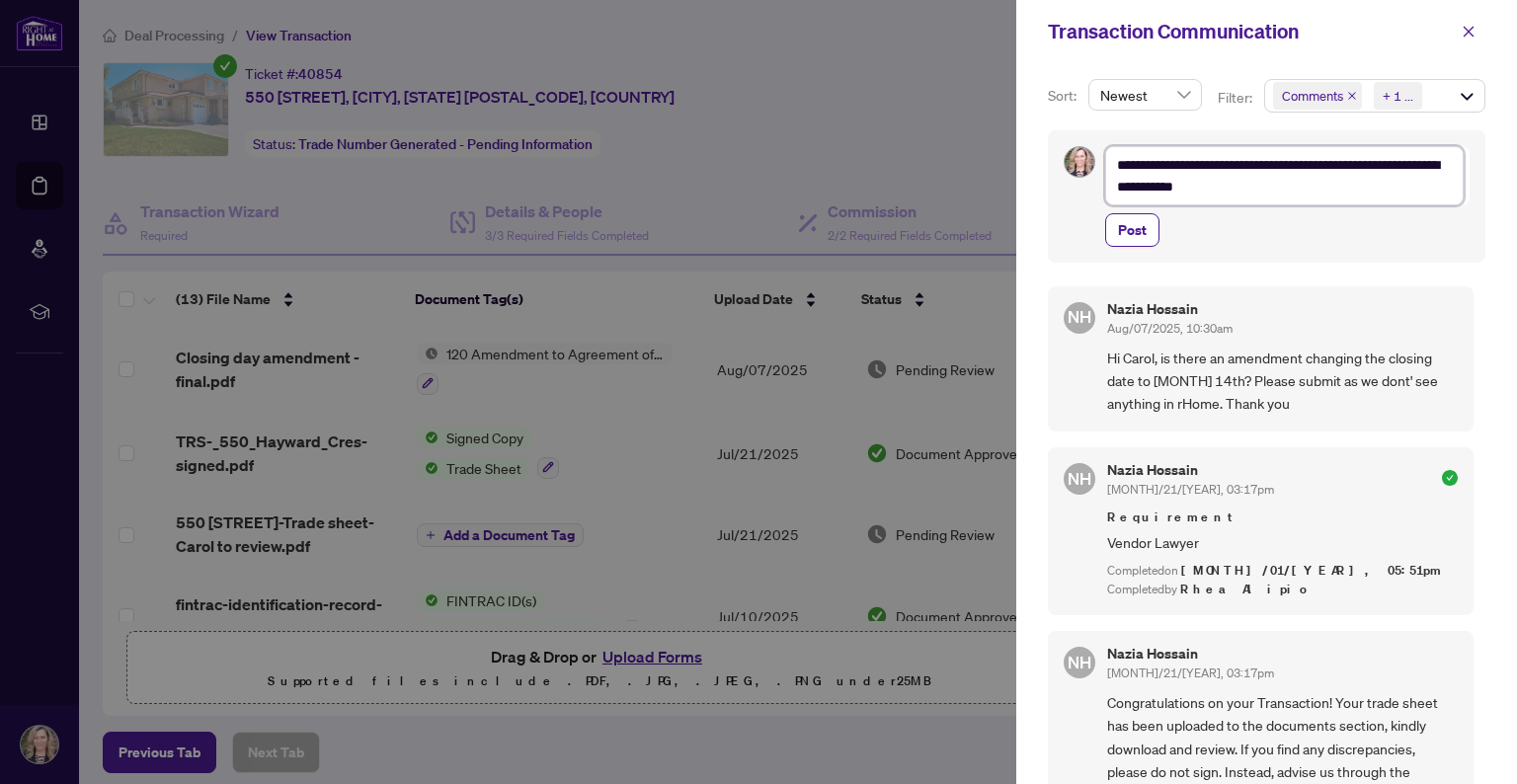 type on "**********" 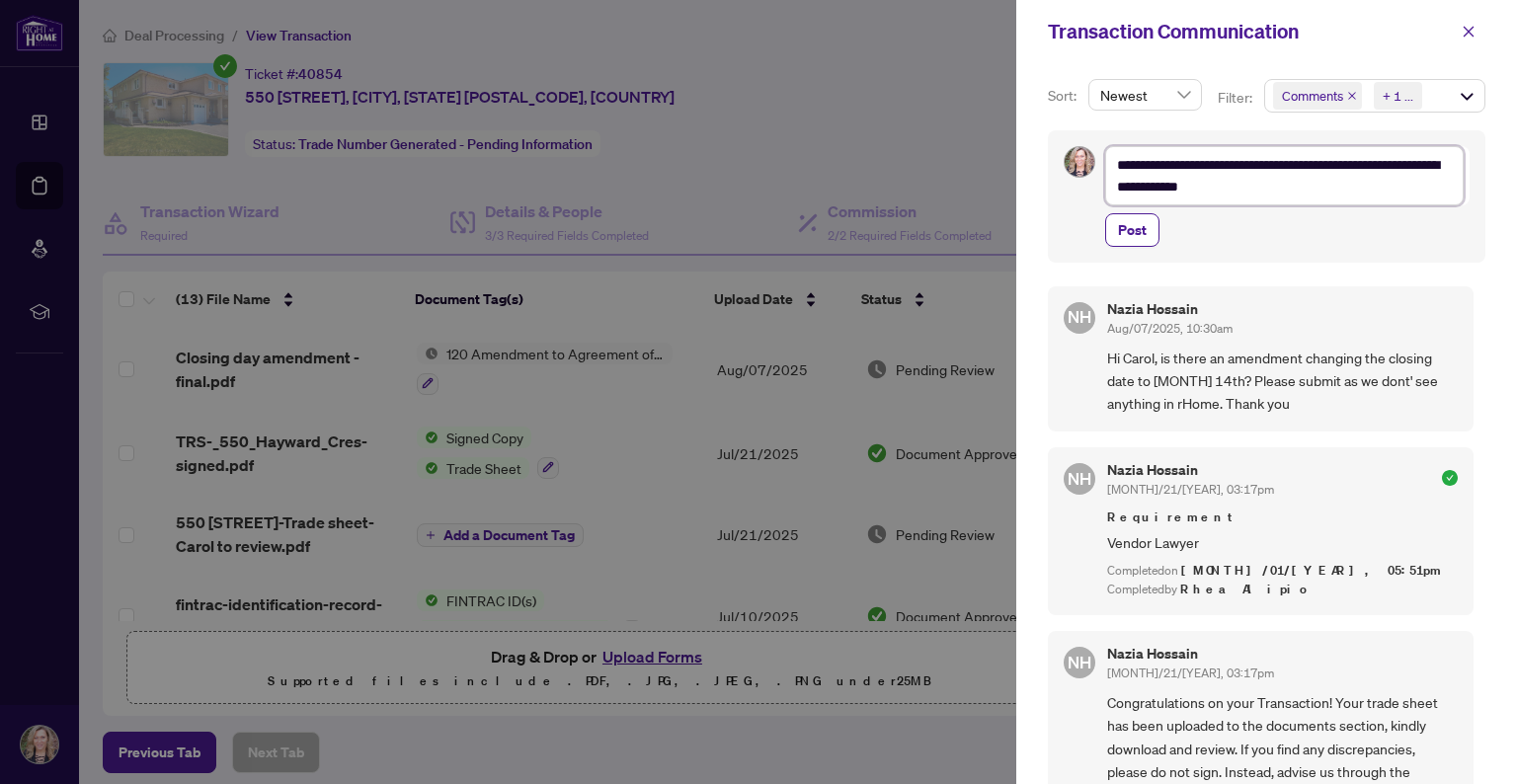 type on "**********" 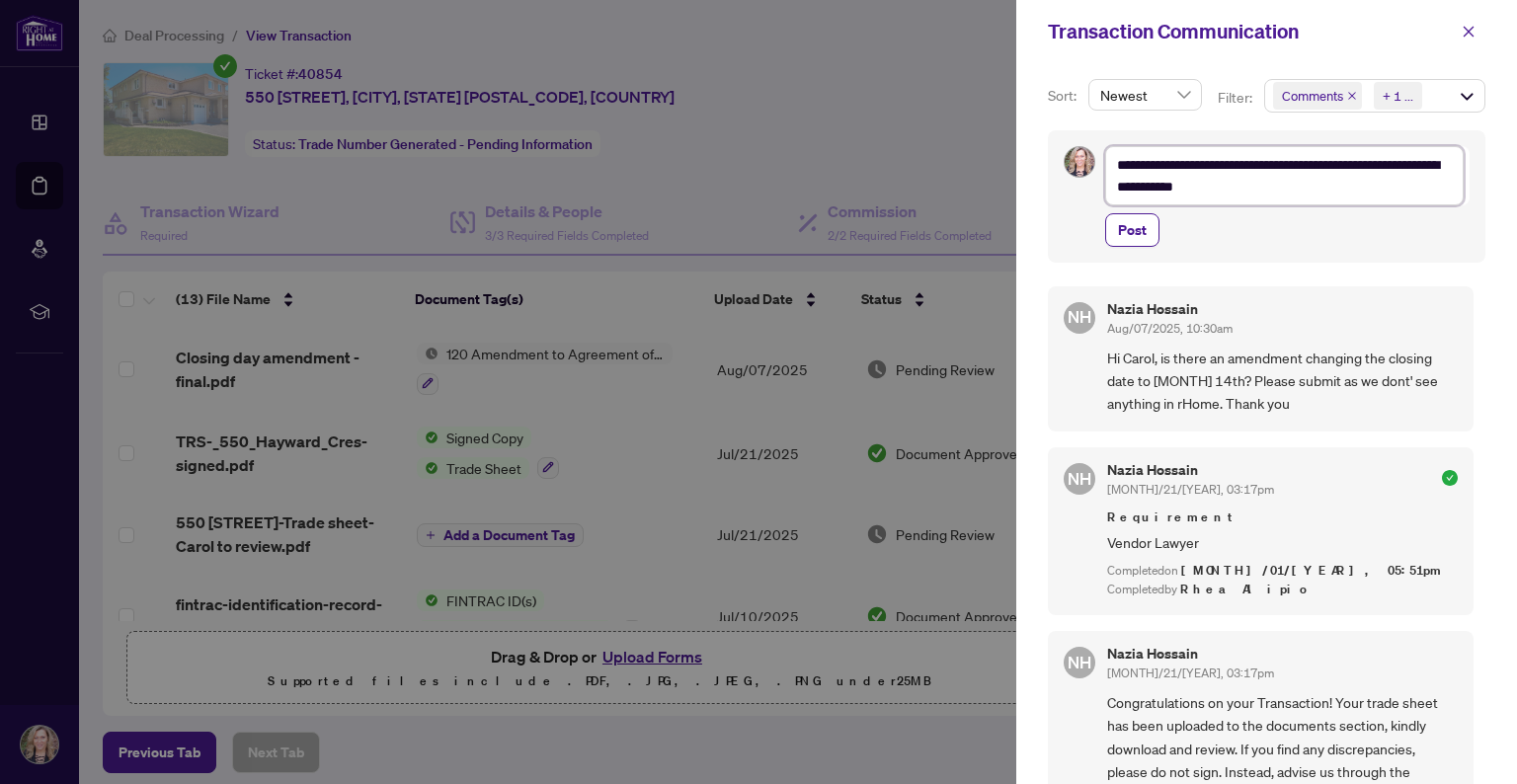 type on "**********" 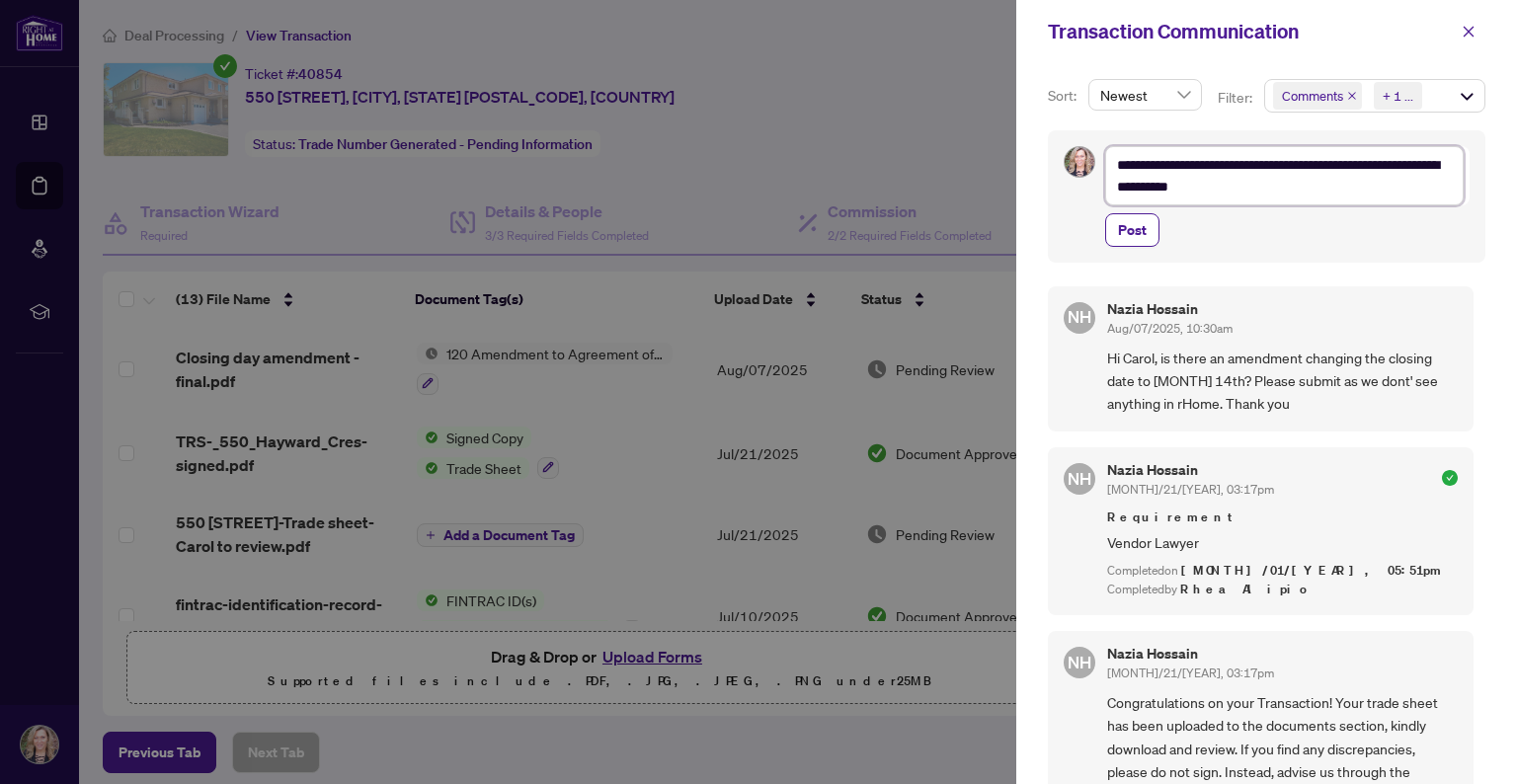 type on "**********" 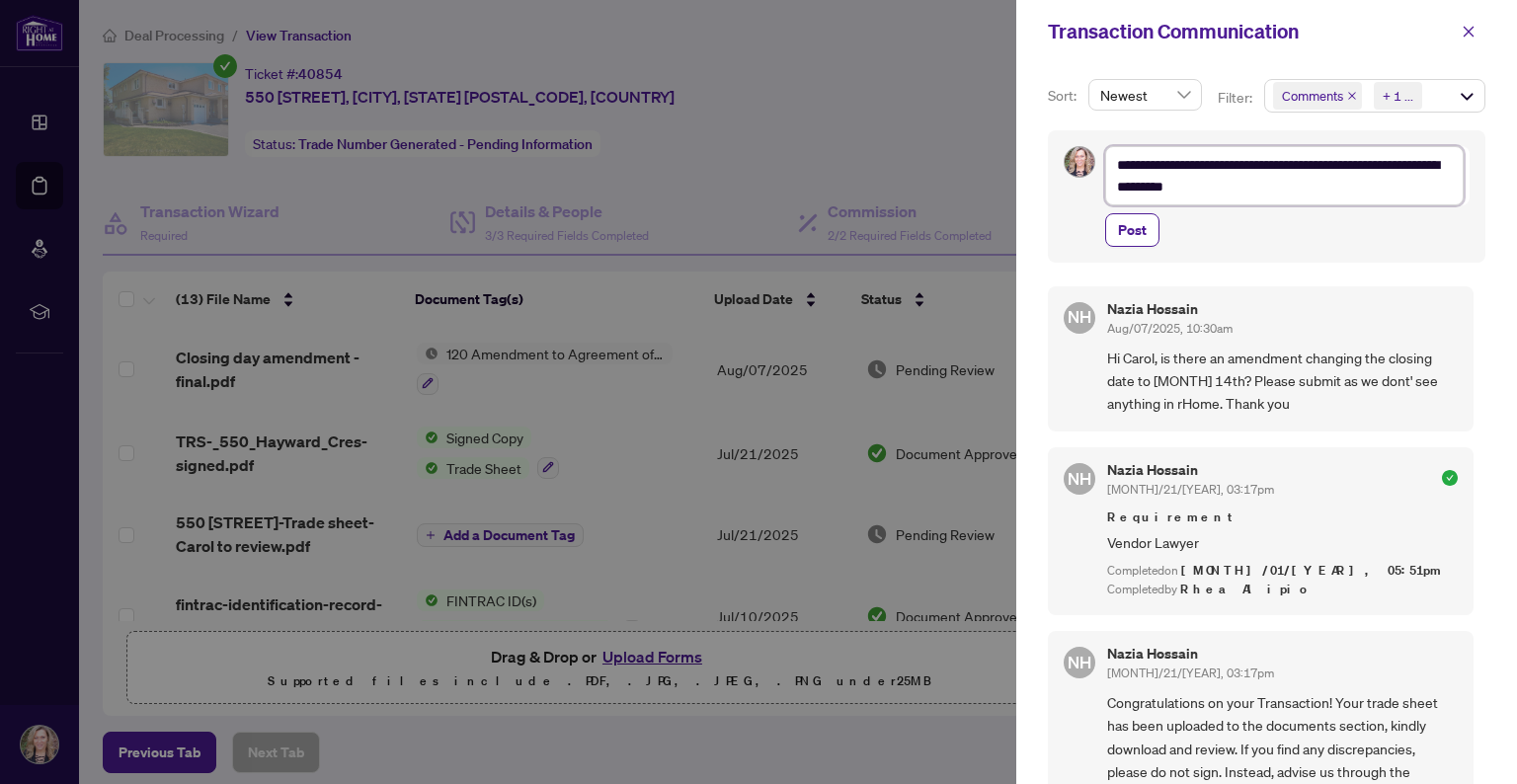 type on "**********" 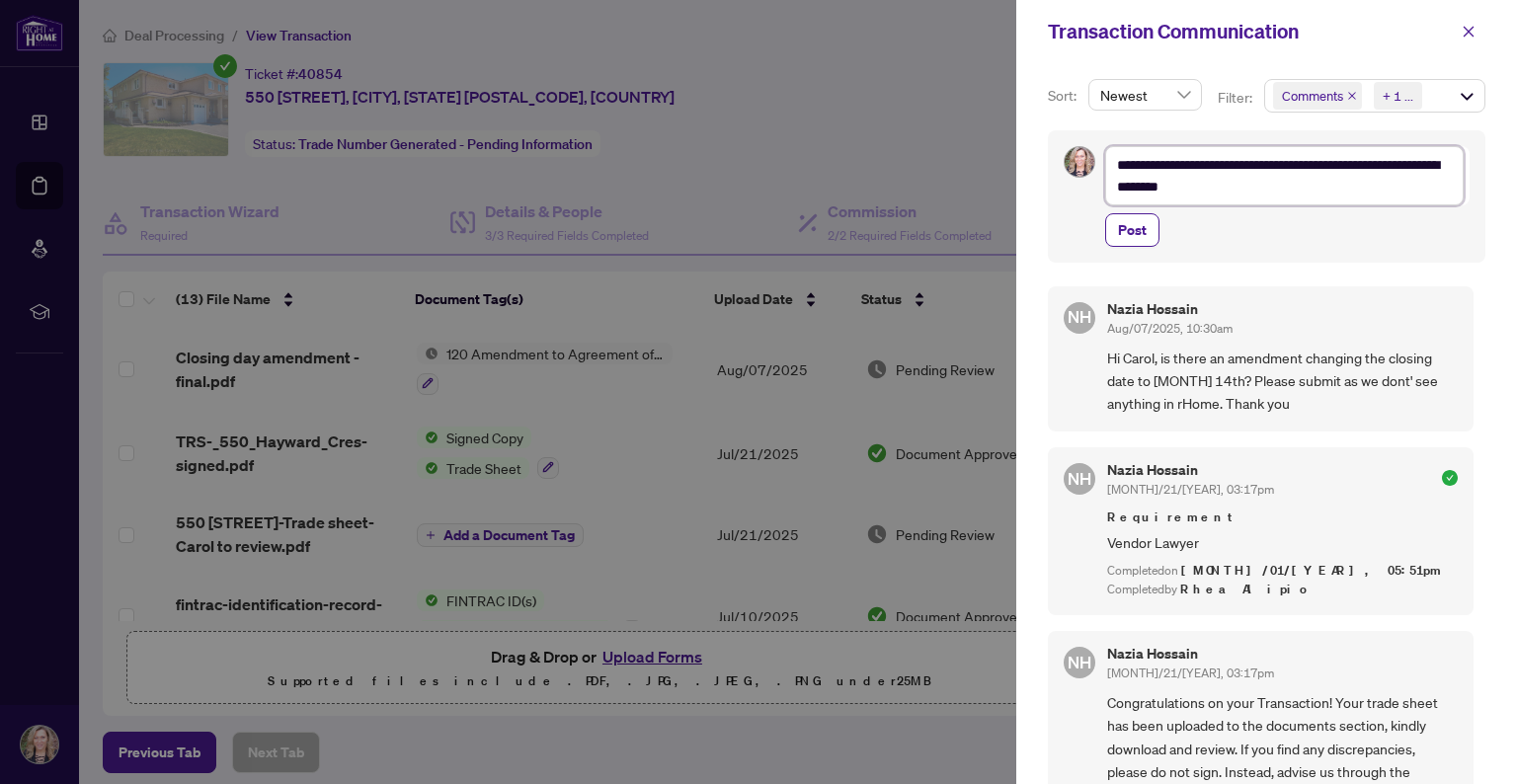 type on "**********" 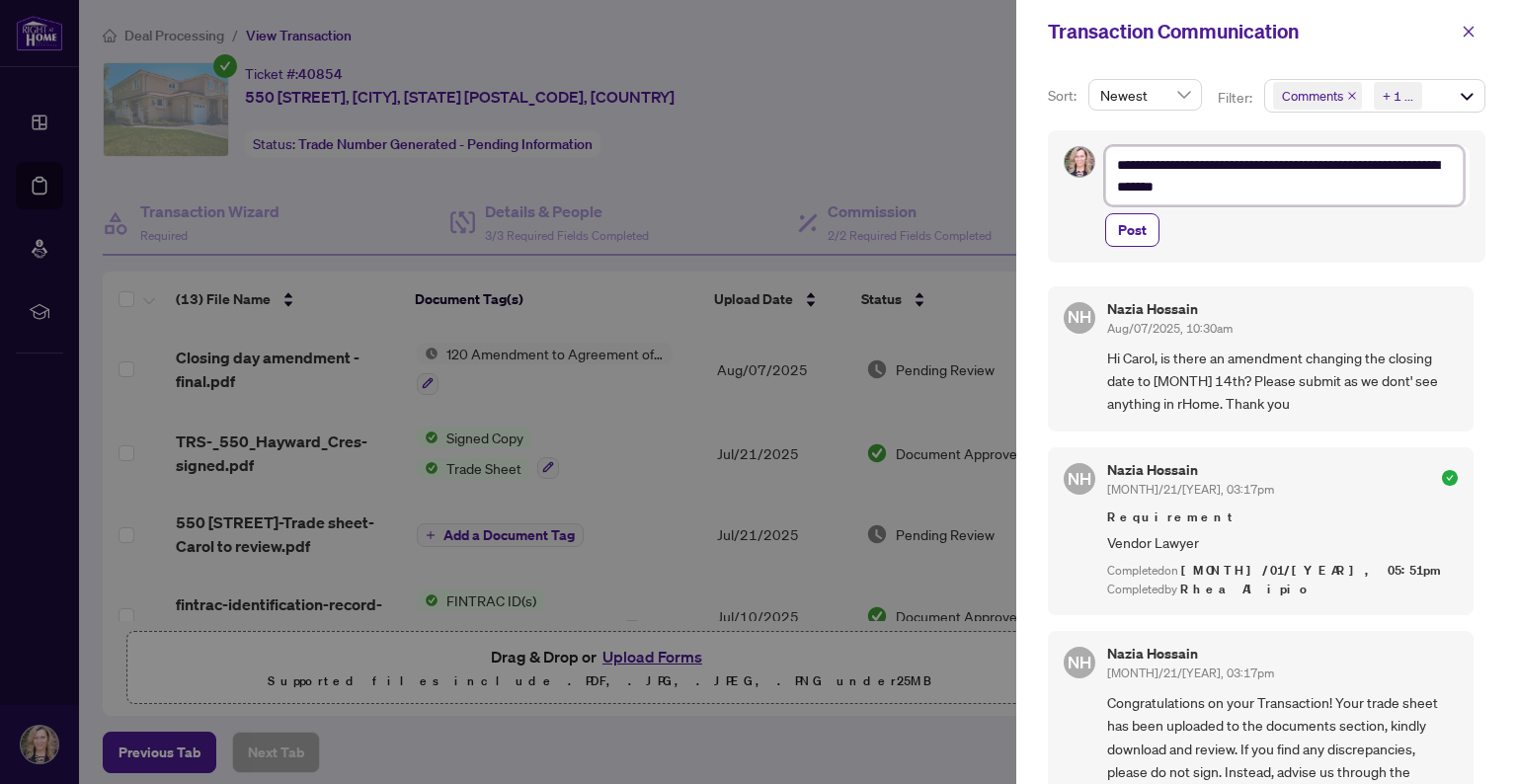 type on "**********" 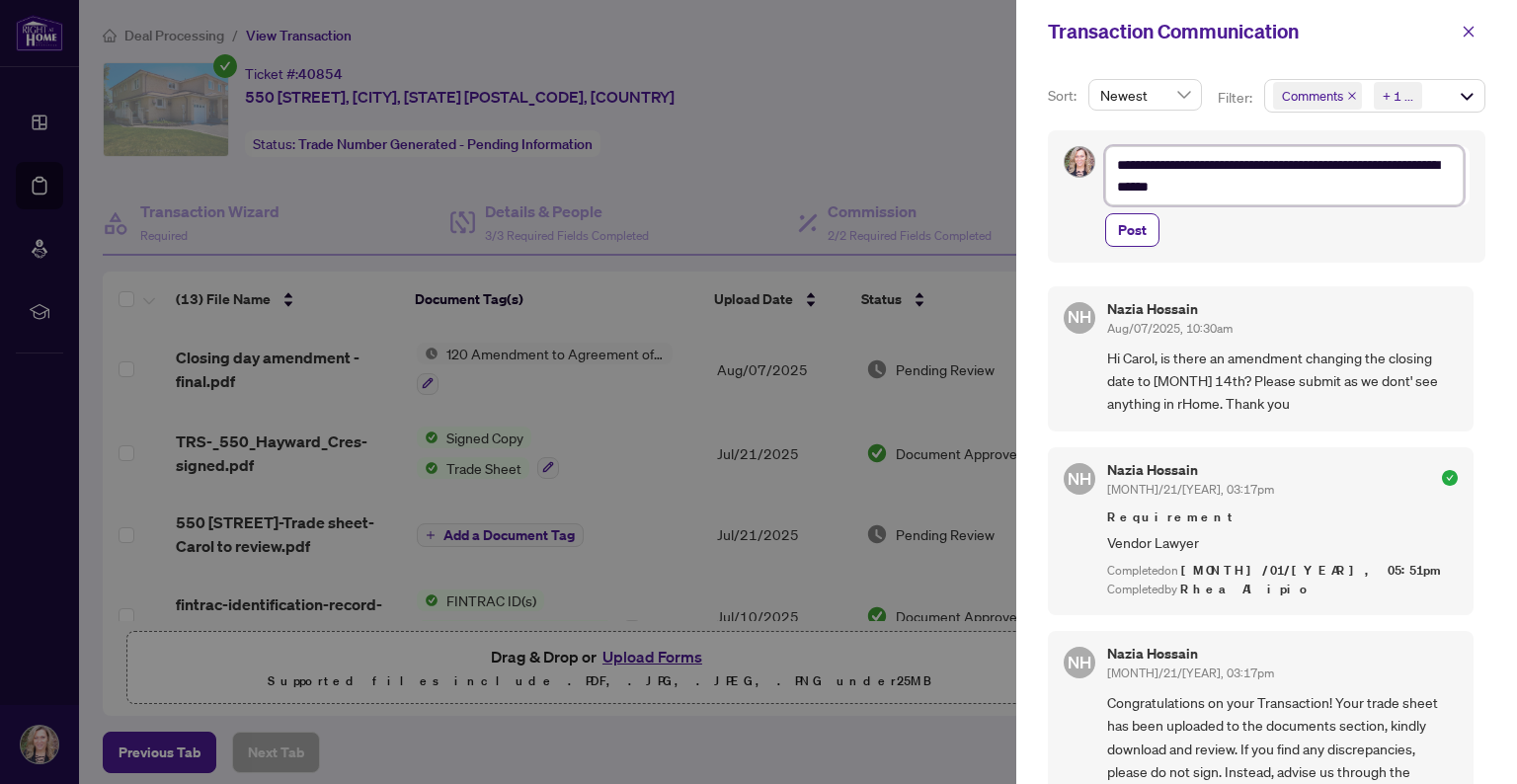 type on "**********" 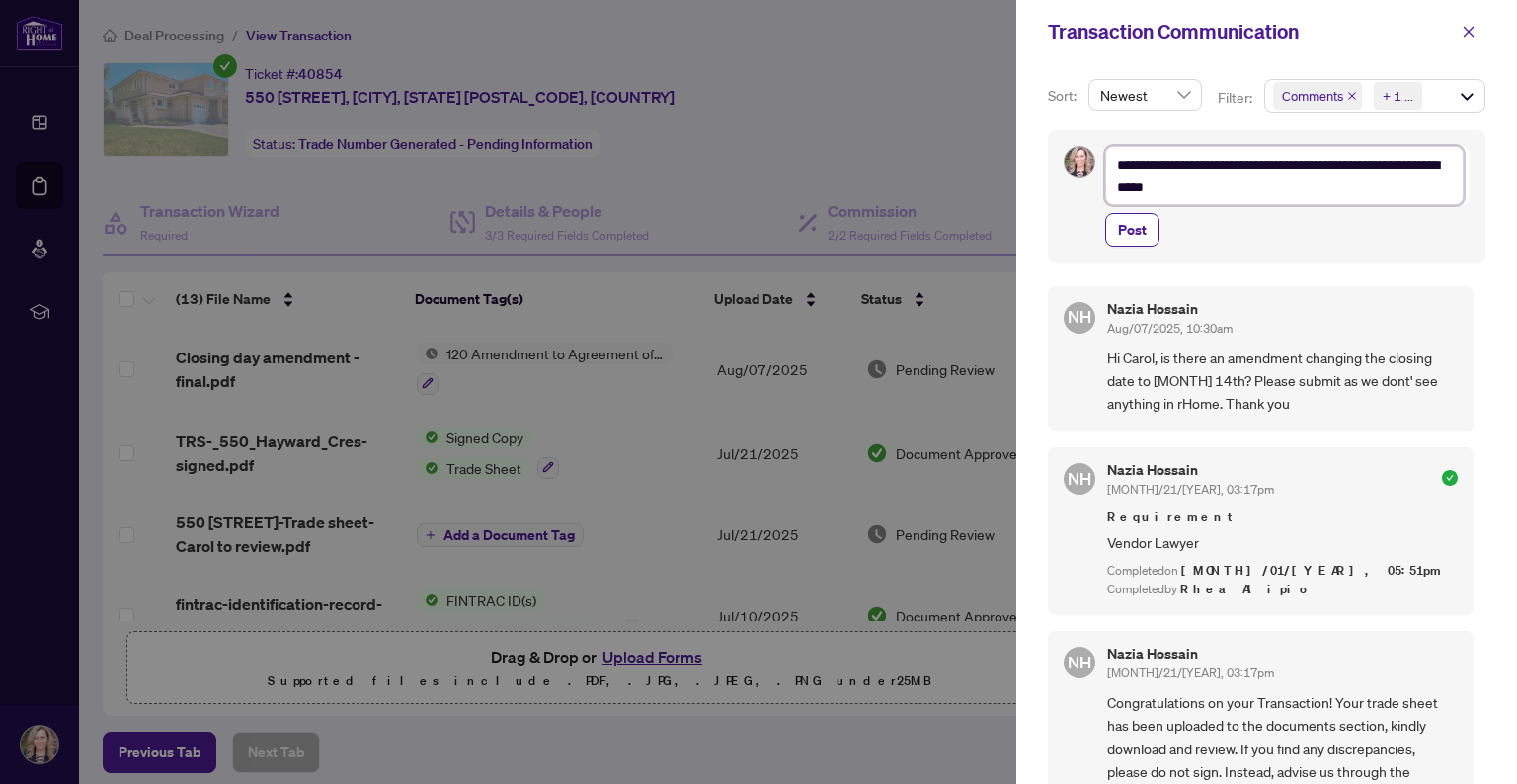 type on "**********" 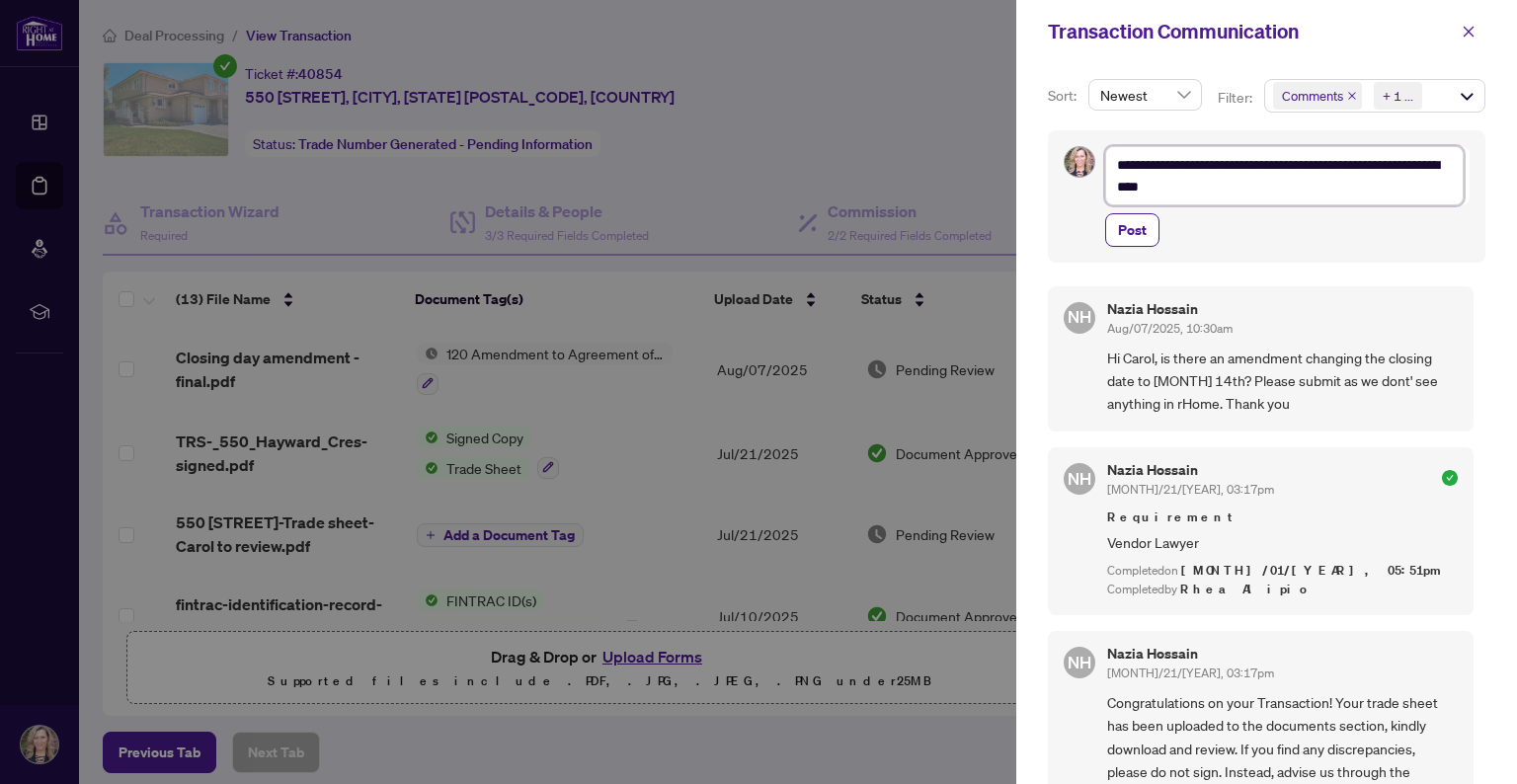 type on "**********" 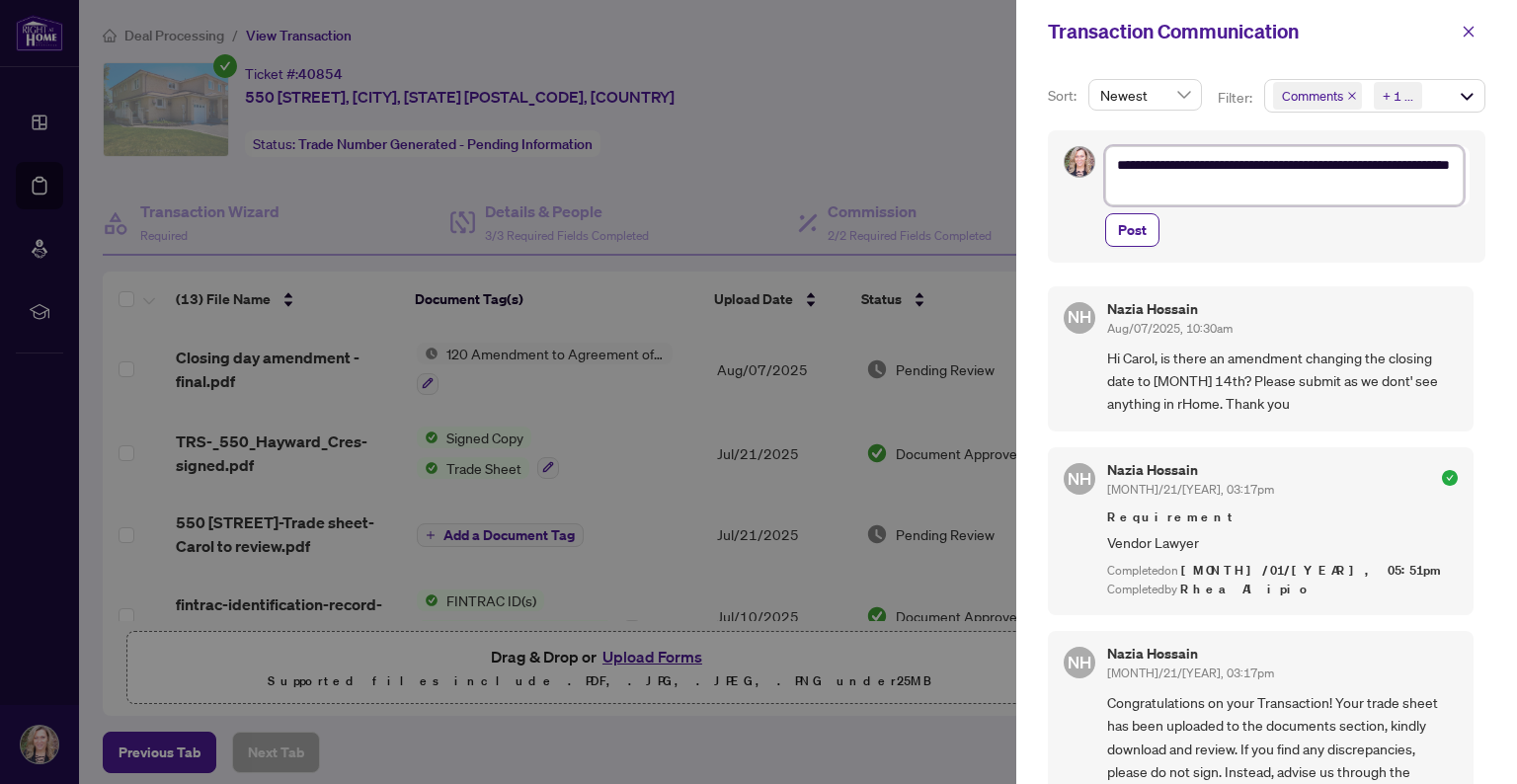type on "**********" 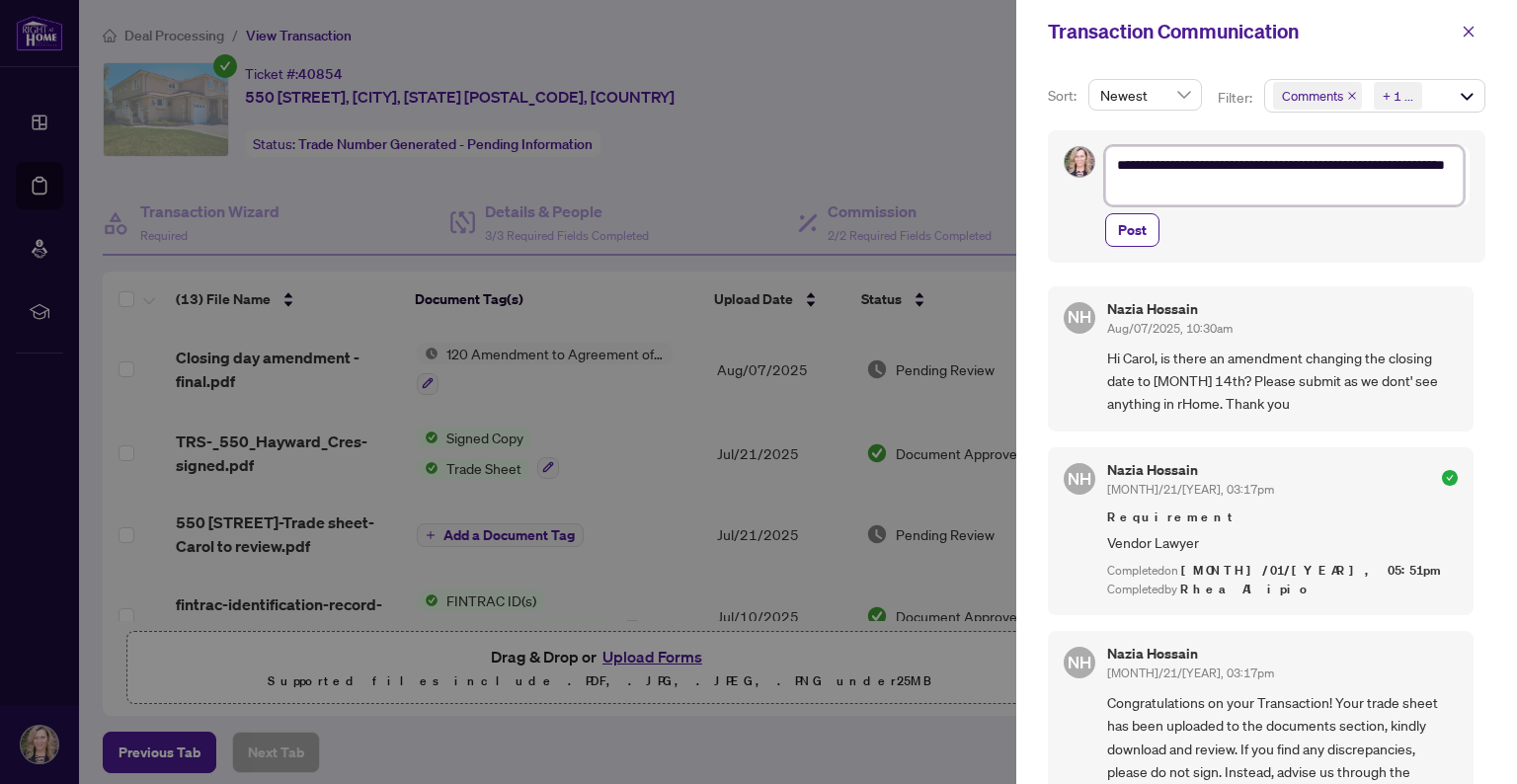 type on "**********" 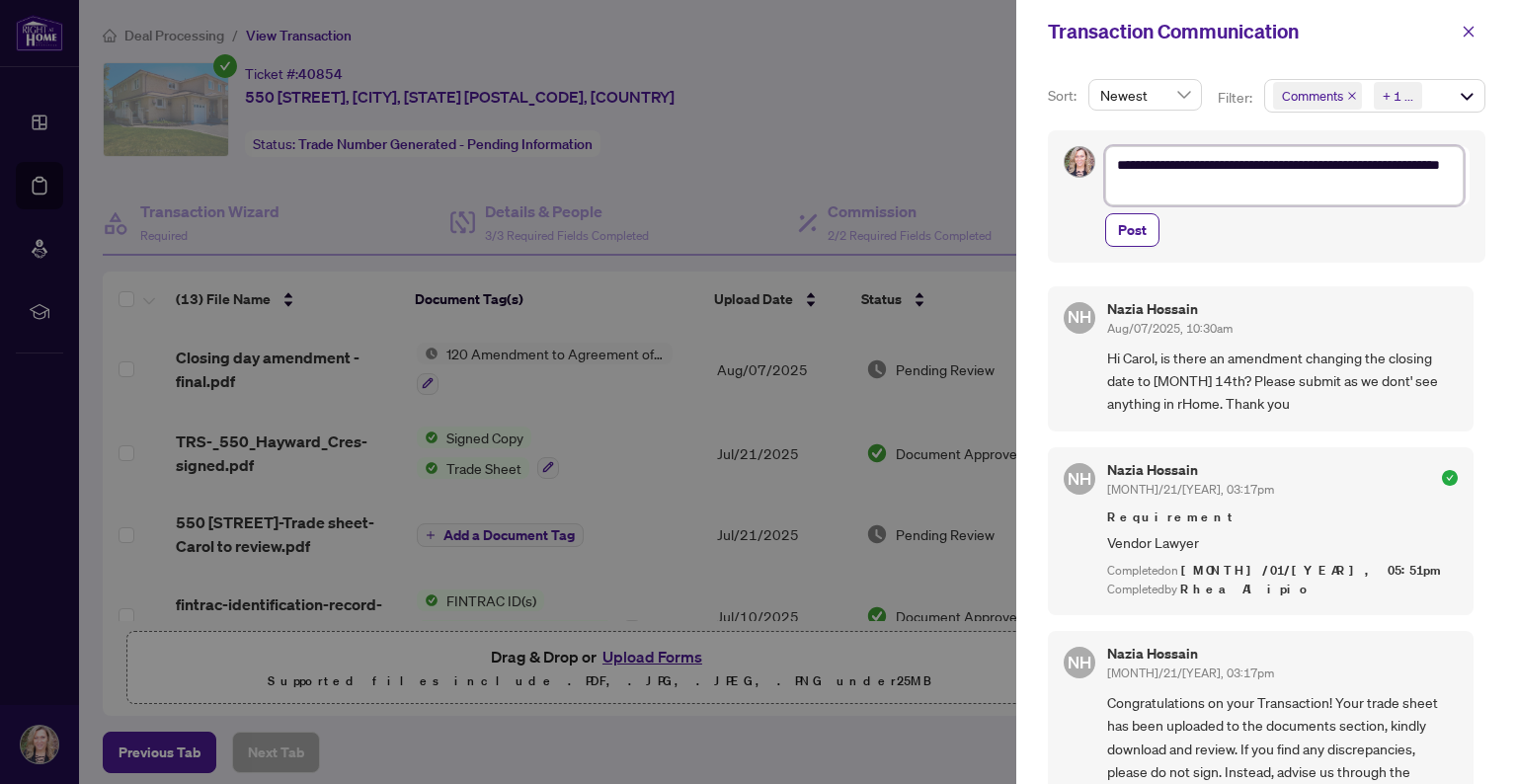 type on "**********" 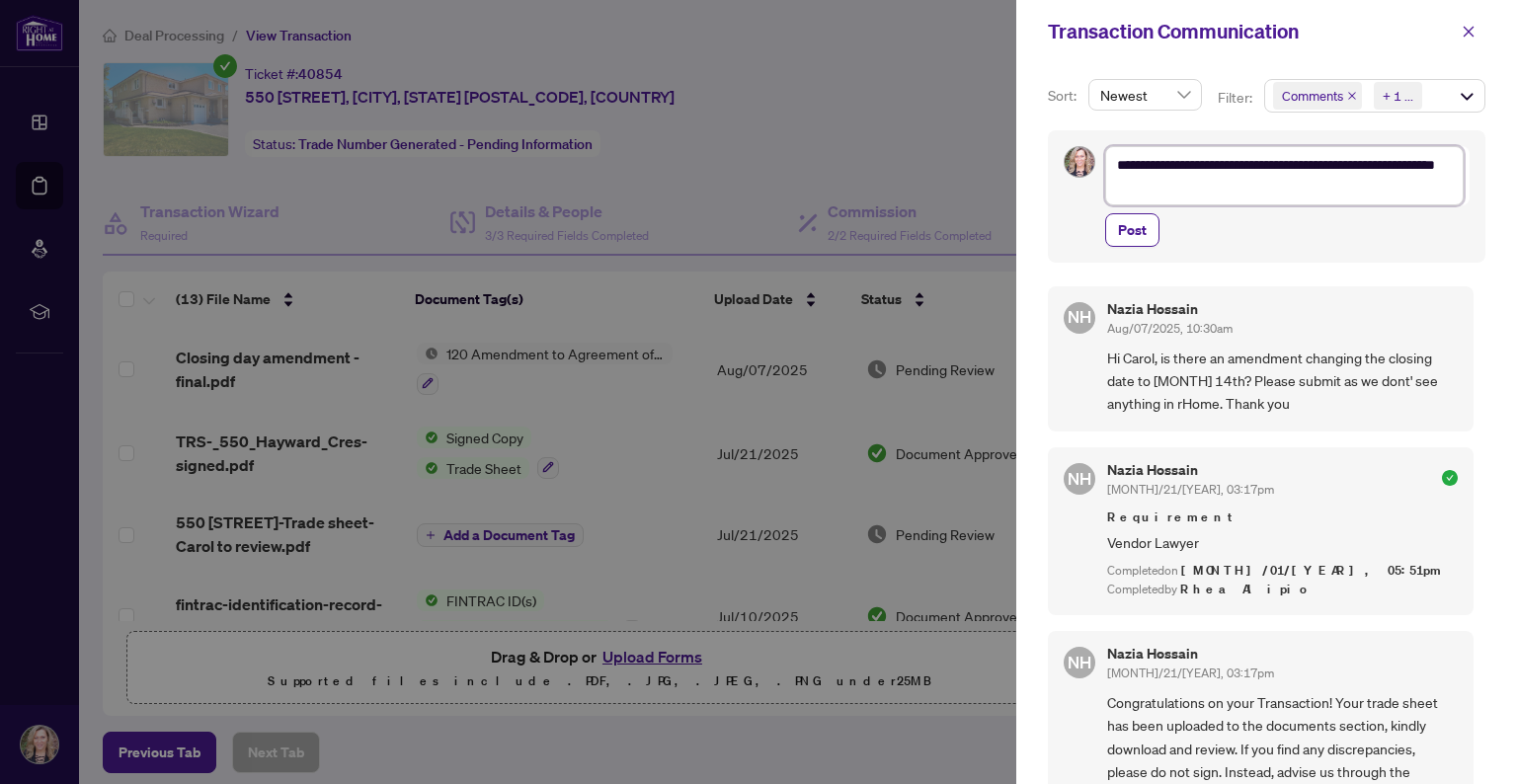 type on "**********" 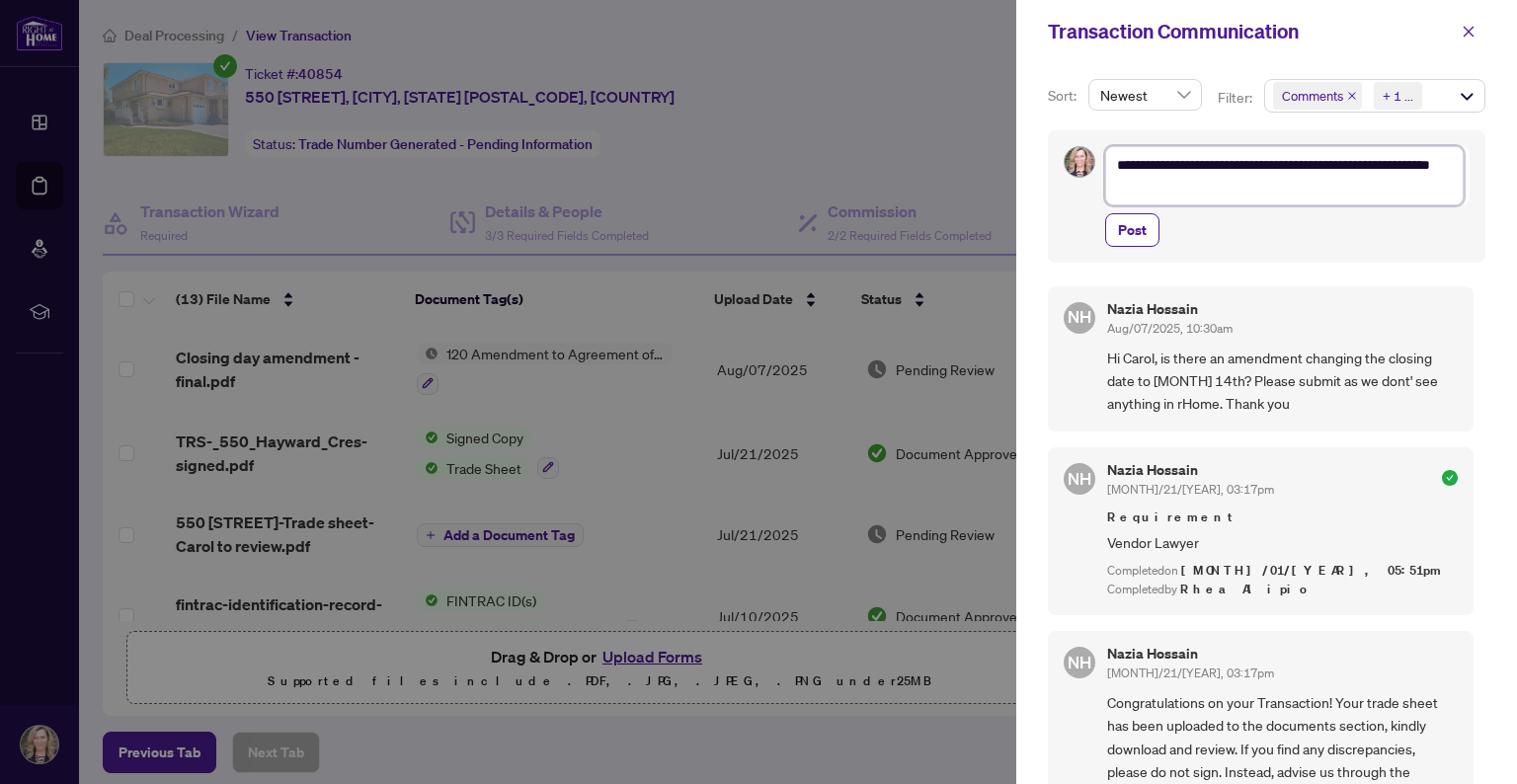 type on "**********" 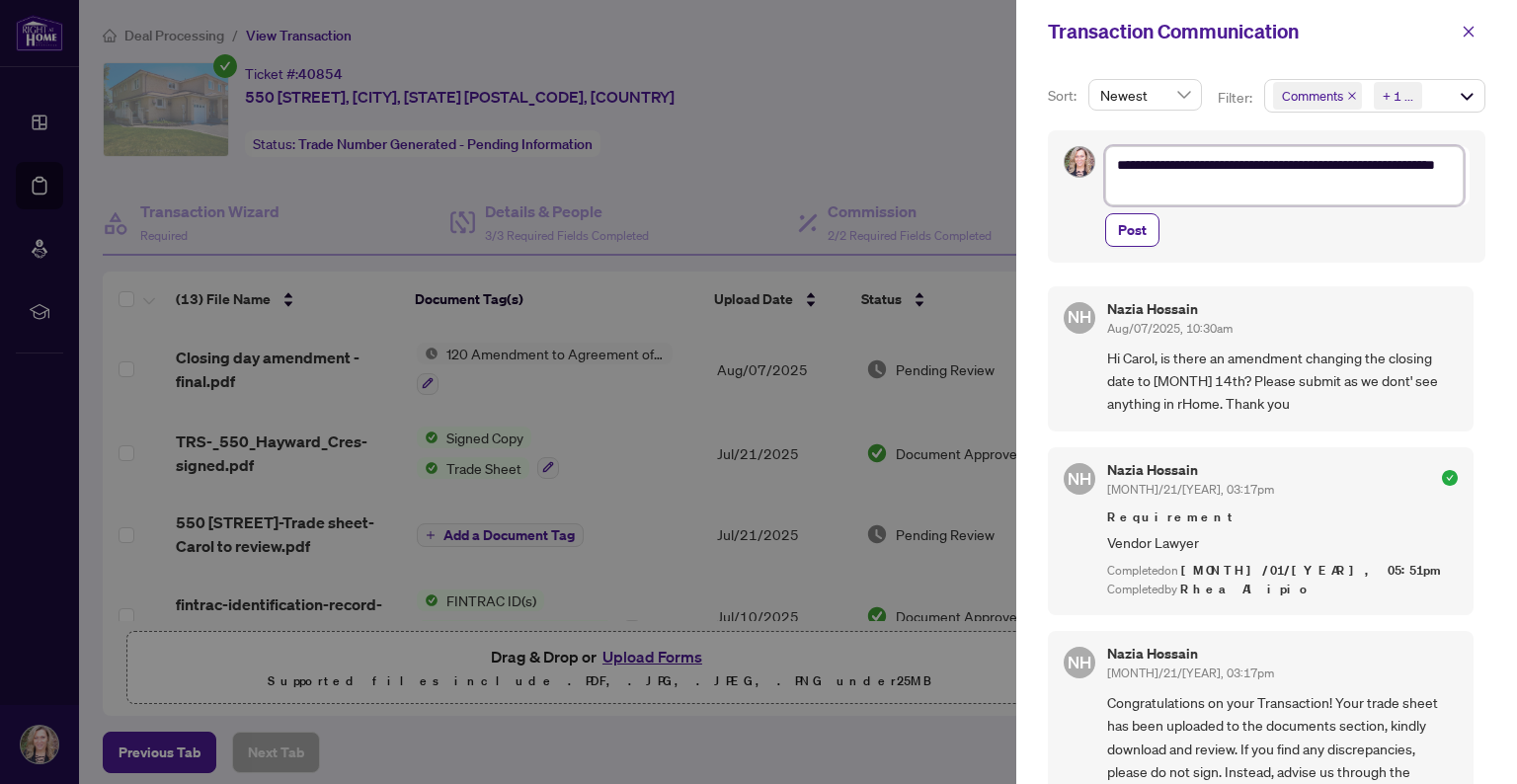 type on "**********" 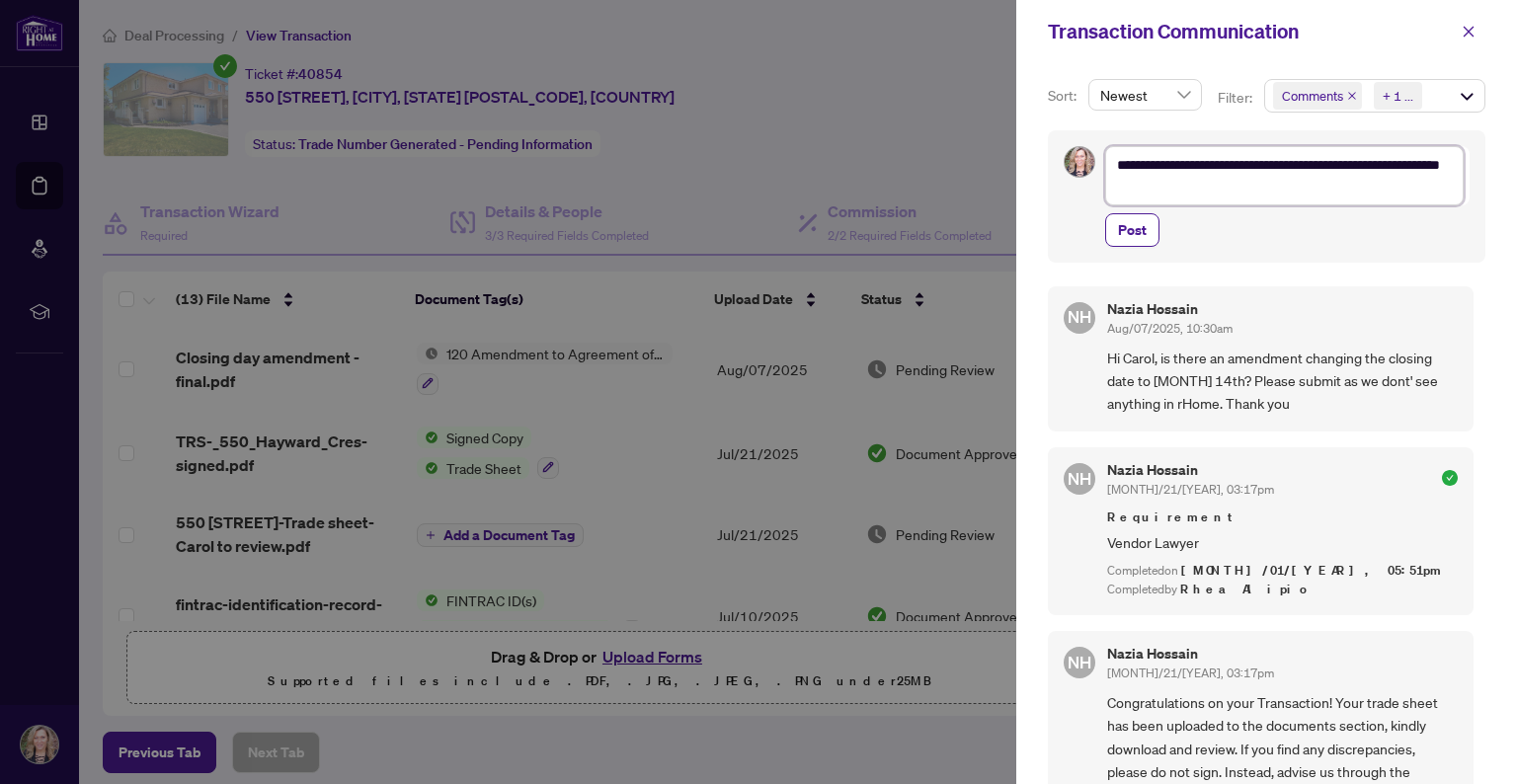 type on "**********" 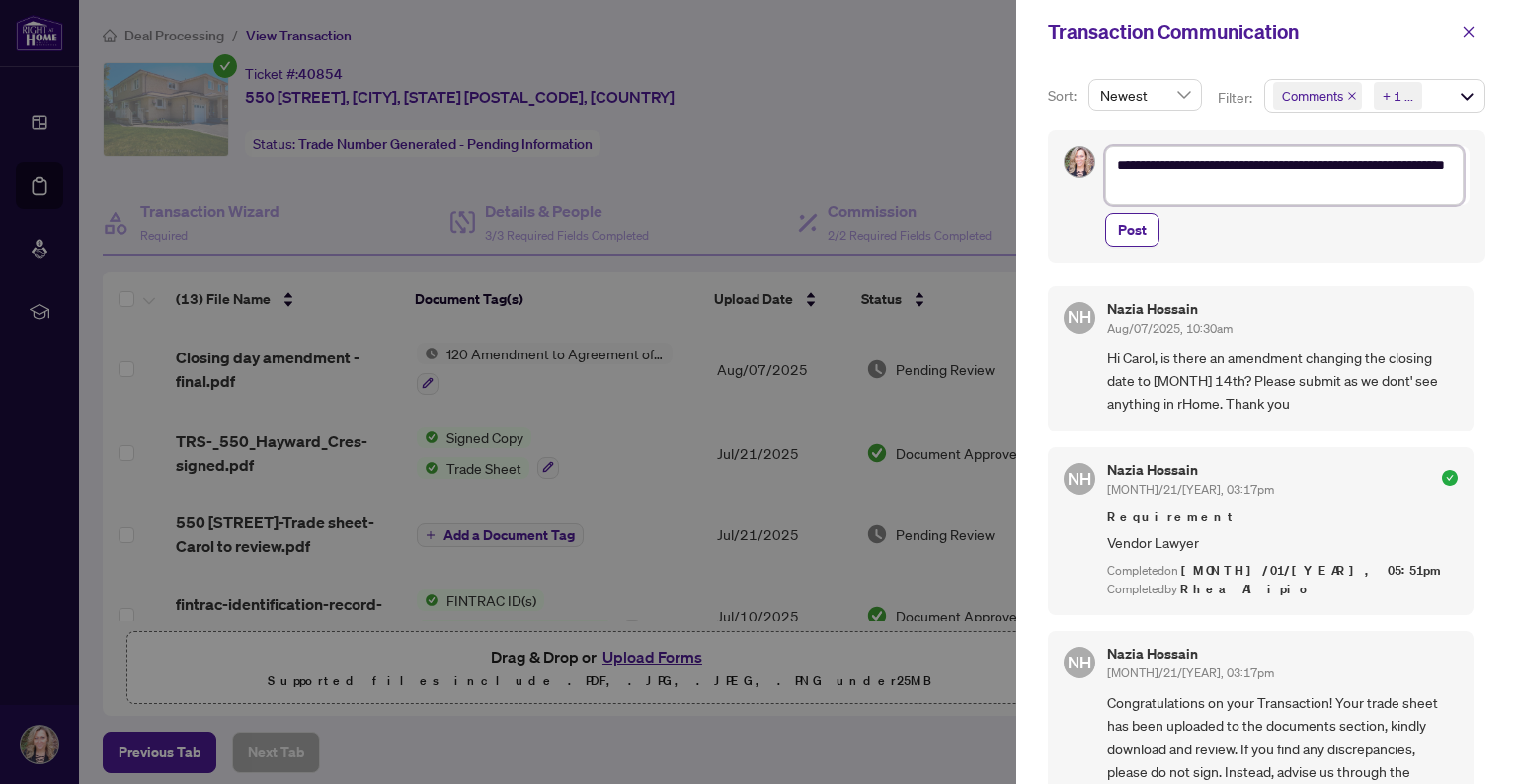 type on "**********" 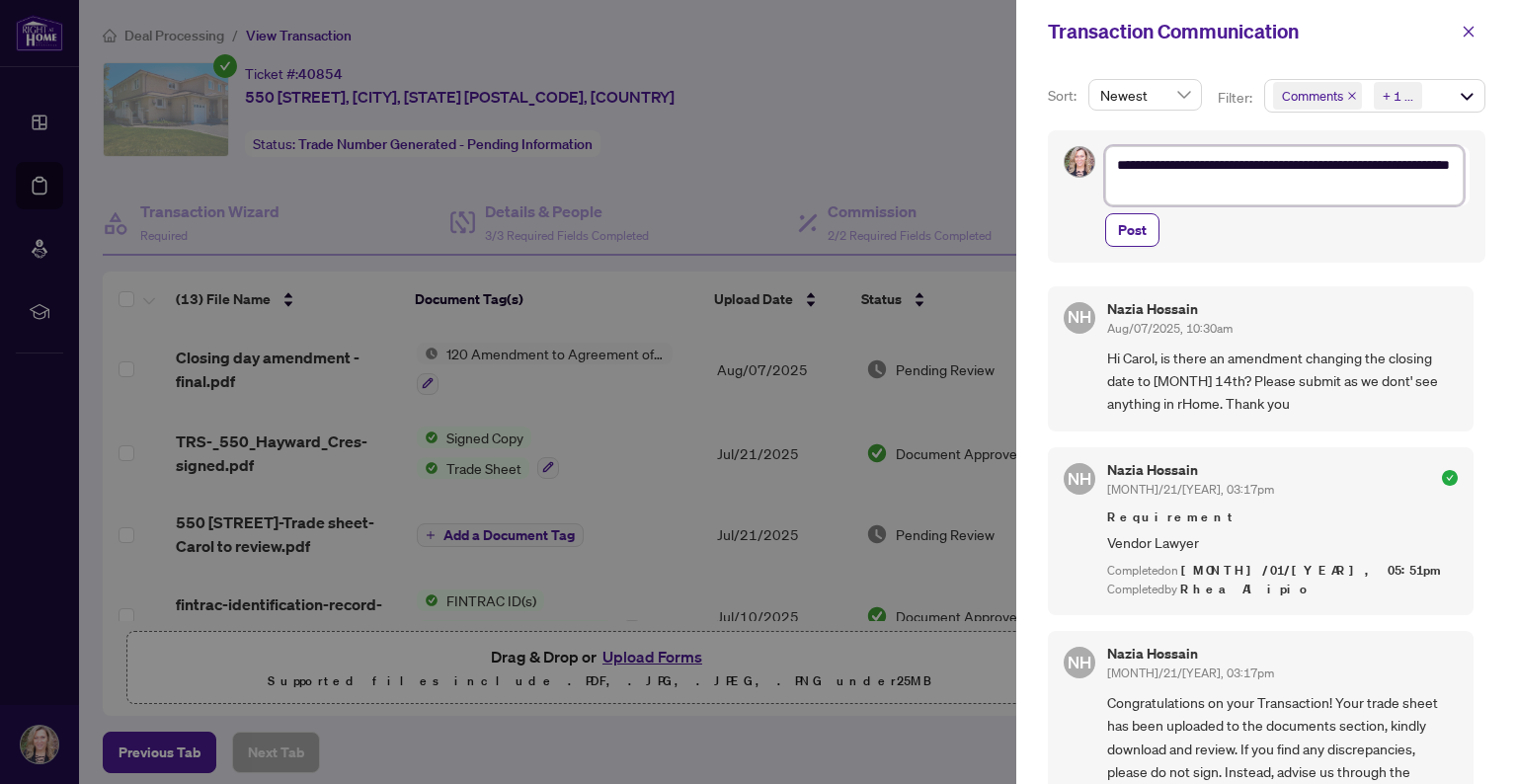 type on "**********" 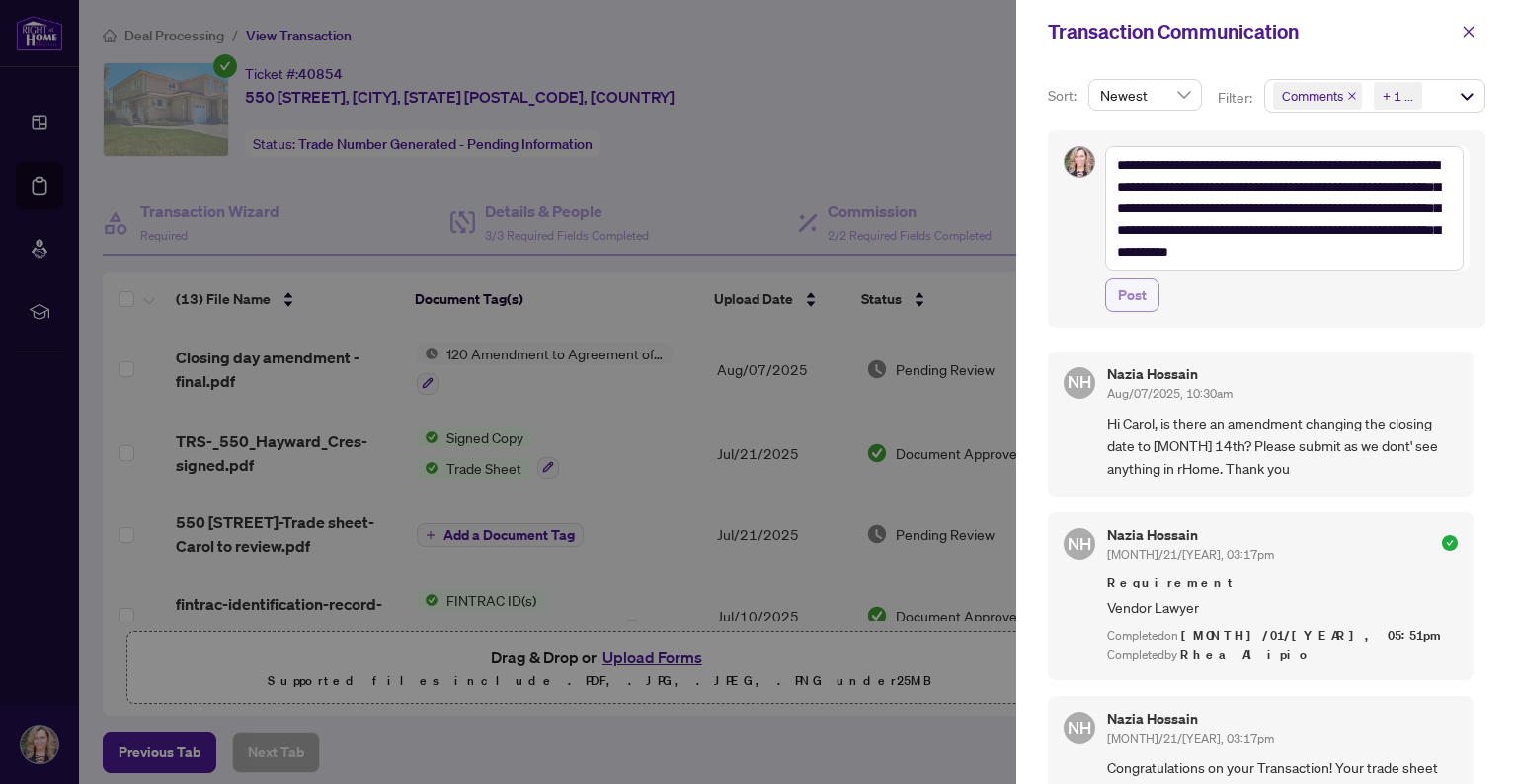 click on "Post" at bounding box center [1132, 295] 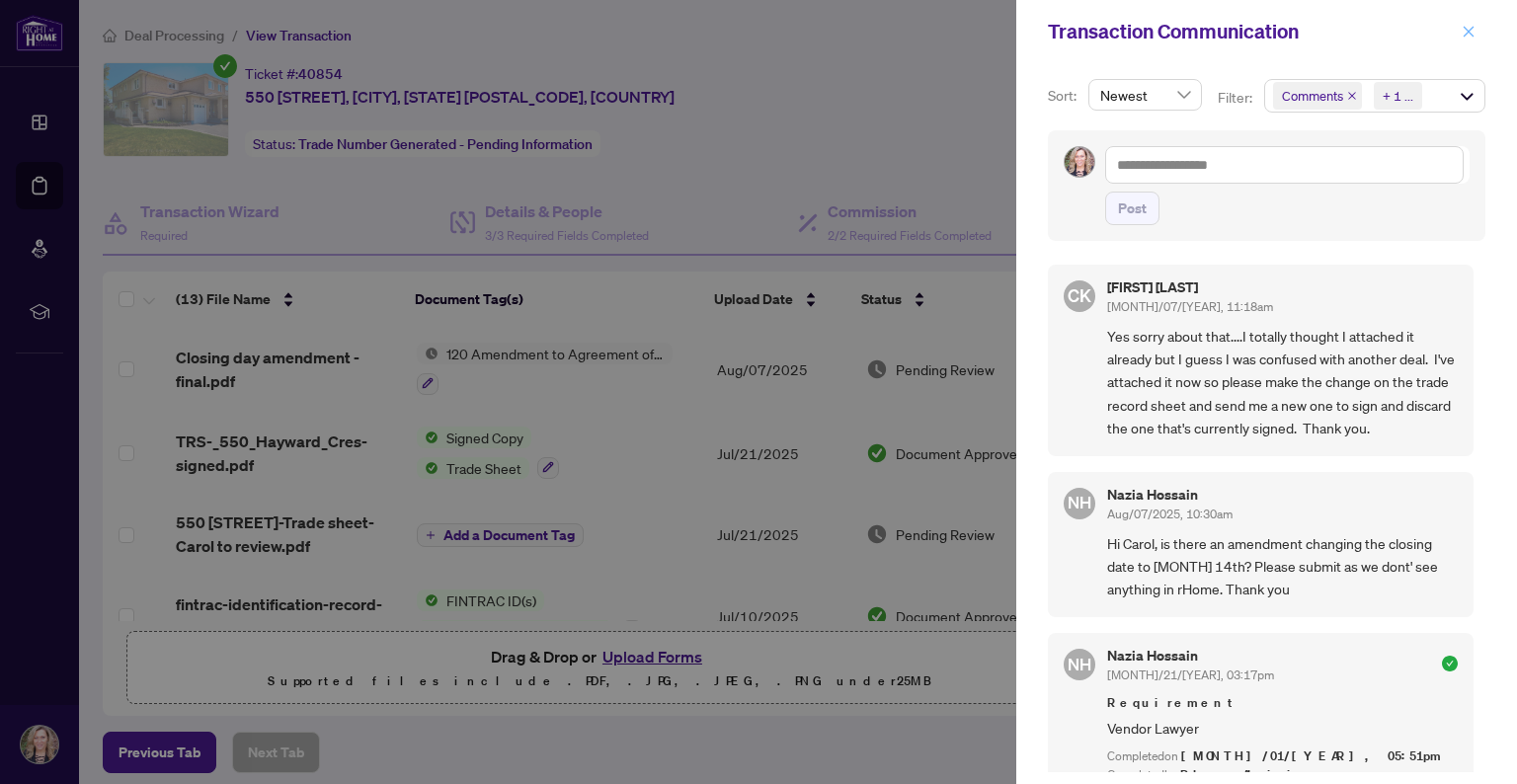 click 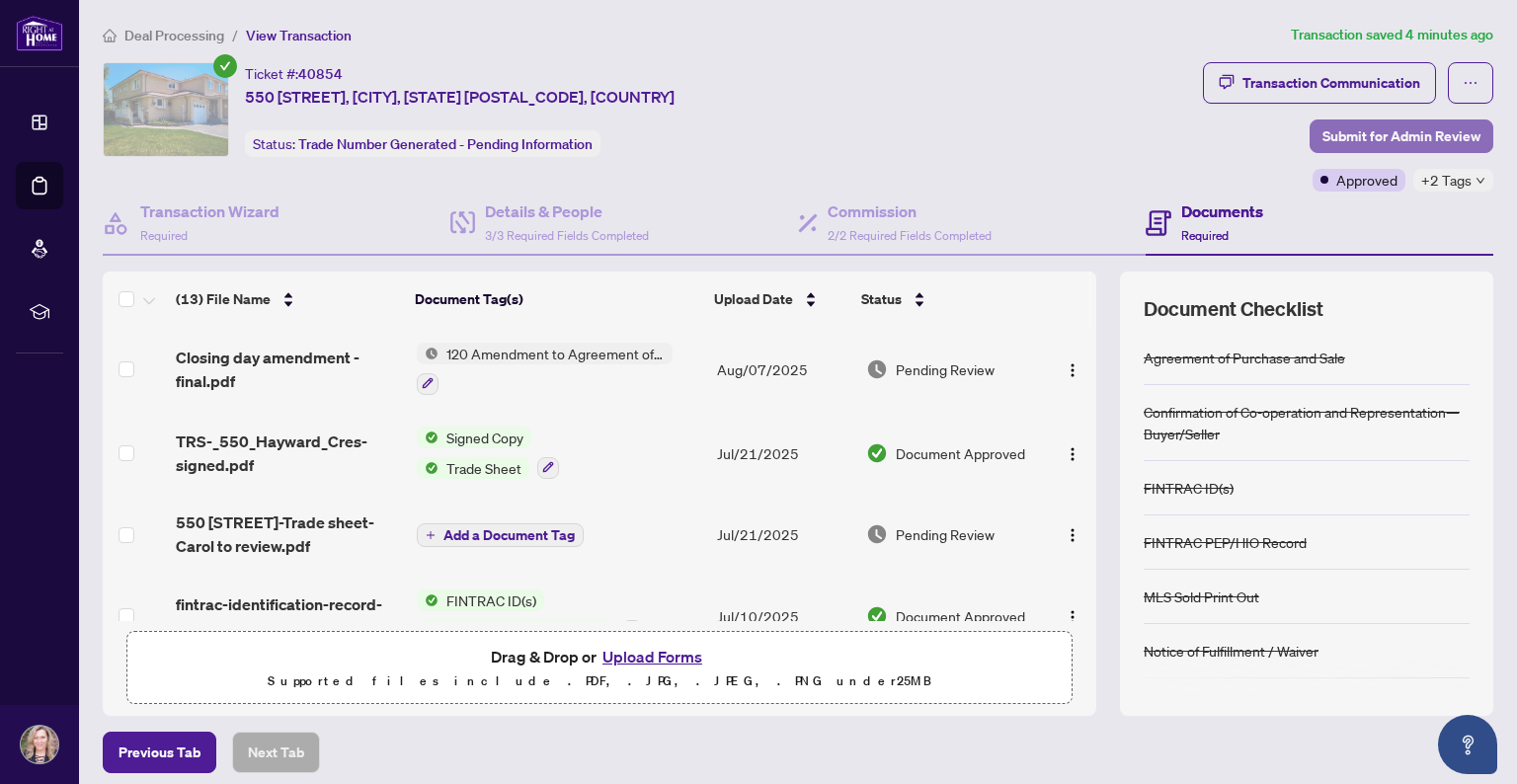click on "Submit for Admin Review" at bounding box center [1401, 136] 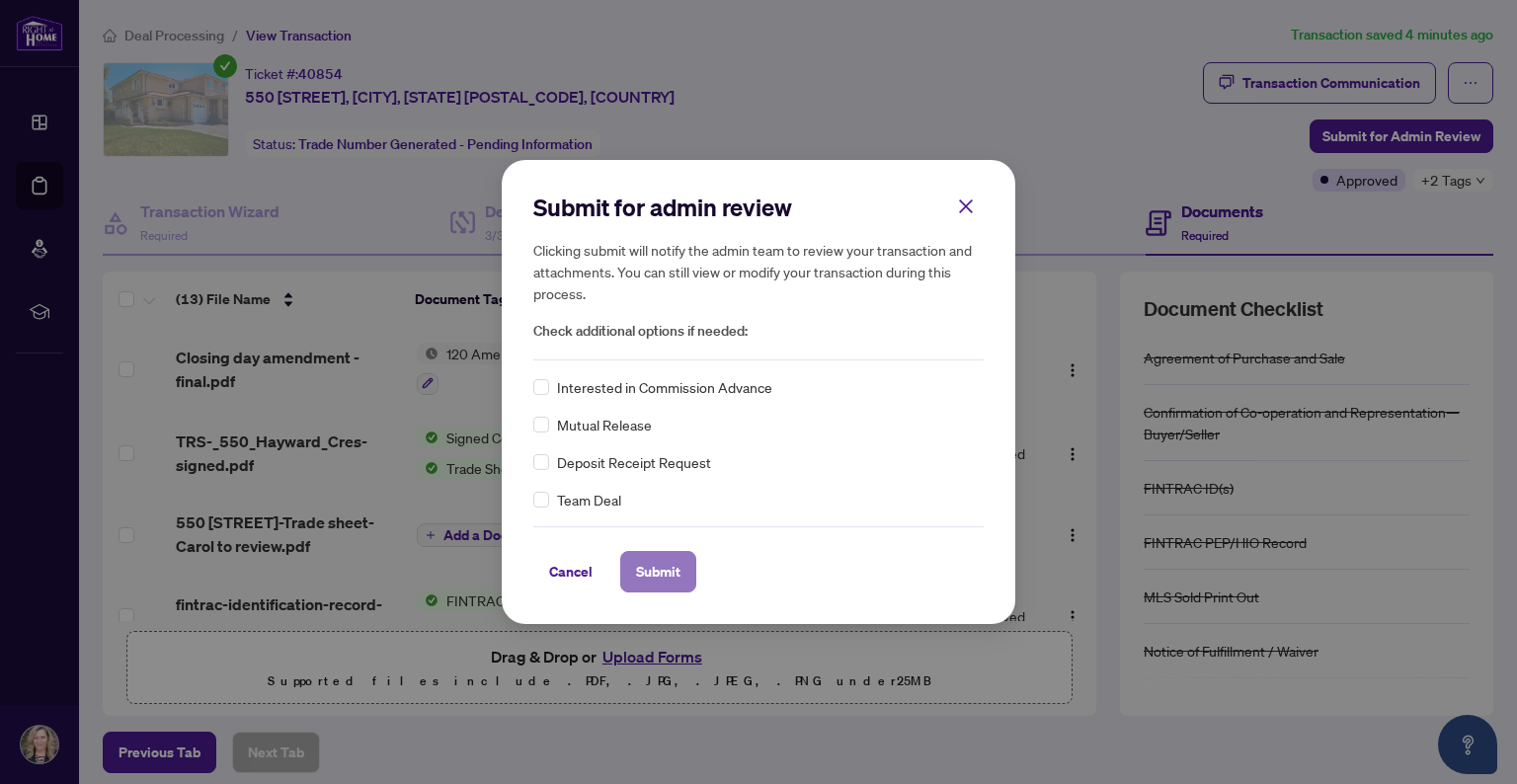 click on "Submit" at bounding box center (658, 572) 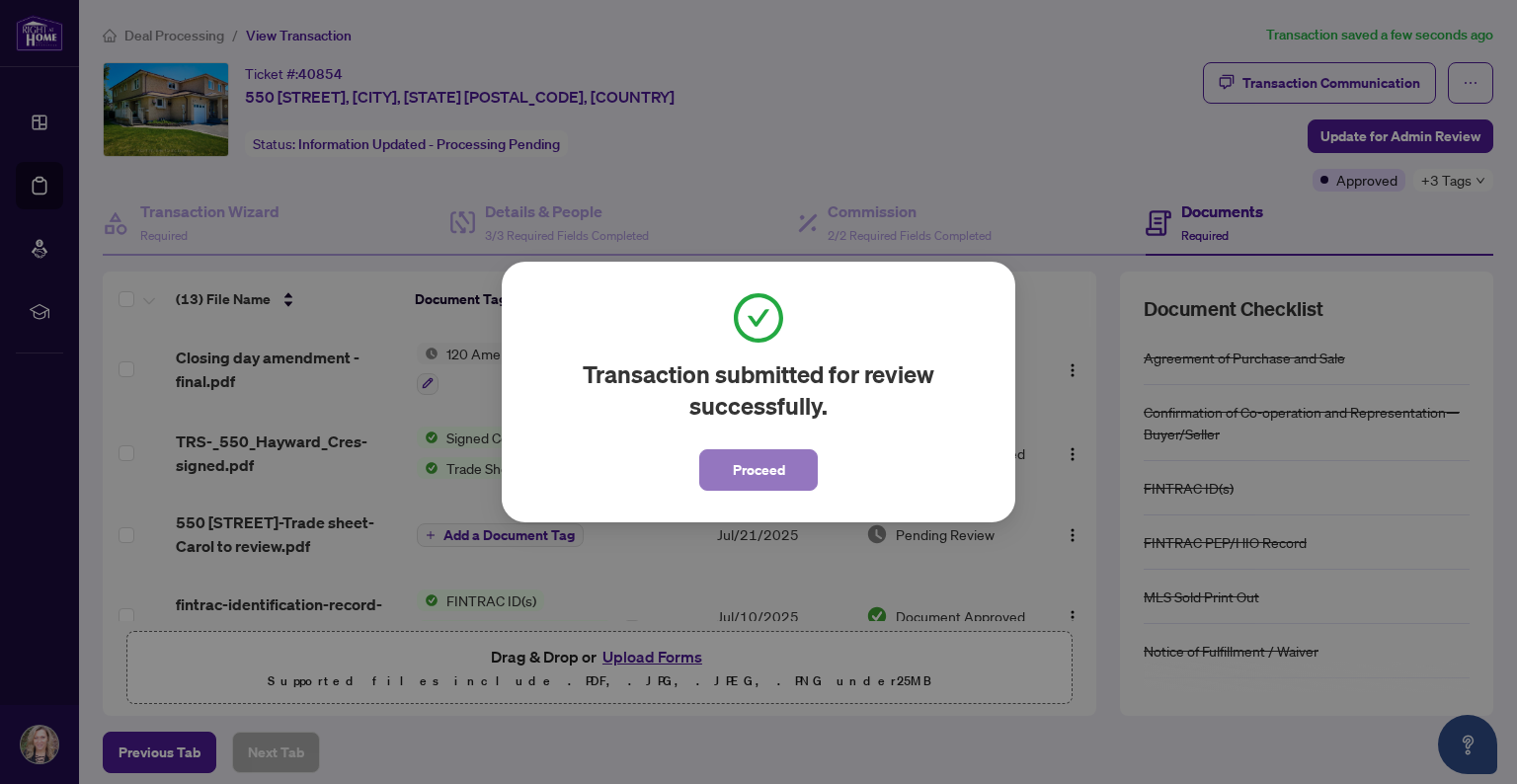 click on "Proceed" at bounding box center [758, 470] 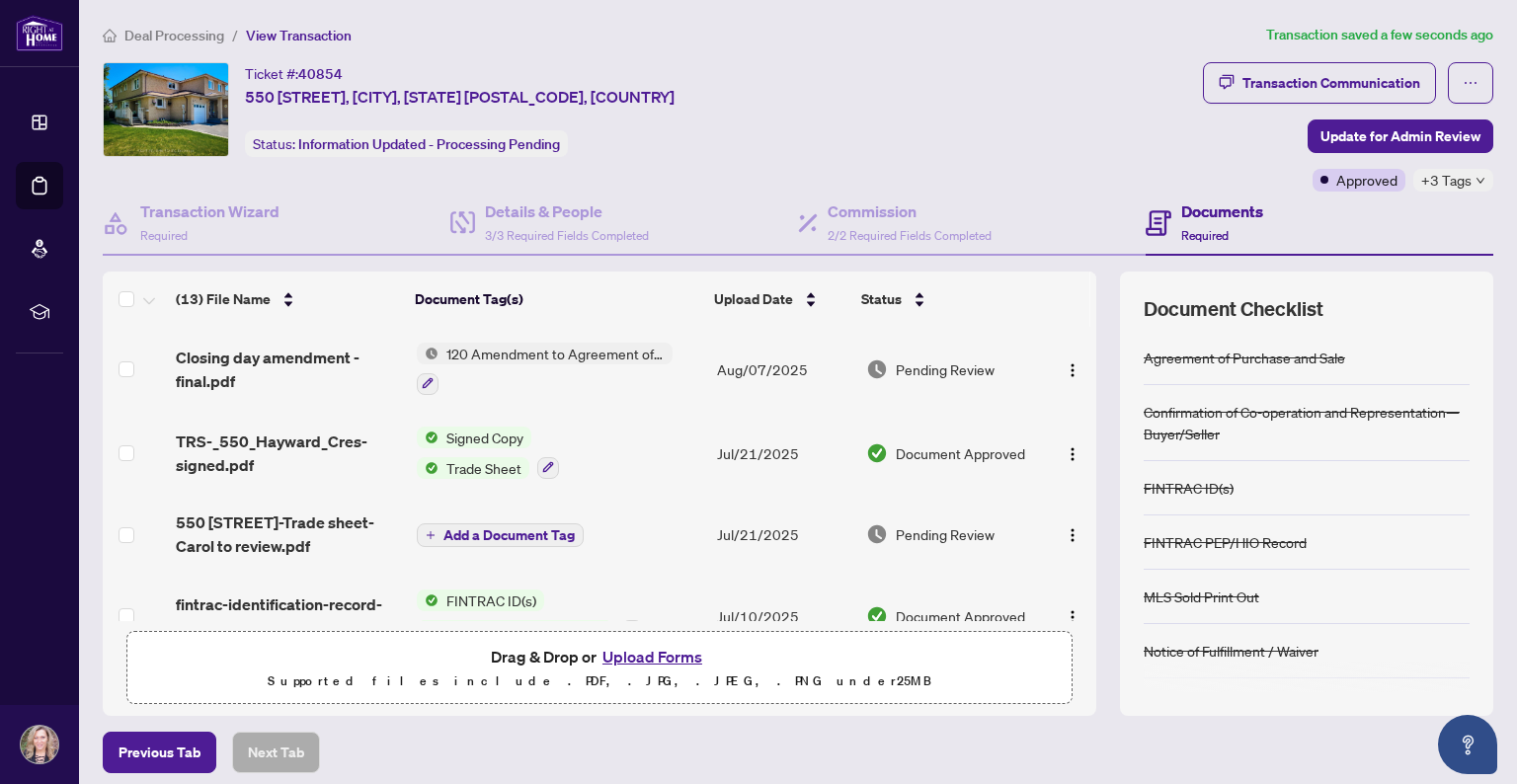 click on "Deal Processing" at bounding box center [174, 36] 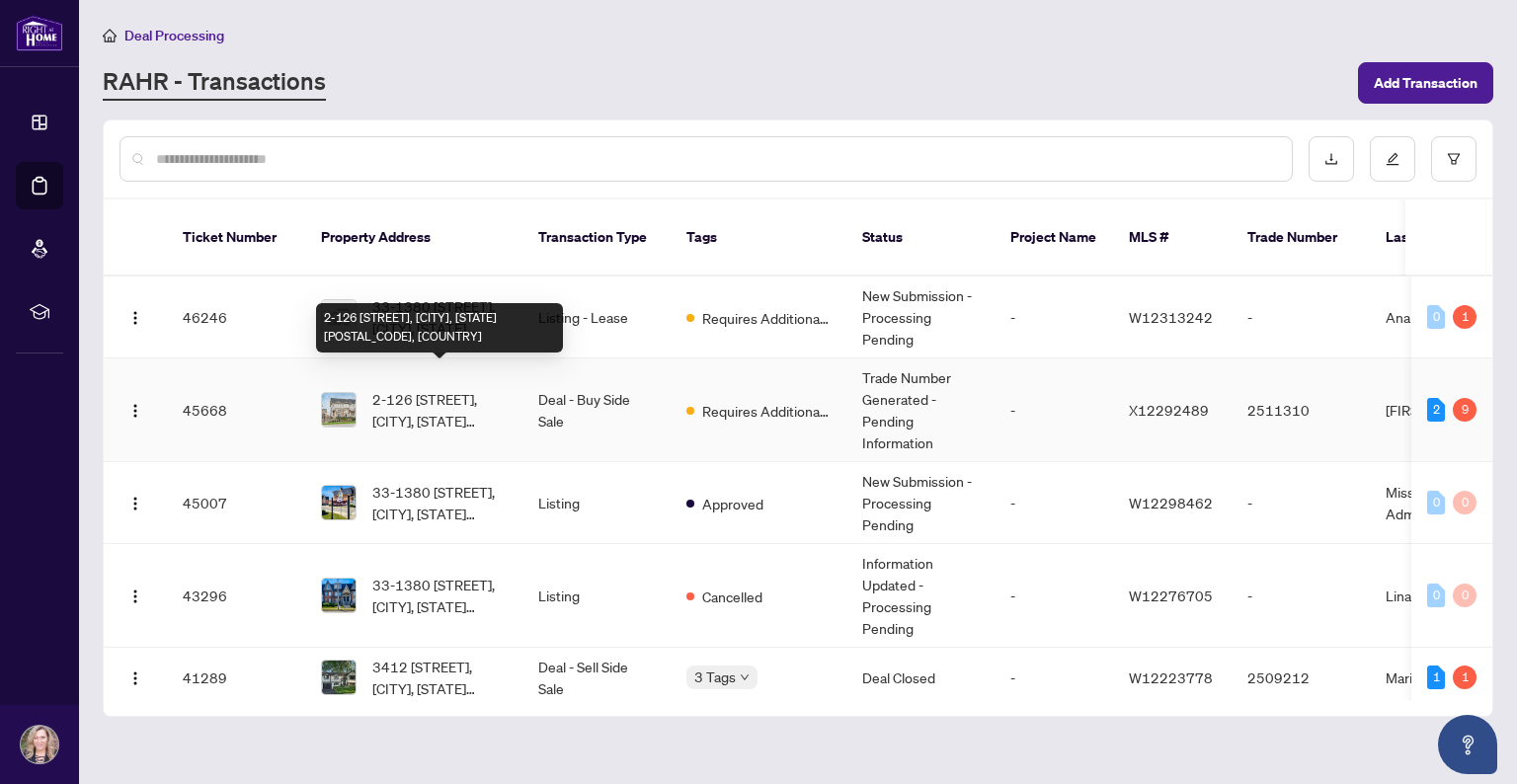 click on "2-126 [STREET], [CITY], [STATE] [POSTAL_CODE], [COUNTRY]" at bounding box center (439, 410) 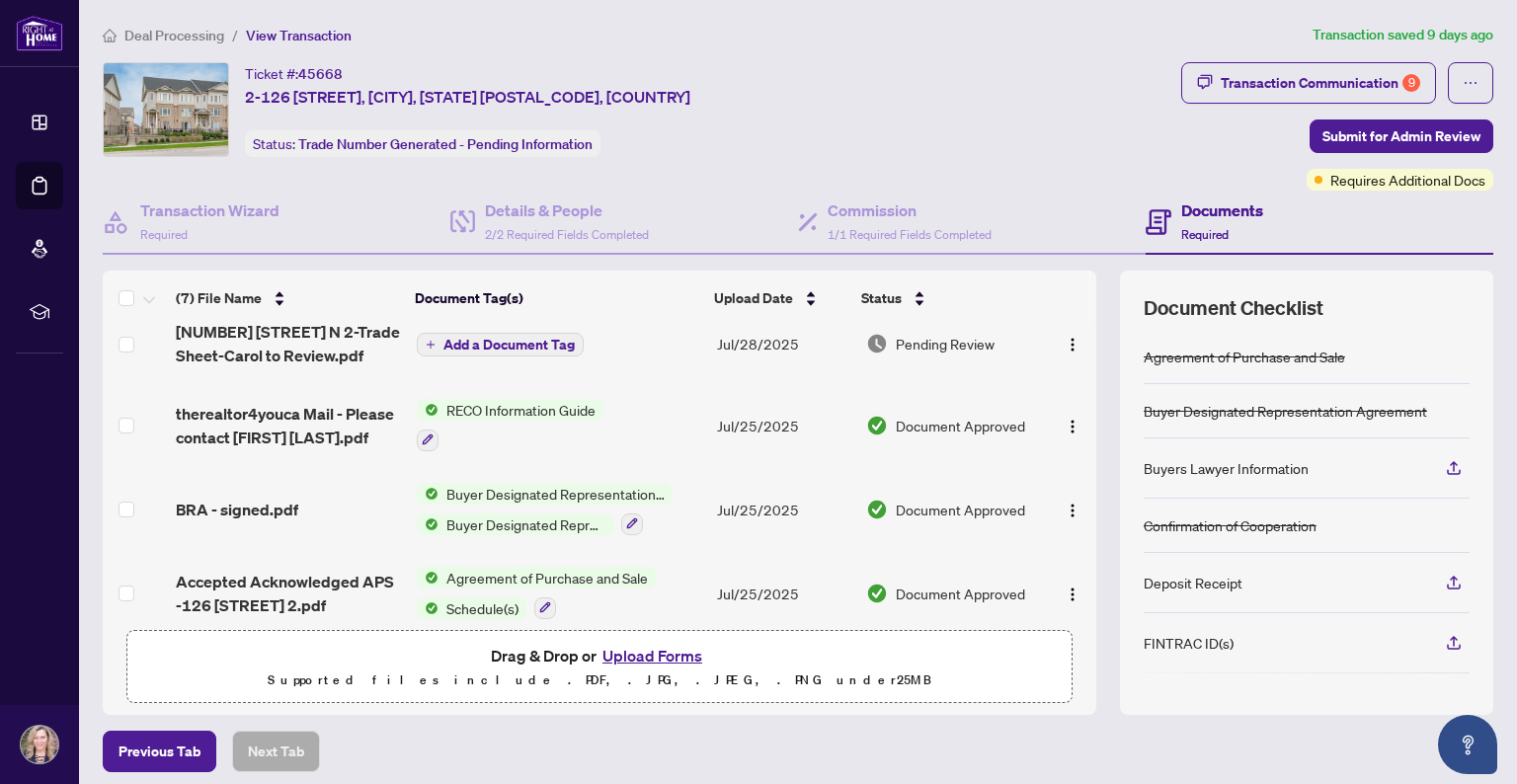 scroll, scrollTop: 290, scrollLeft: 0, axis: vertical 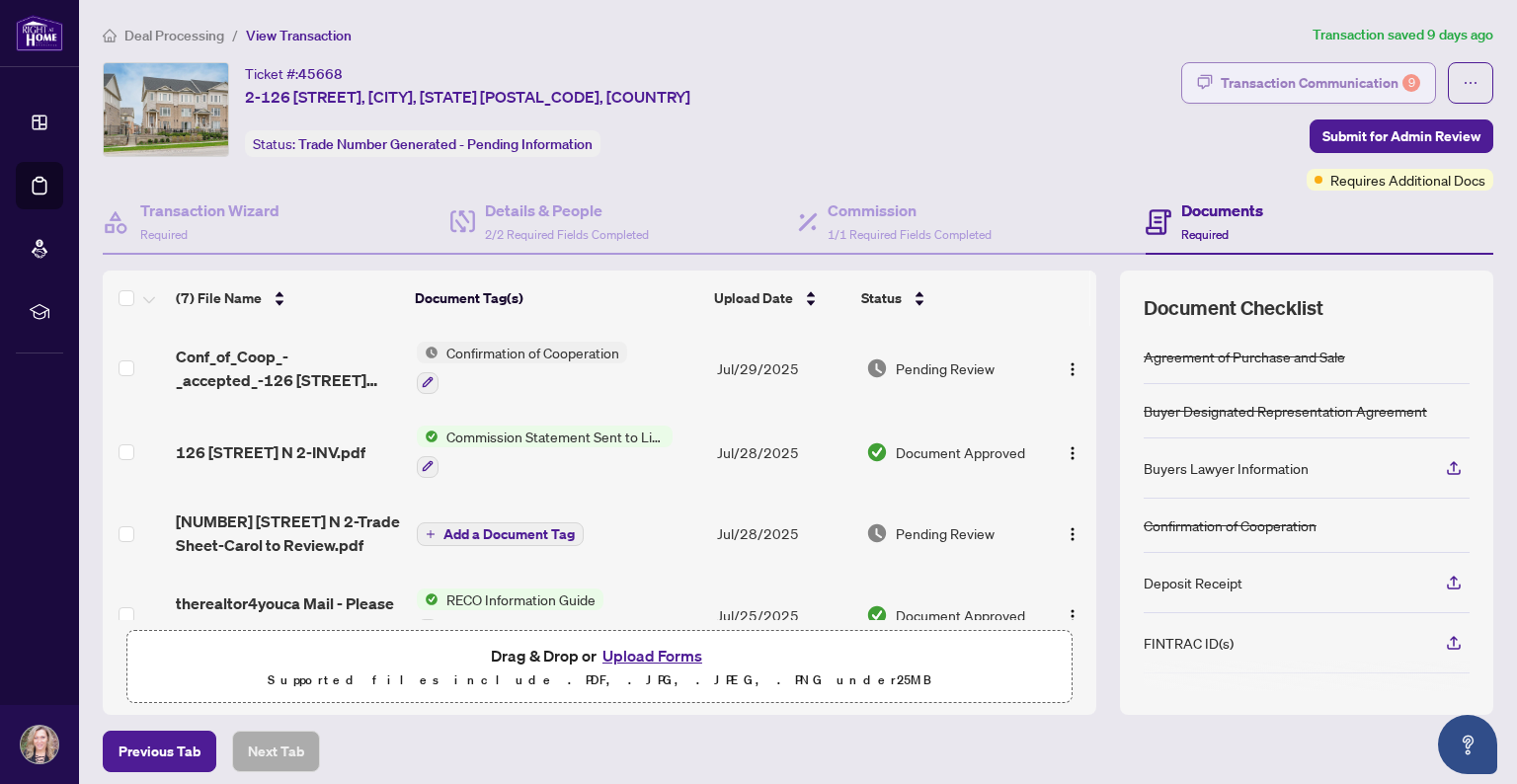 click on "Transaction Communication 9" at bounding box center (1320, 83) 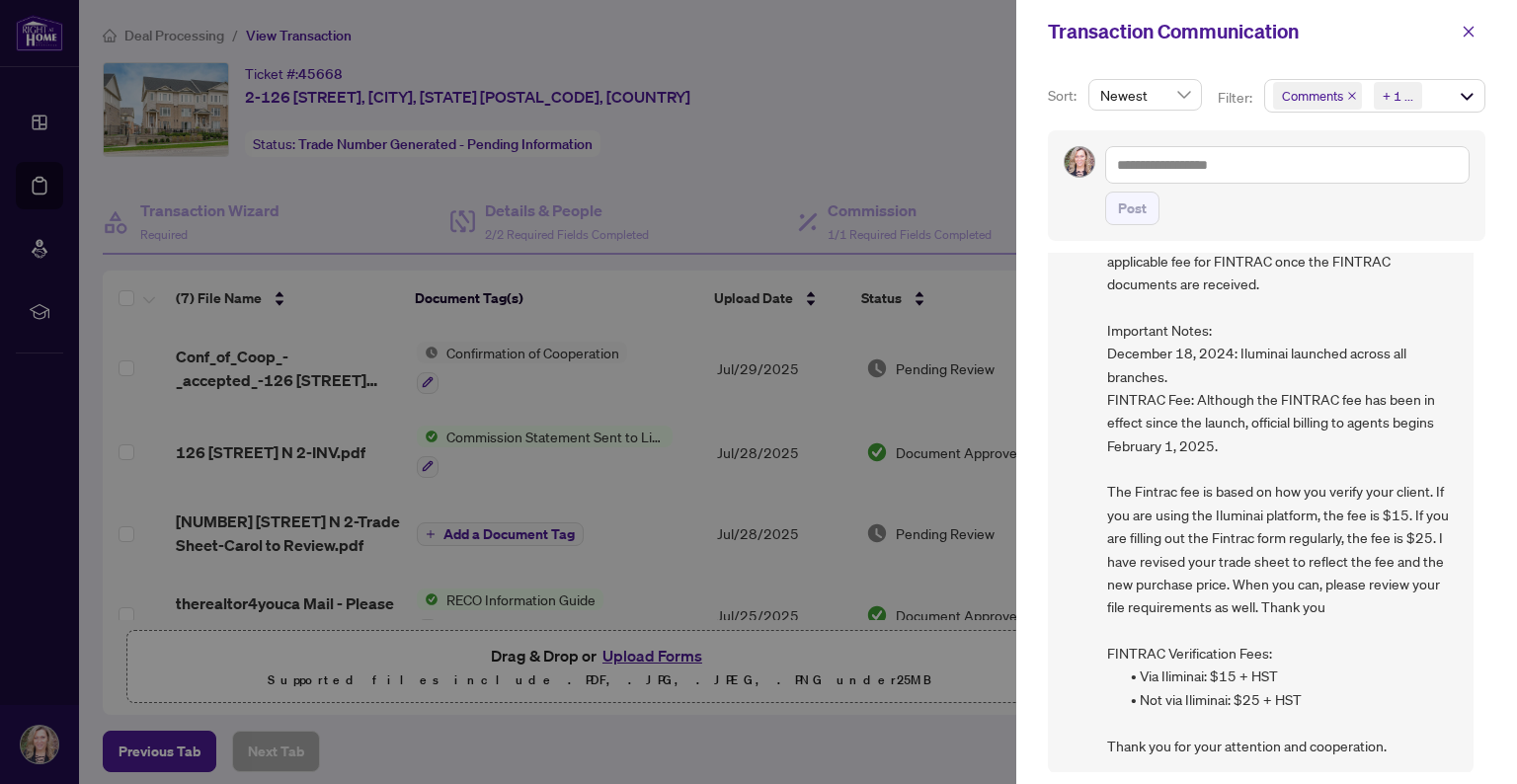 scroll, scrollTop: 0, scrollLeft: 0, axis: both 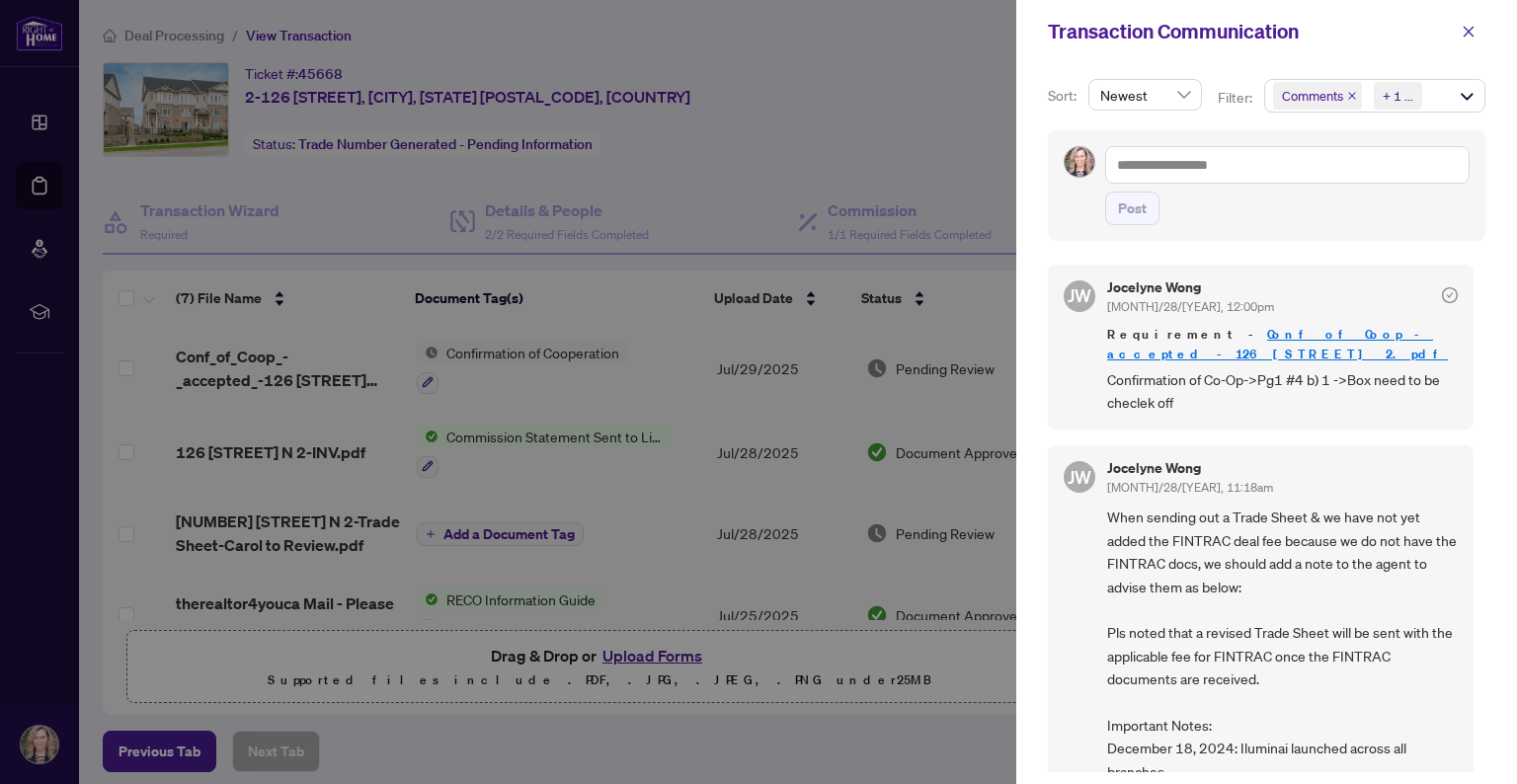 click on "Conf of Coop - accepted -126 [STREET] 2.pdf" at bounding box center [1277, 344] 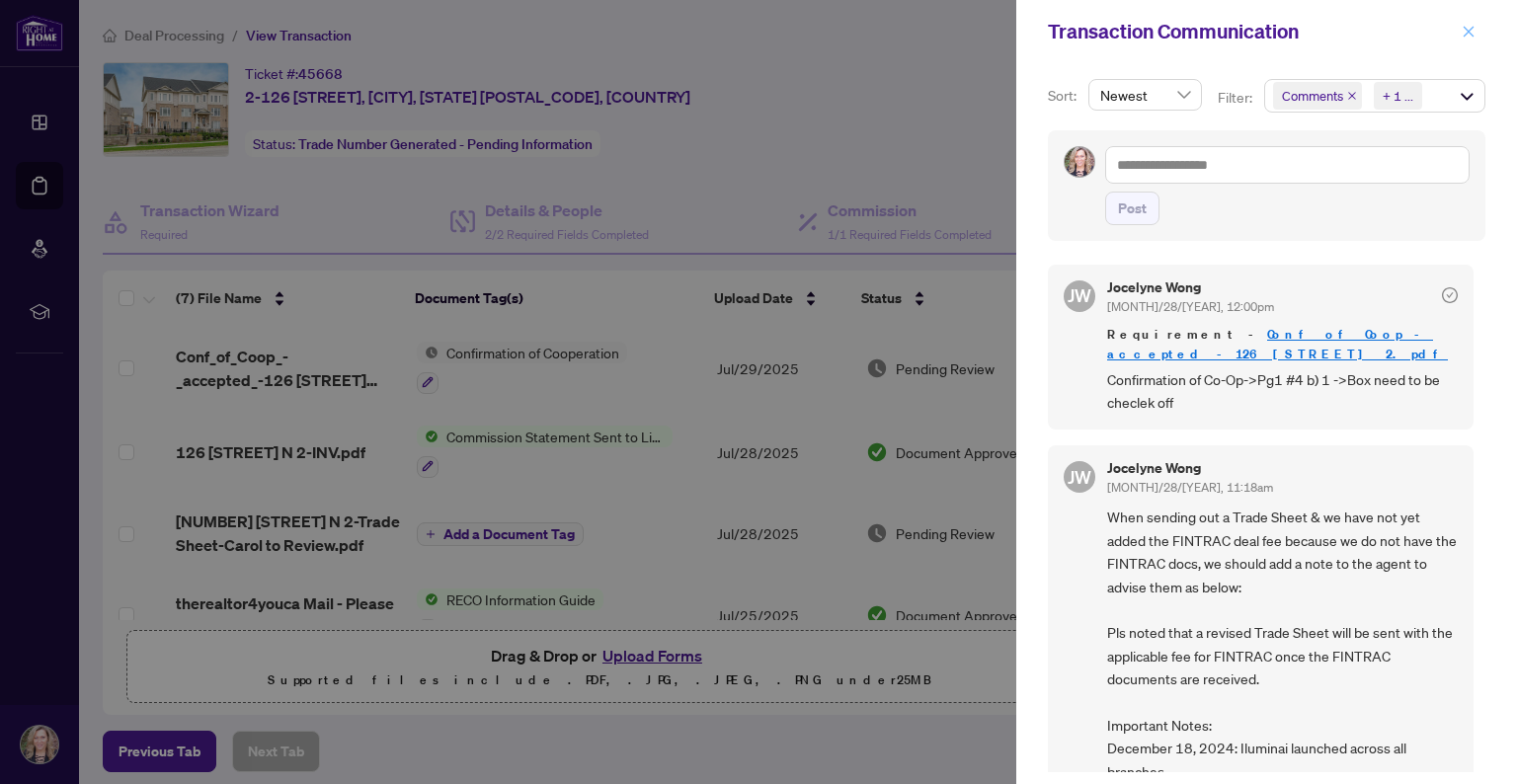 click 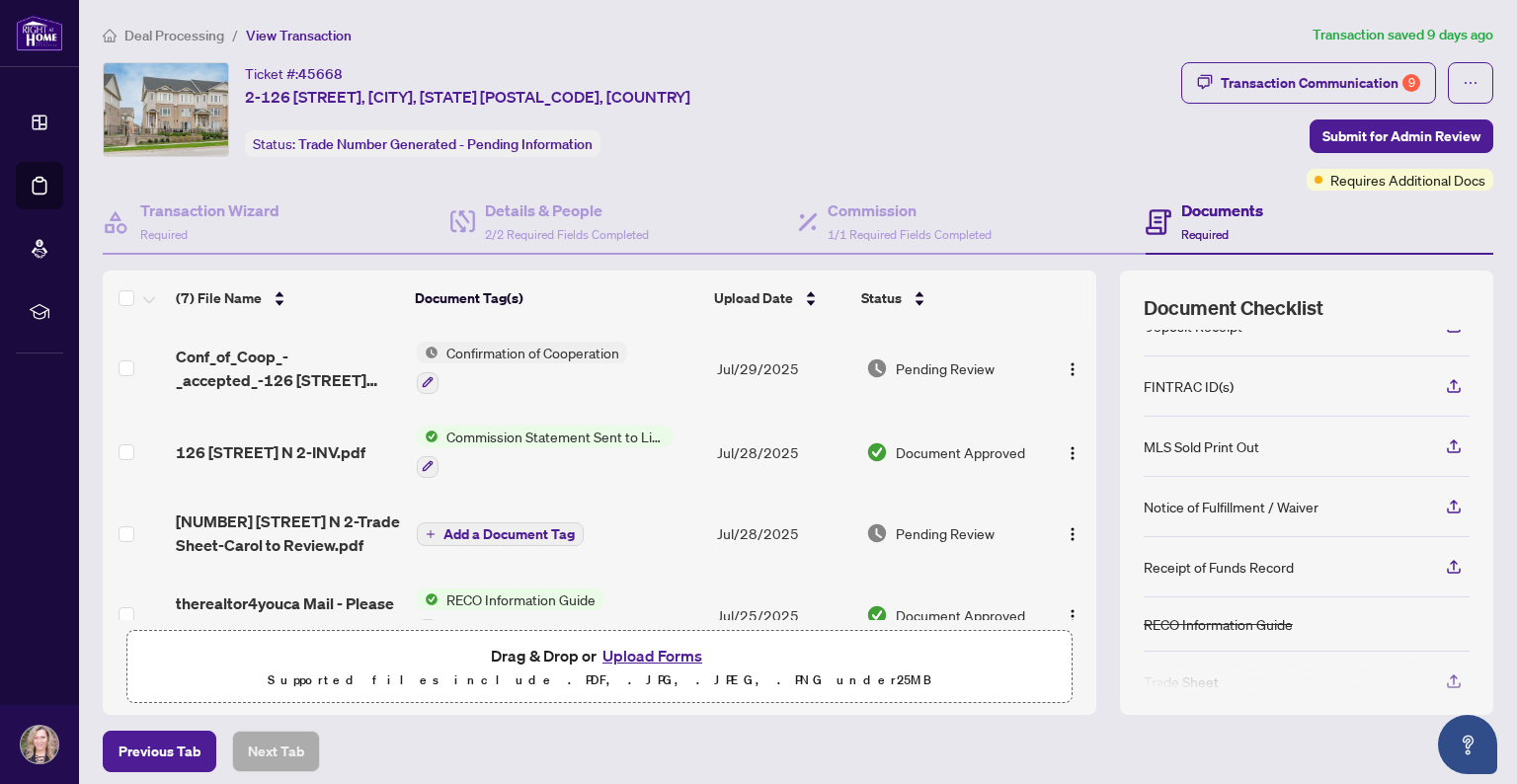 scroll, scrollTop: 279, scrollLeft: 0, axis: vertical 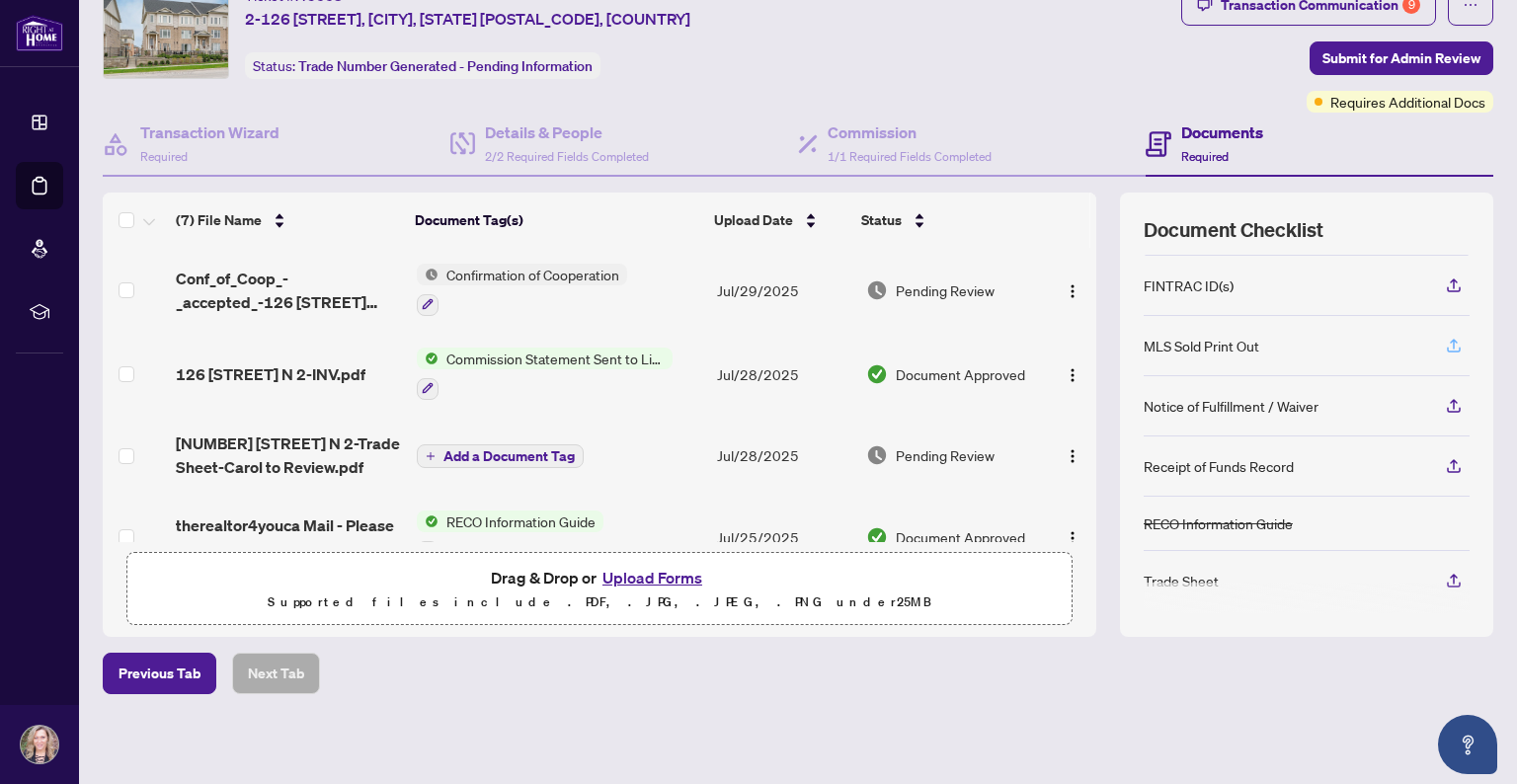 click 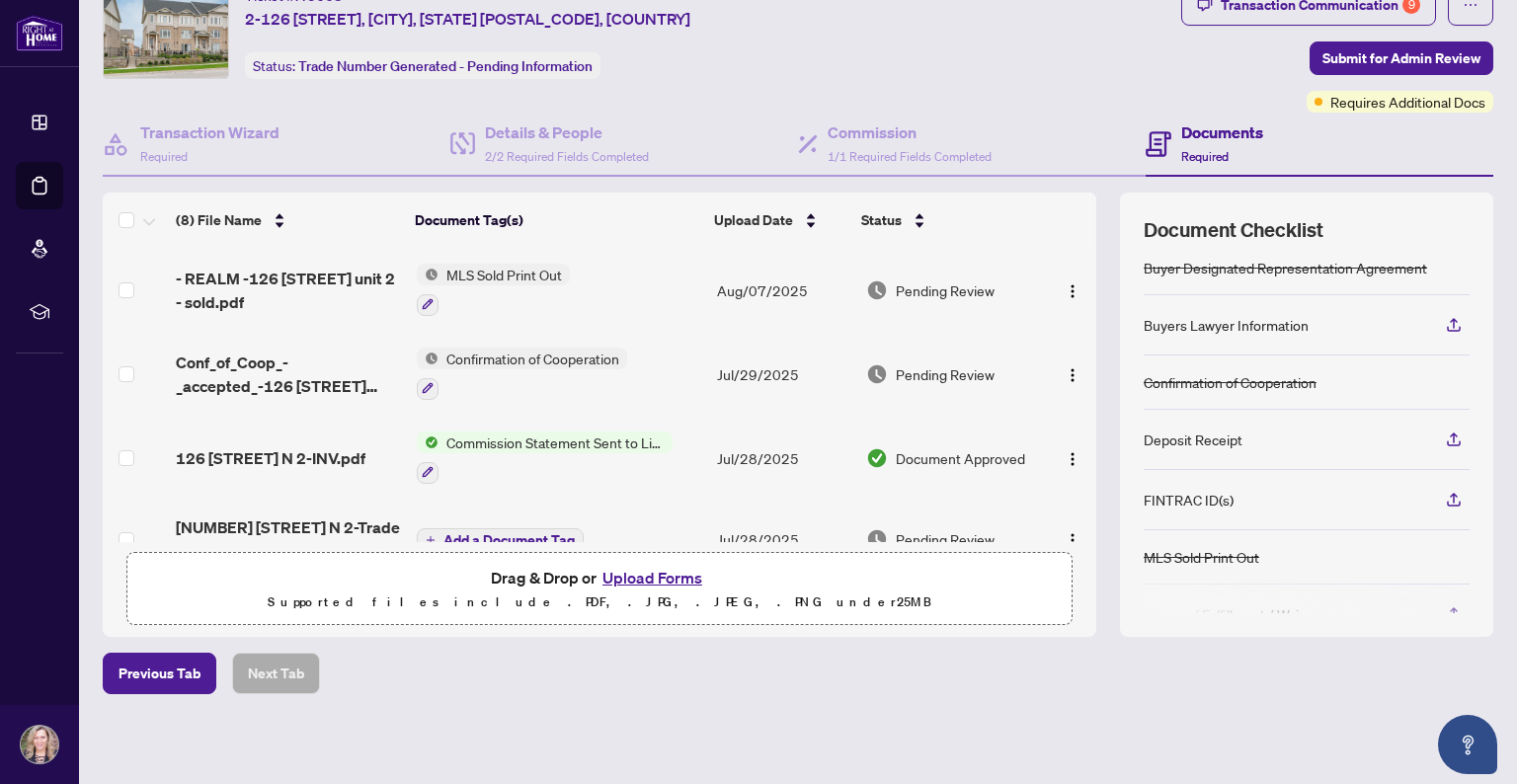 scroll, scrollTop: 197, scrollLeft: 0, axis: vertical 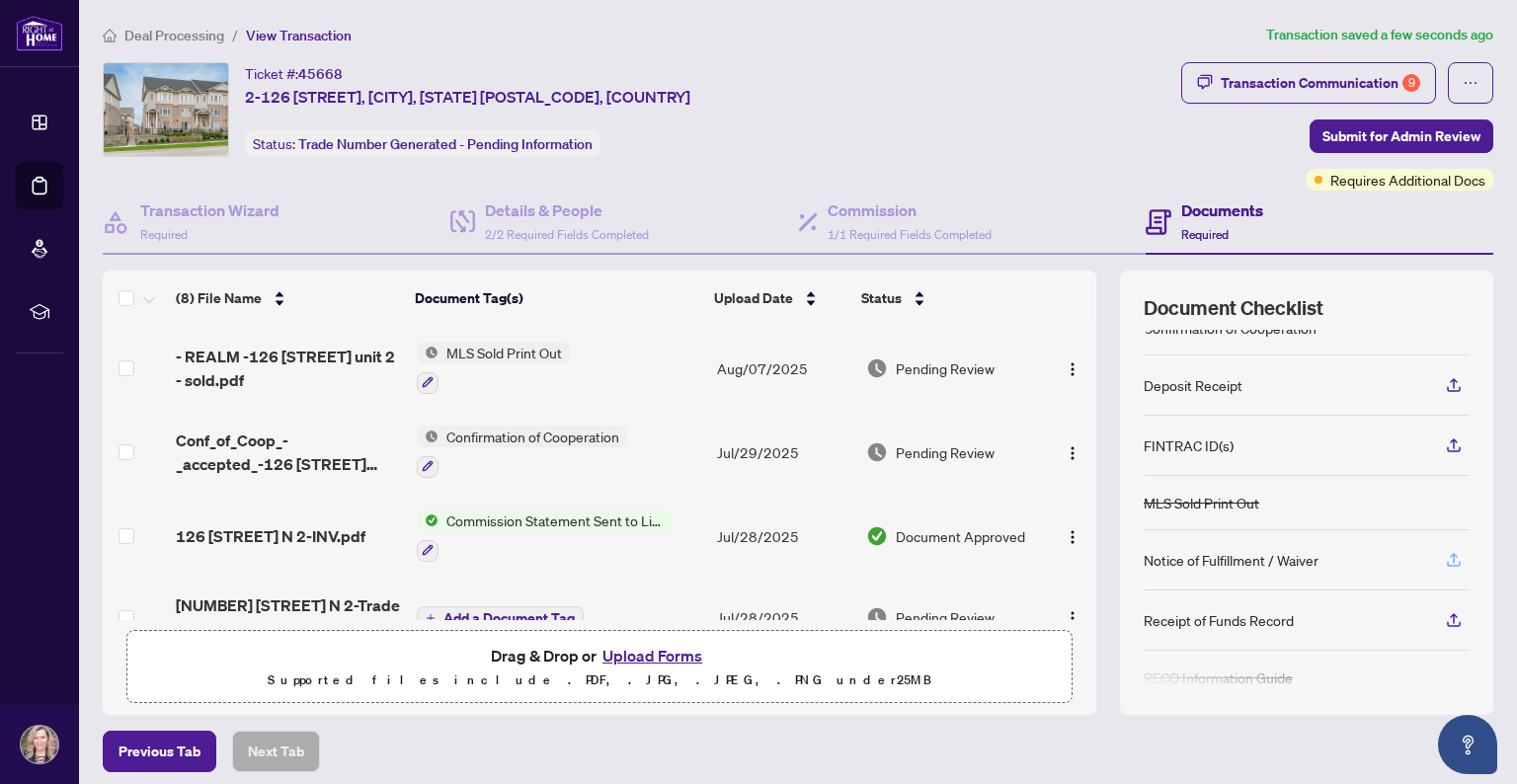 click 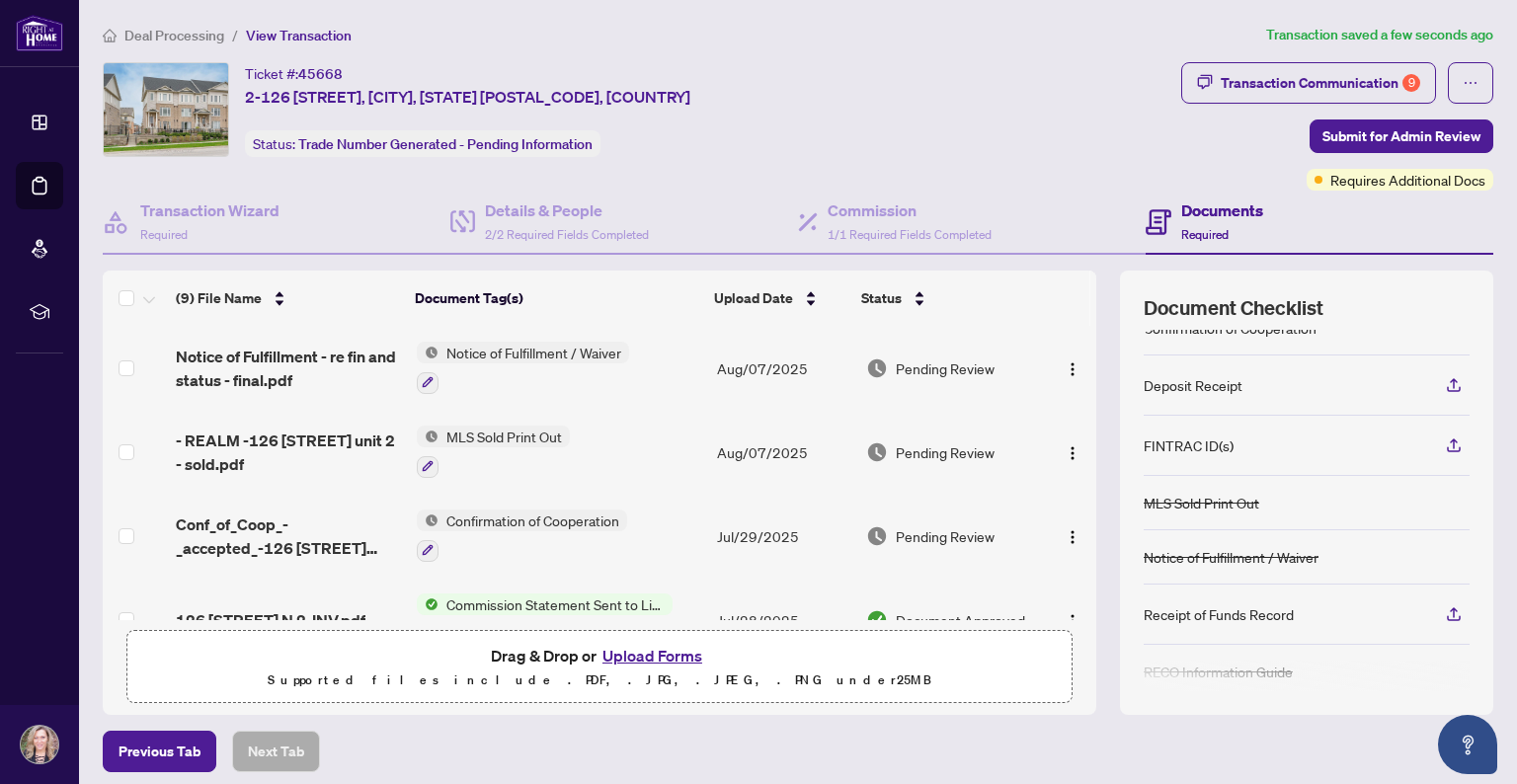 scroll, scrollTop: 269, scrollLeft: 0, axis: vertical 